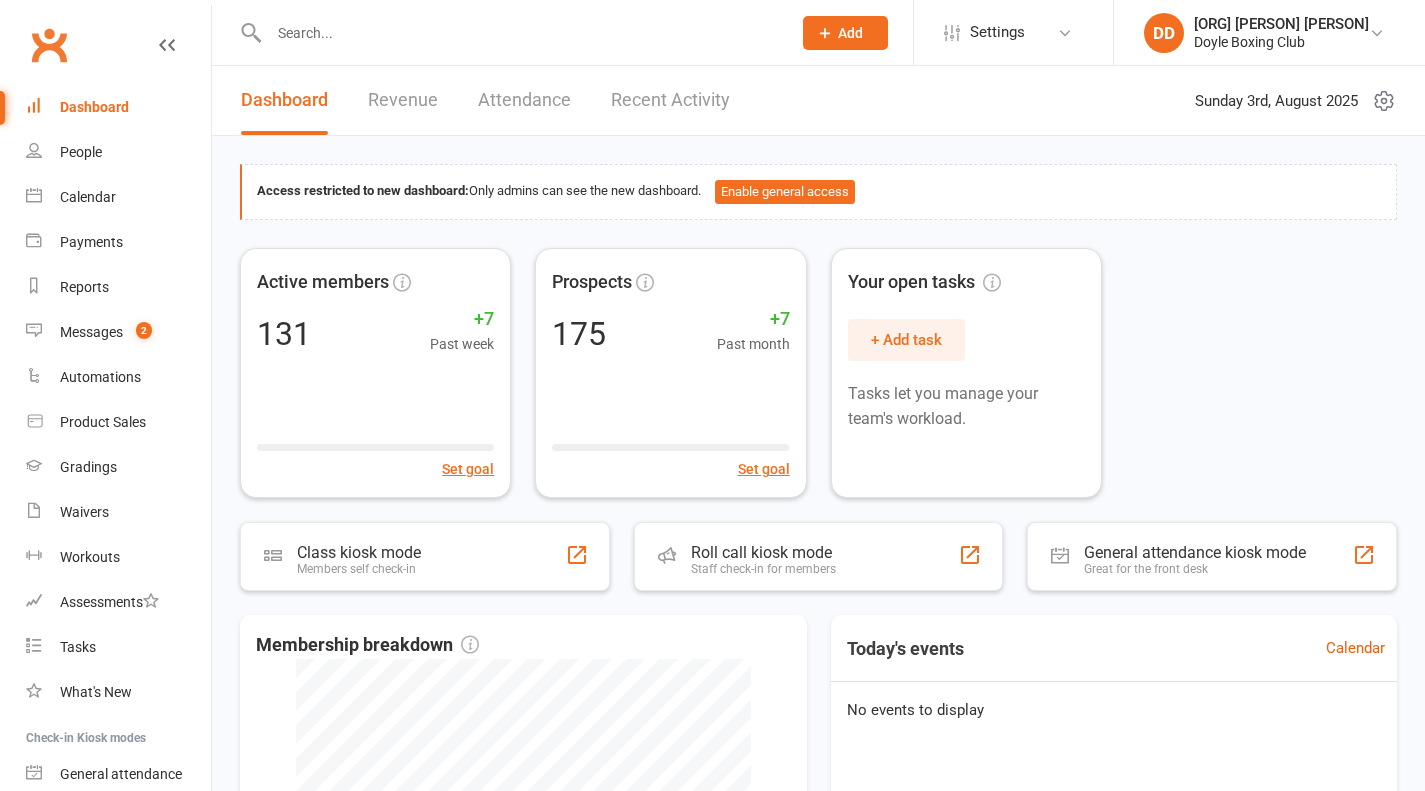 scroll, scrollTop: 0, scrollLeft: 0, axis: both 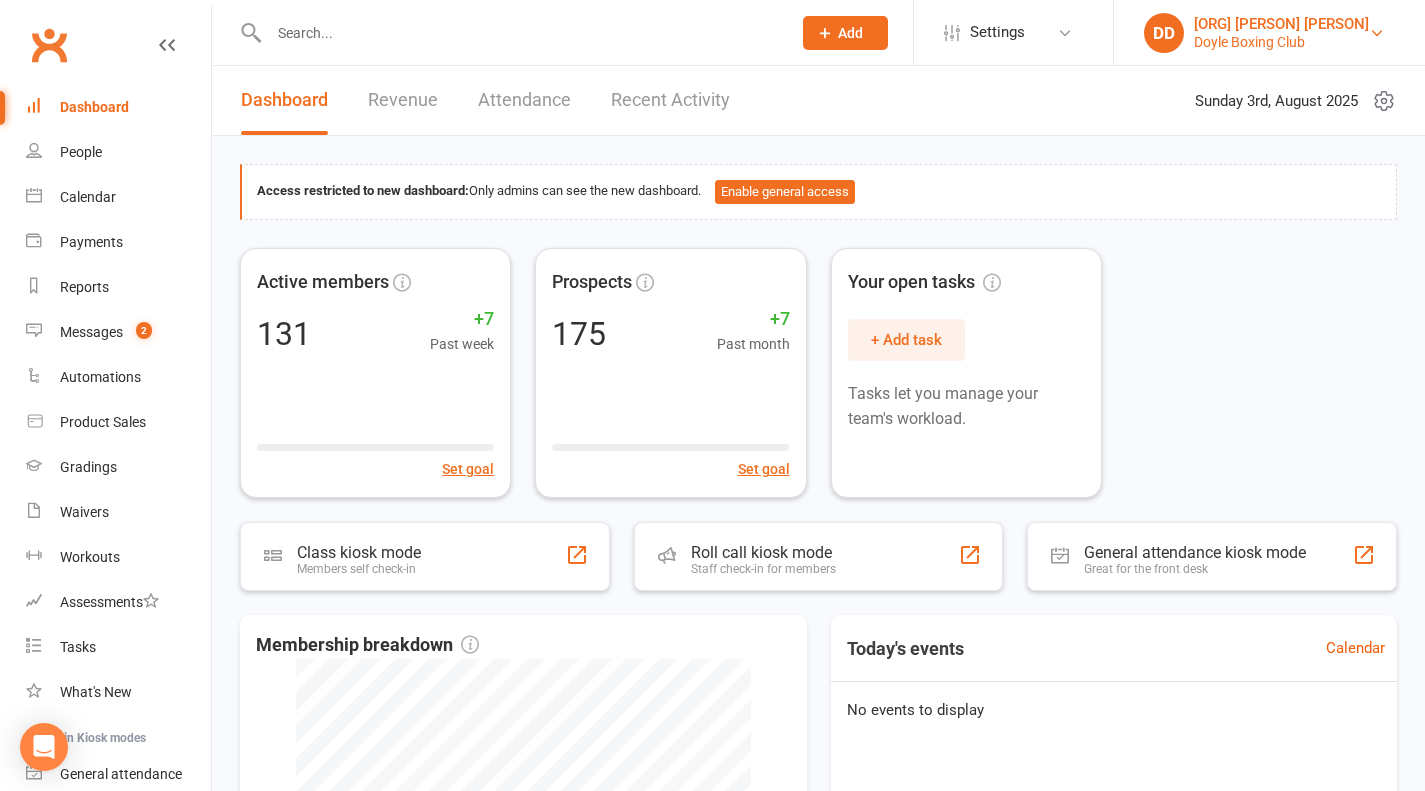 click on "Doyle Boxing Club" at bounding box center (1281, 42) 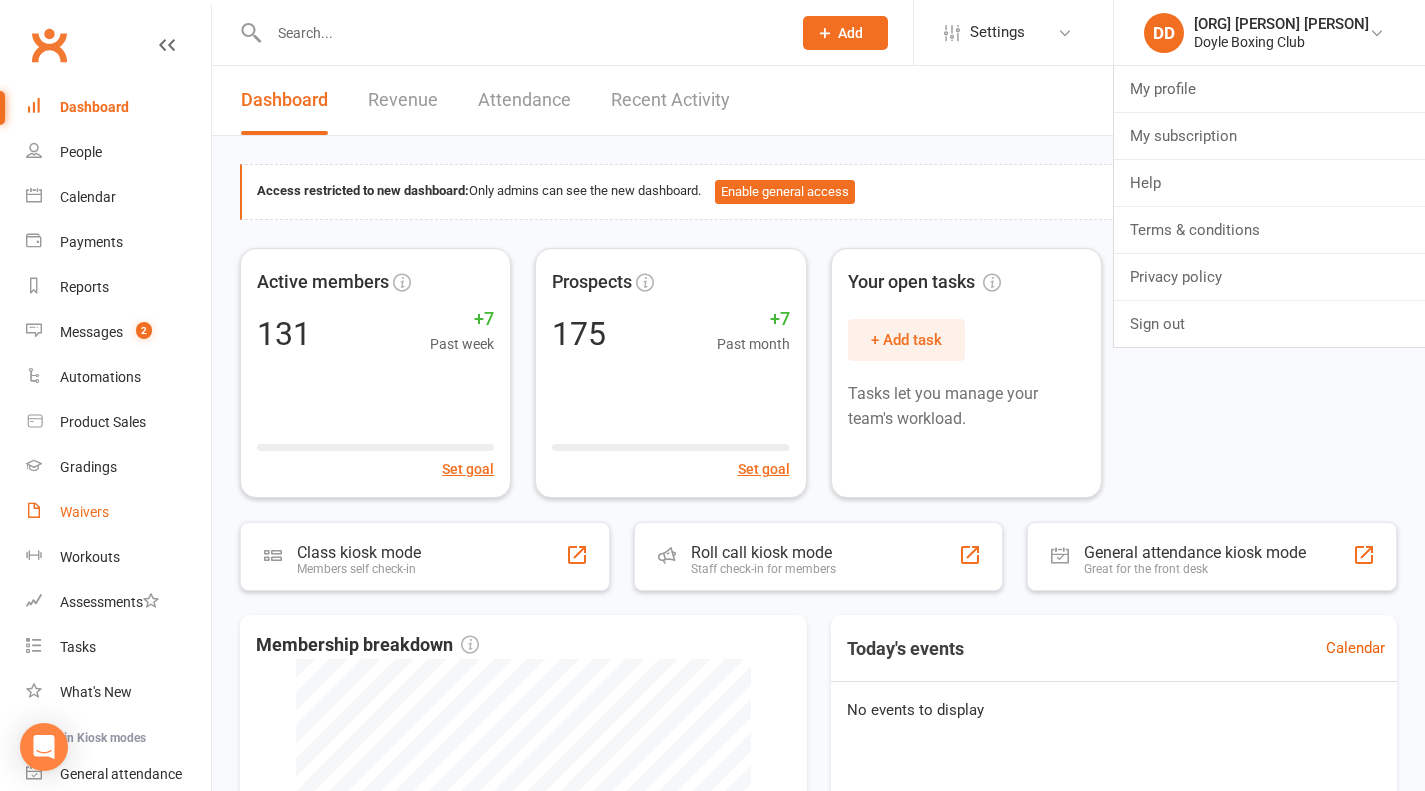 click on "Waivers" at bounding box center (84, 512) 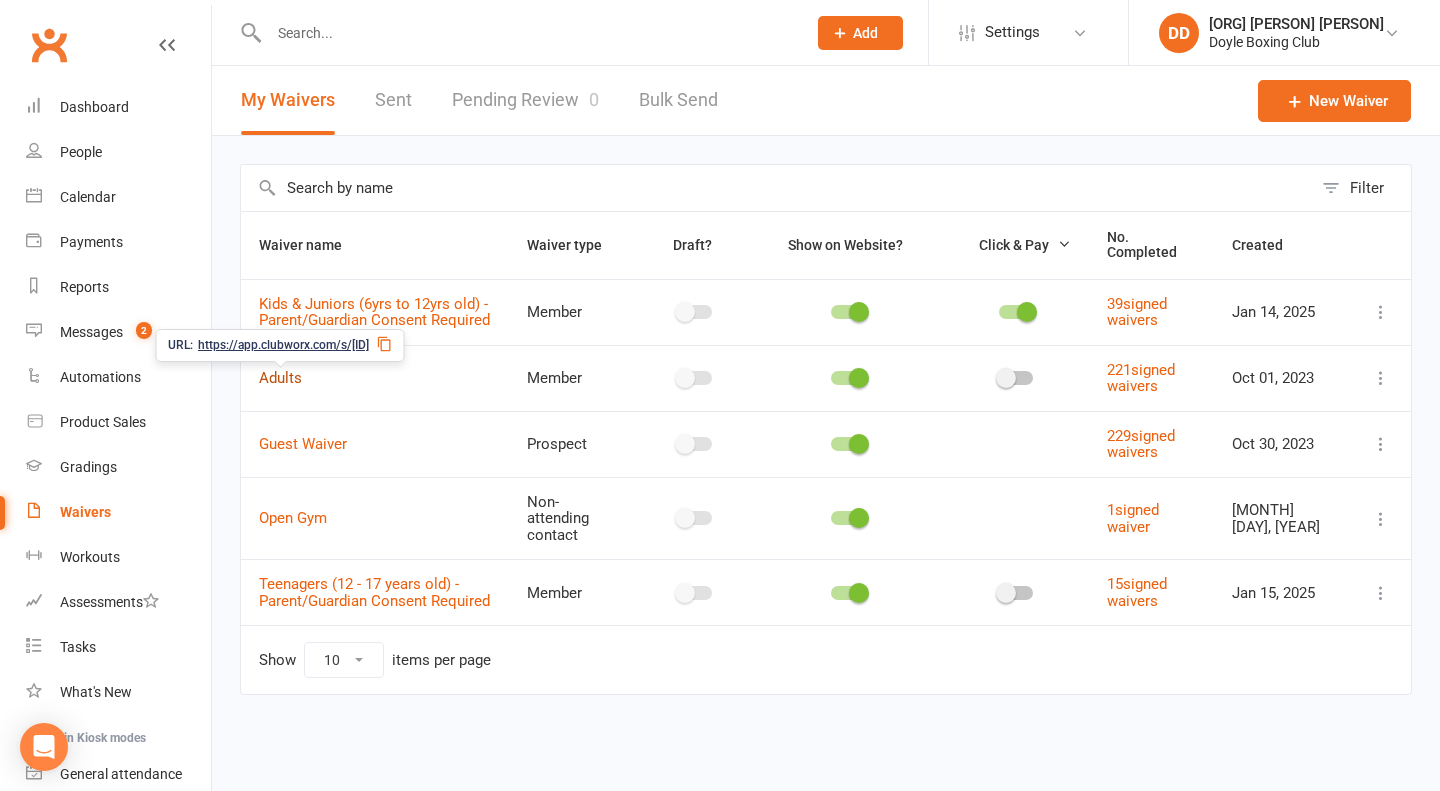 click on "Adults" at bounding box center (280, 378) 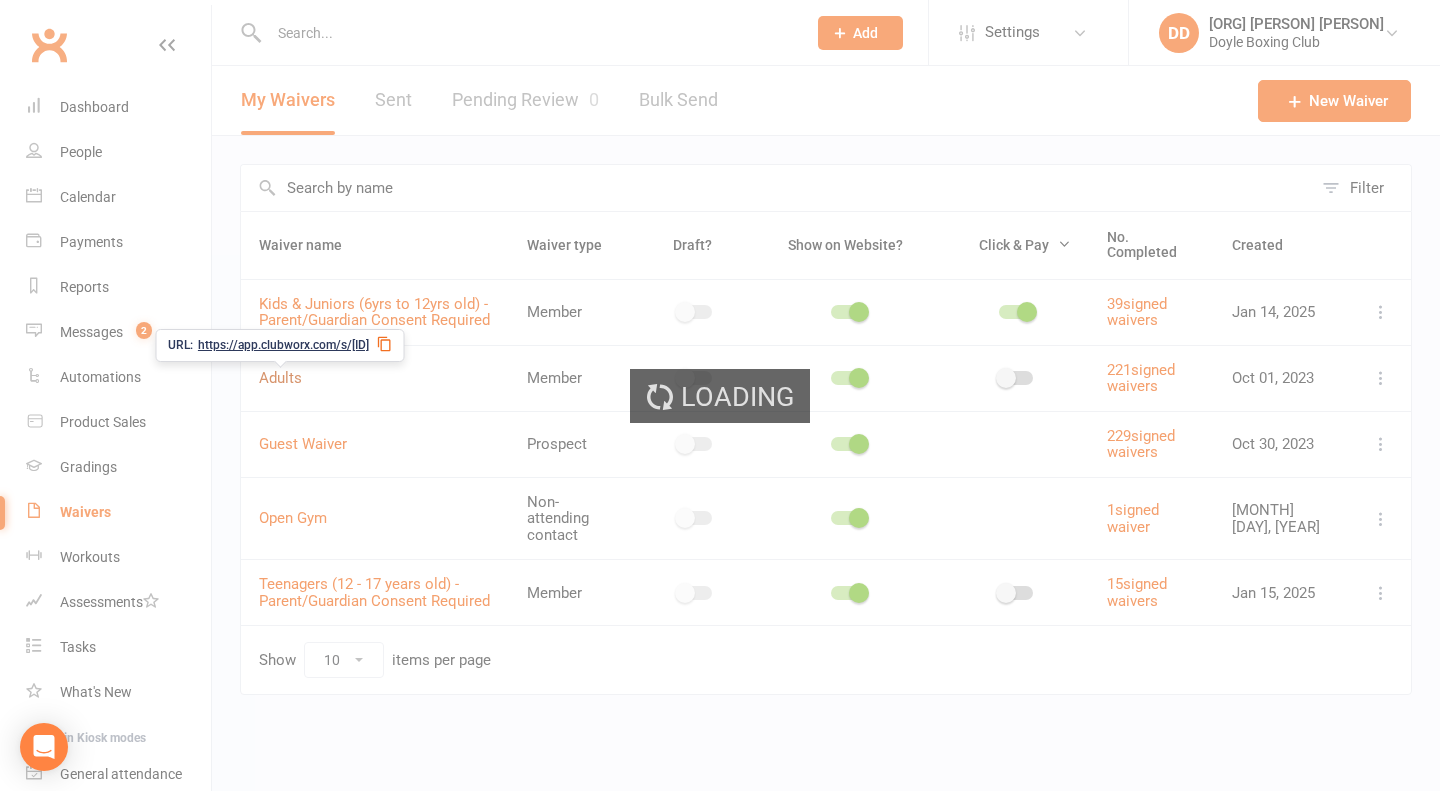 select on "bank_account" 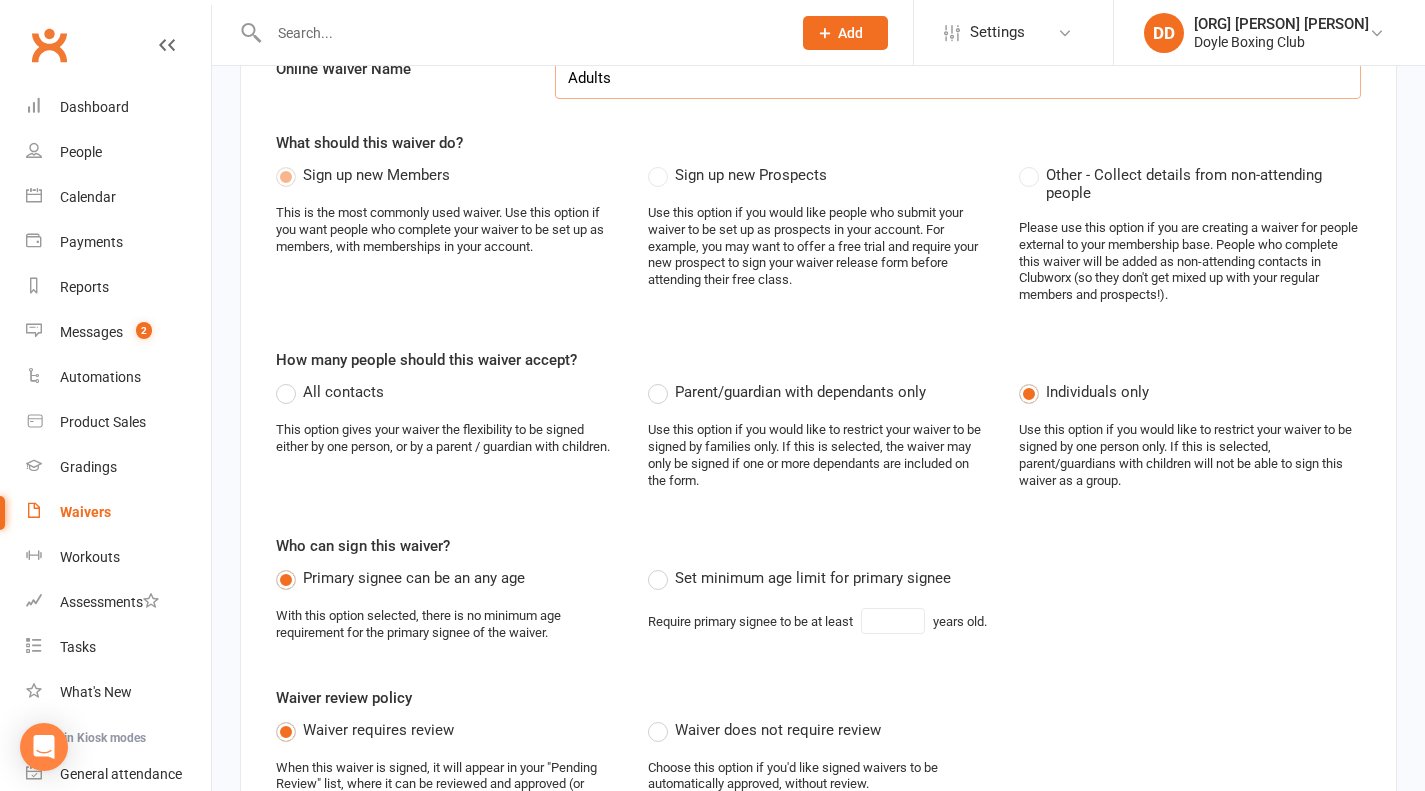 scroll, scrollTop: 0, scrollLeft: 0, axis: both 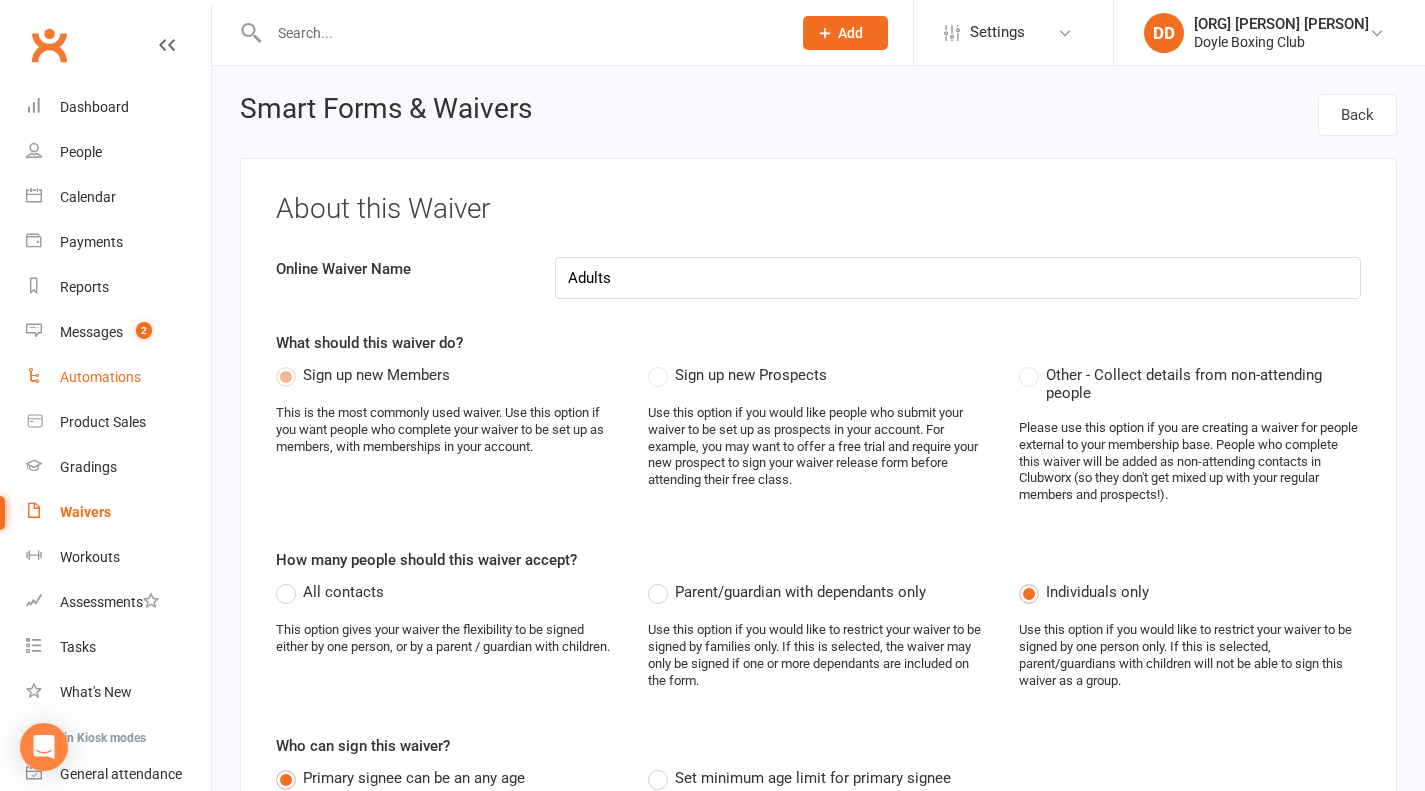 click on "Automations" at bounding box center [100, 377] 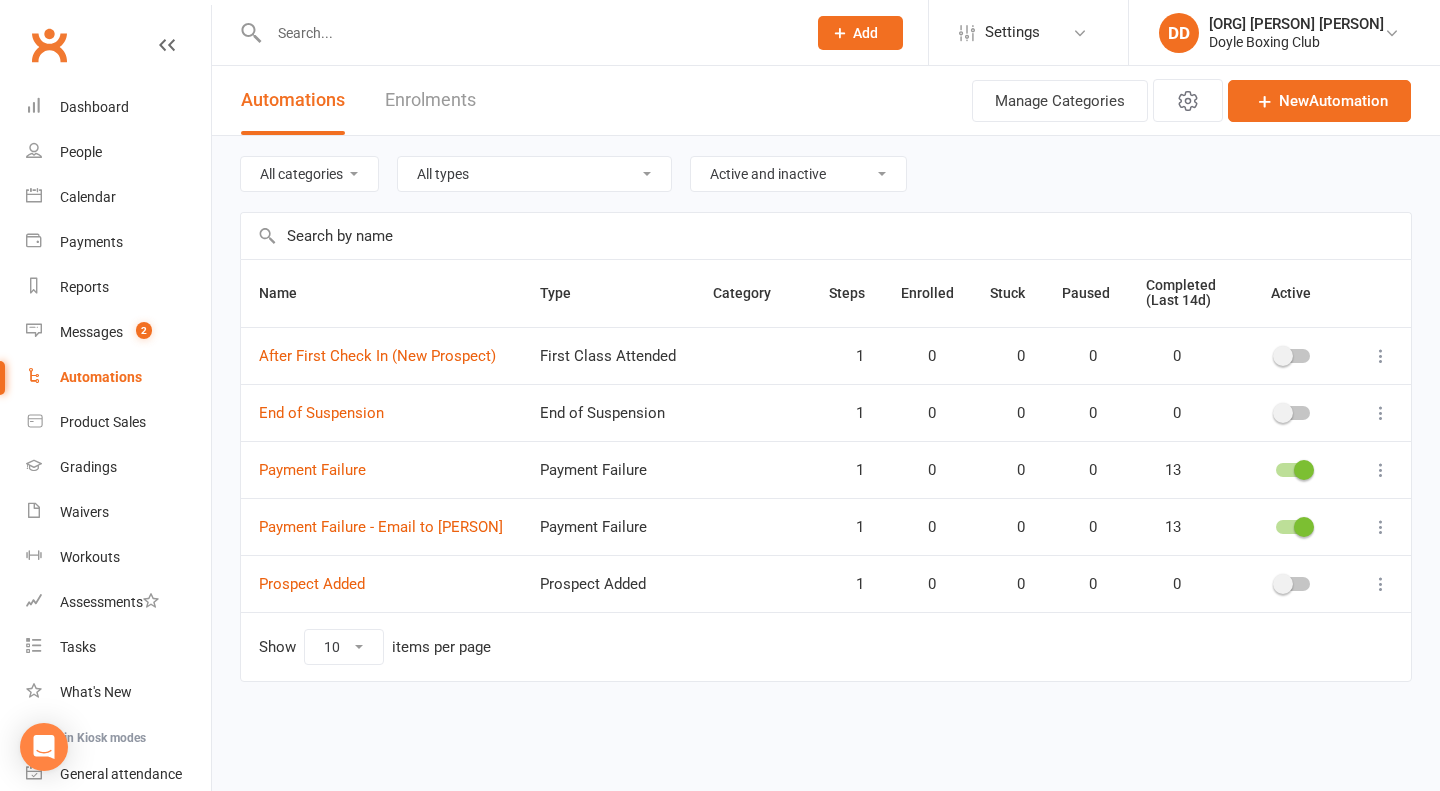 click at bounding box center (1381, 470) 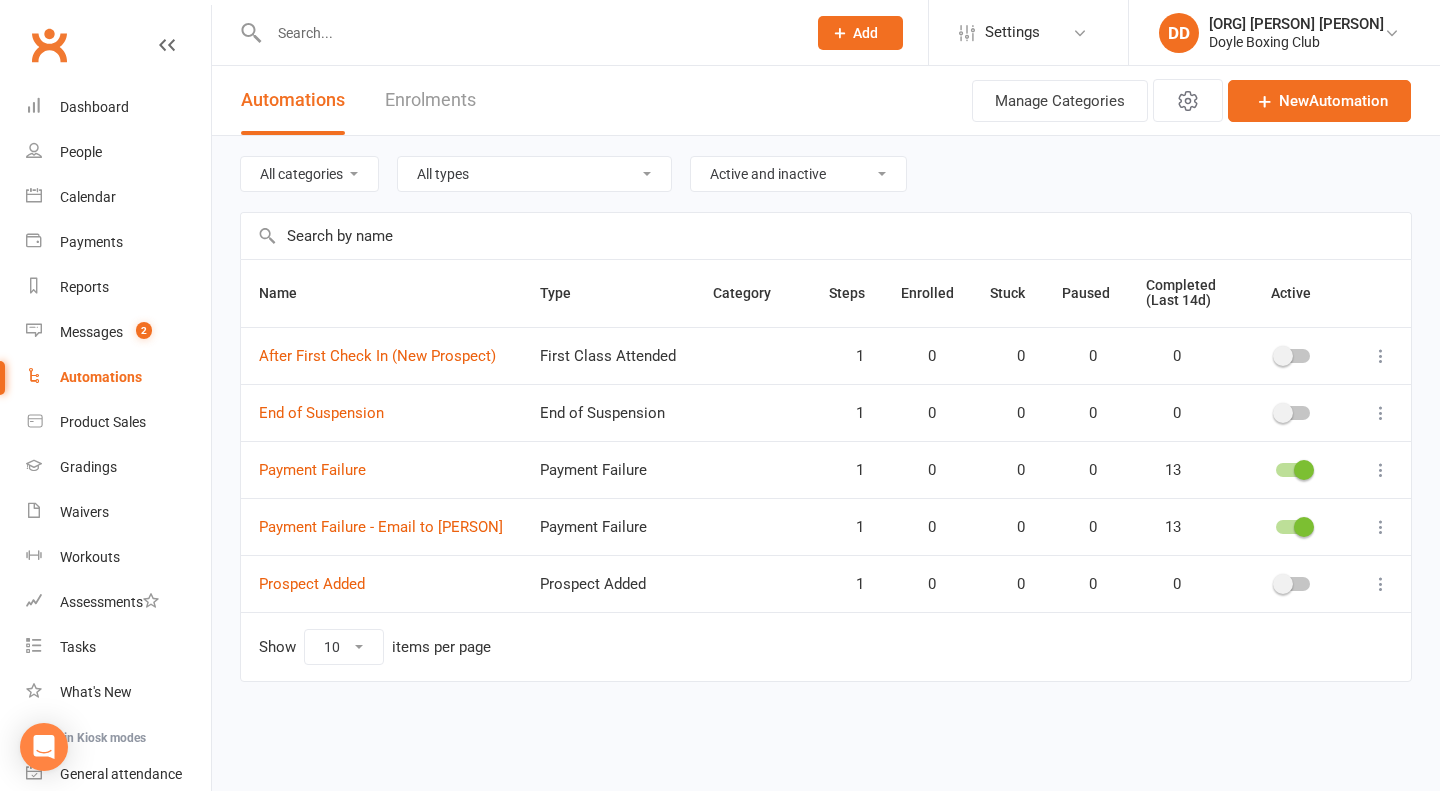 click on "Name Type Category Steps Enrolled Stuck Paused Completed  (Last 14d) Active After First Check In (New Prospect) First Class Attended 1 0 0 0 0 End of Suspension End of Suspension 1 0 0 0 0 Payment Failure Payment Failure 1 0 0 0 13 Payment Failure - Email to [NAME] Payment Failure 1 0 0 0 13 Prospect Added Prospect Added 1 0 0 0 0 Show 10 25 50 100 items per page" at bounding box center [826, 484] 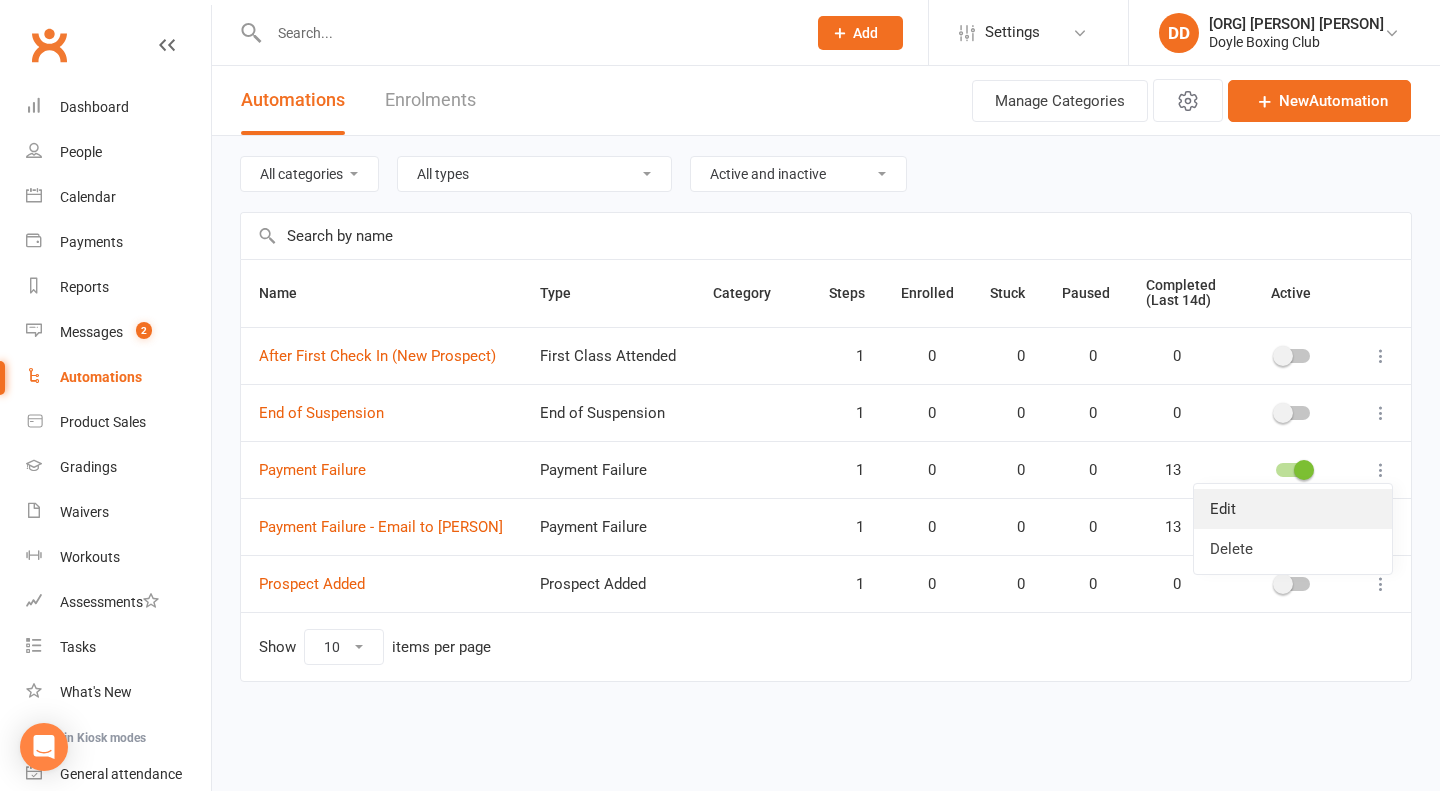 click on "Edit" at bounding box center (1293, 509) 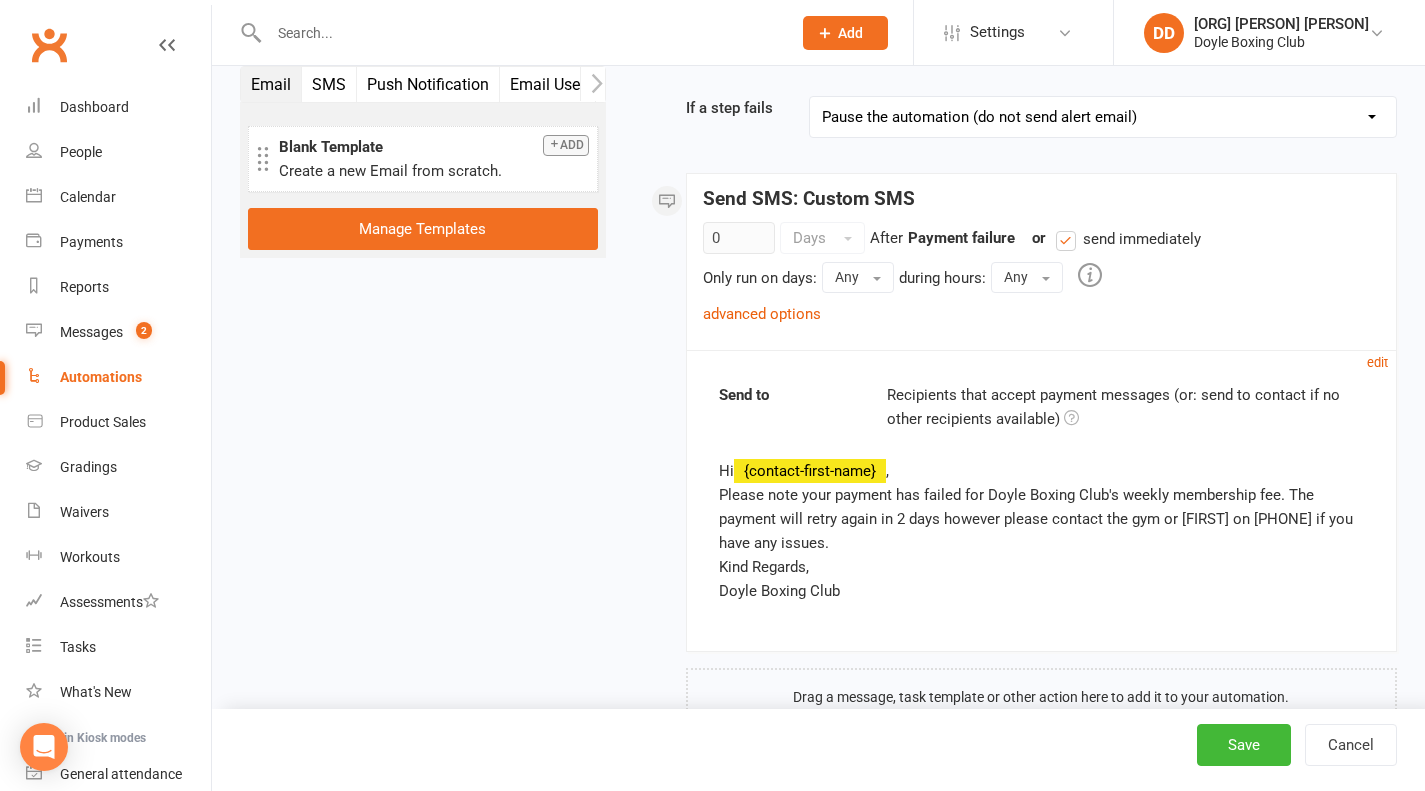 scroll, scrollTop: 0, scrollLeft: 0, axis: both 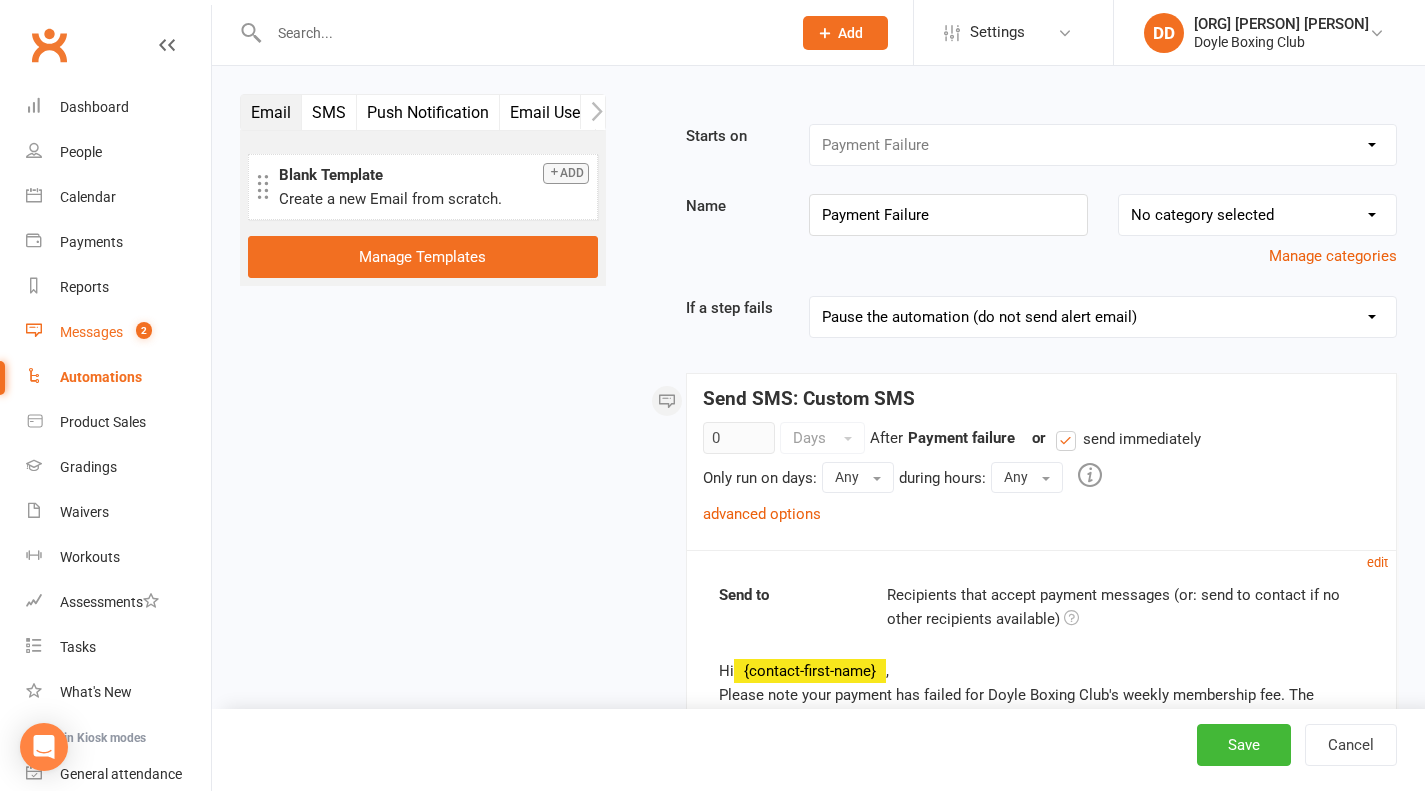 click on "Messages" at bounding box center [91, 332] 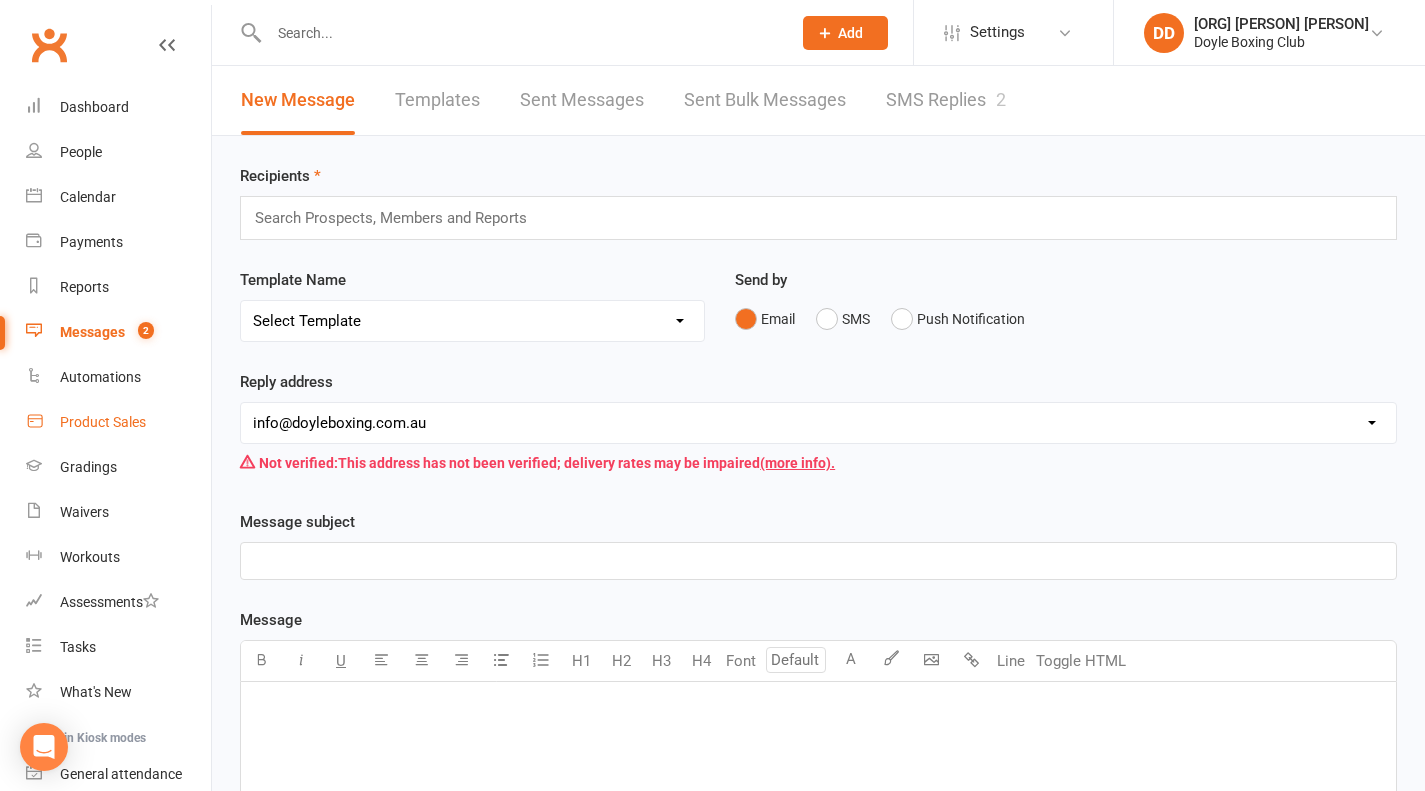 scroll, scrollTop: 171, scrollLeft: 0, axis: vertical 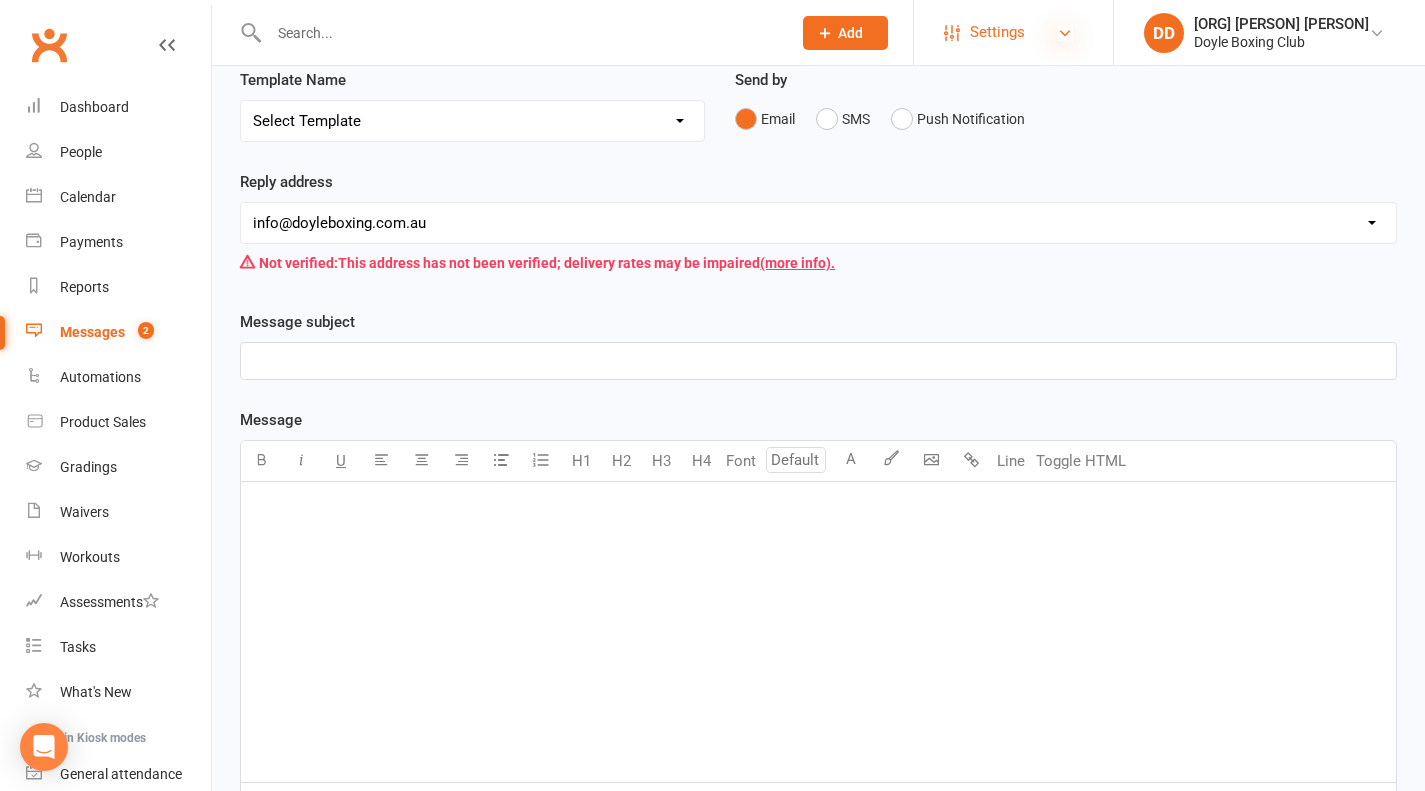 click at bounding box center [1065, 33] 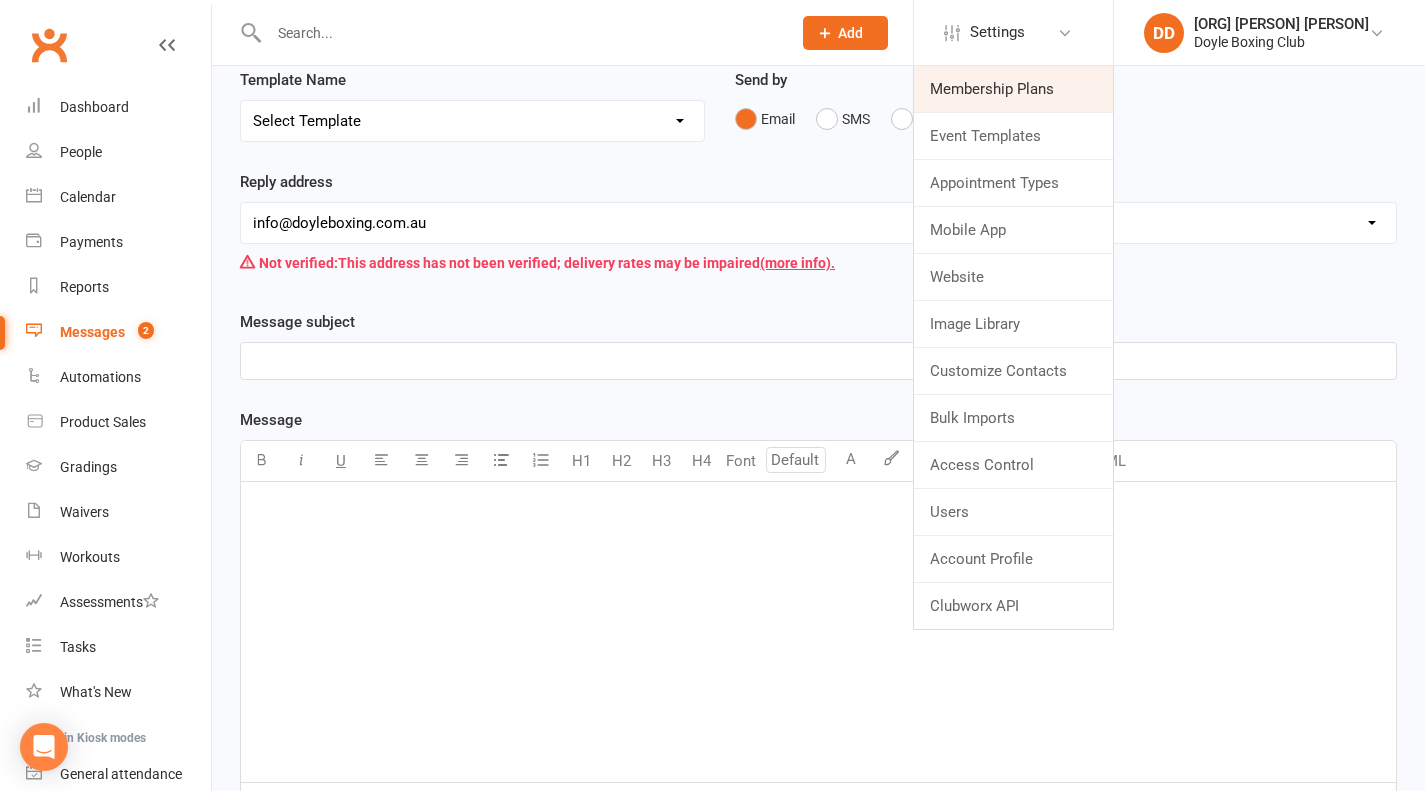 click on "Membership Plans" at bounding box center (1013, 89) 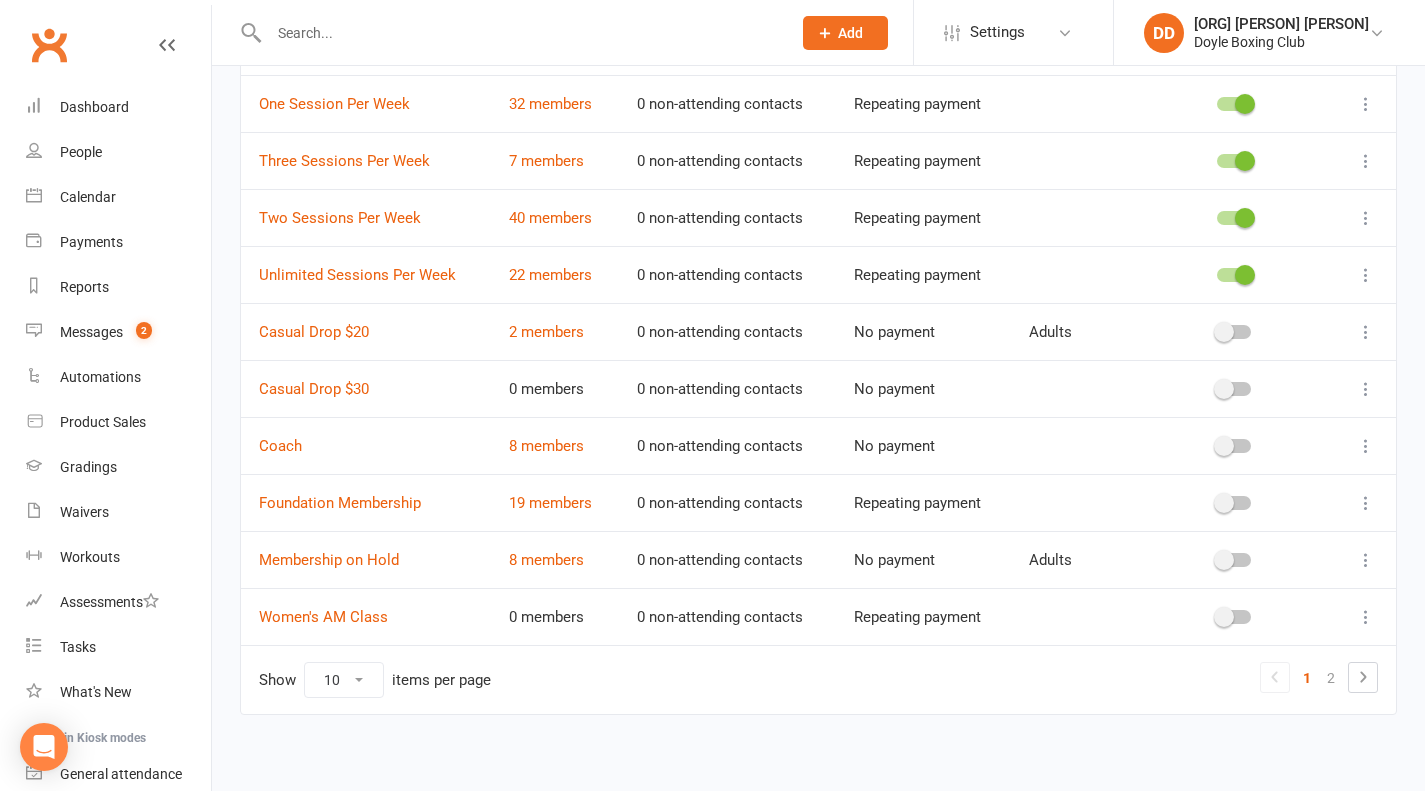 scroll, scrollTop: 200, scrollLeft: 0, axis: vertical 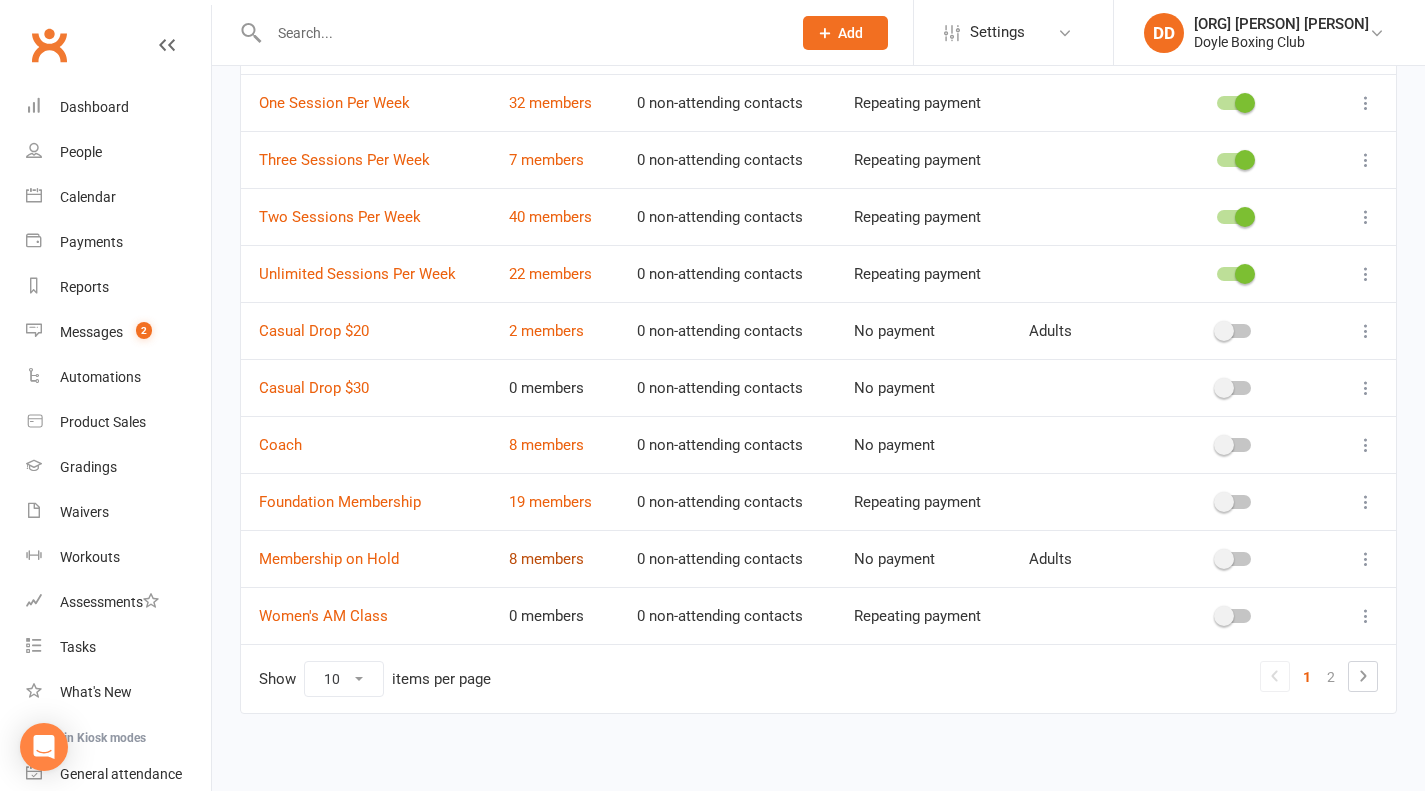 click on "8 members" at bounding box center [546, 559] 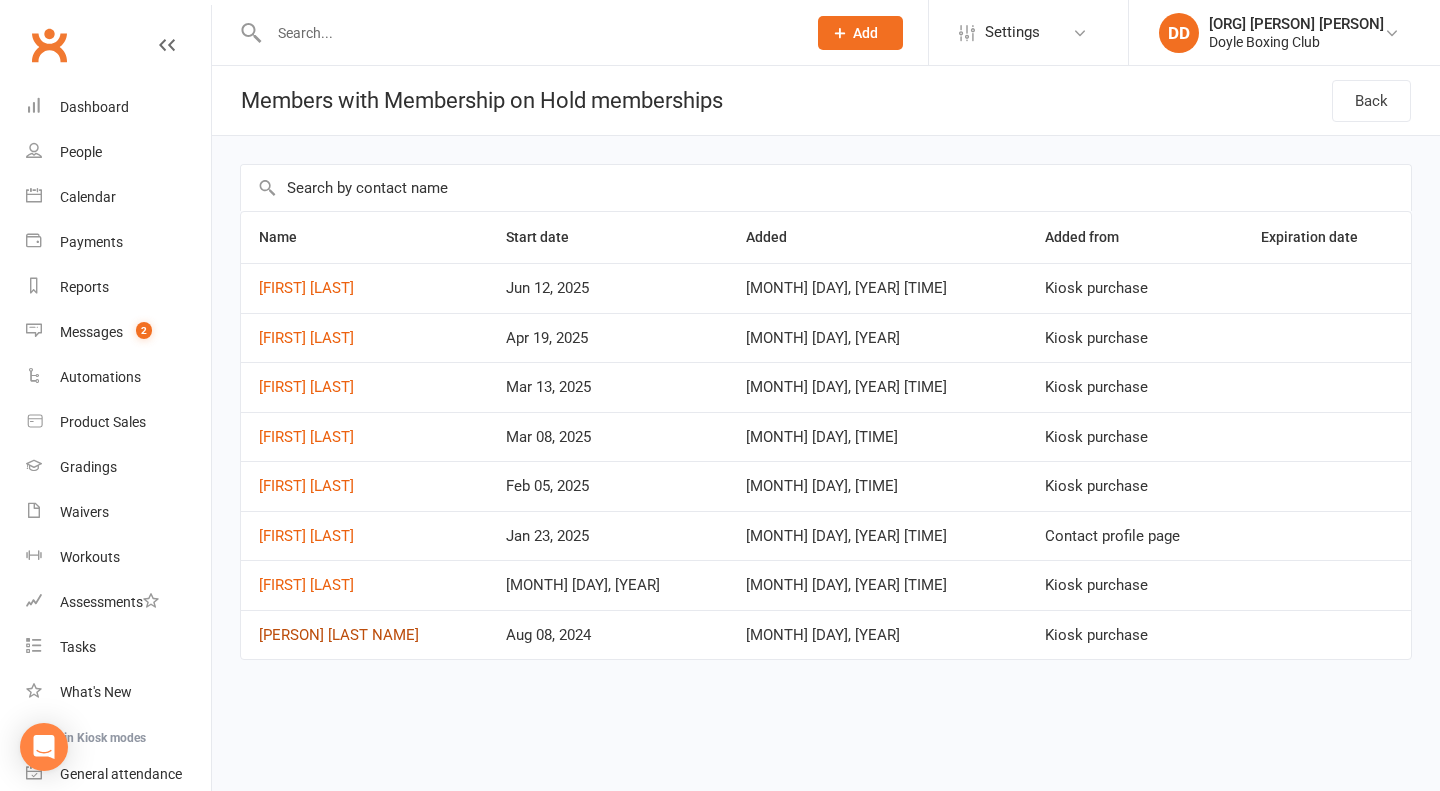 click on "[PERSON] [LAST NAME]" at bounding box center (339, 635) 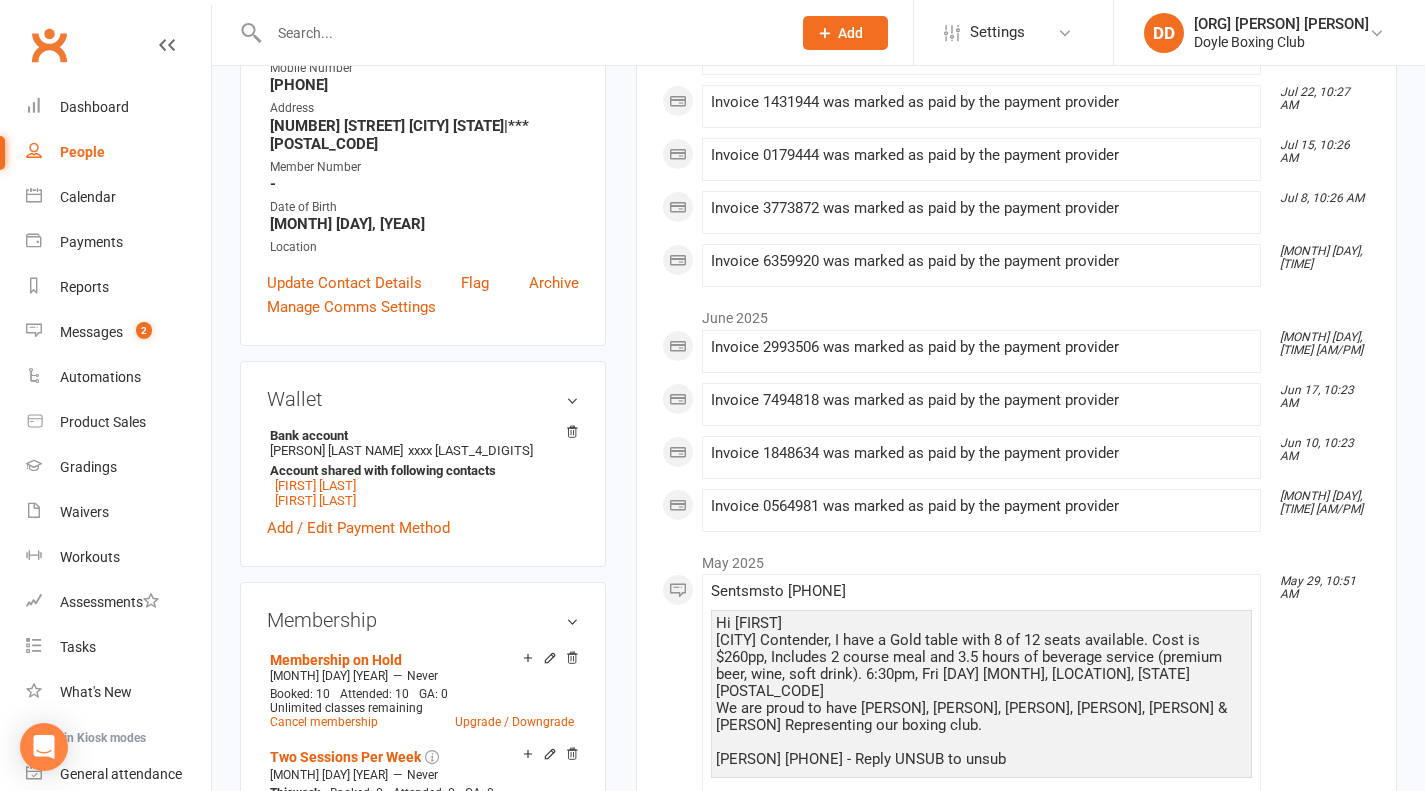scroll, scrollTop: 600, scrollLeft: 0, axis: vertical 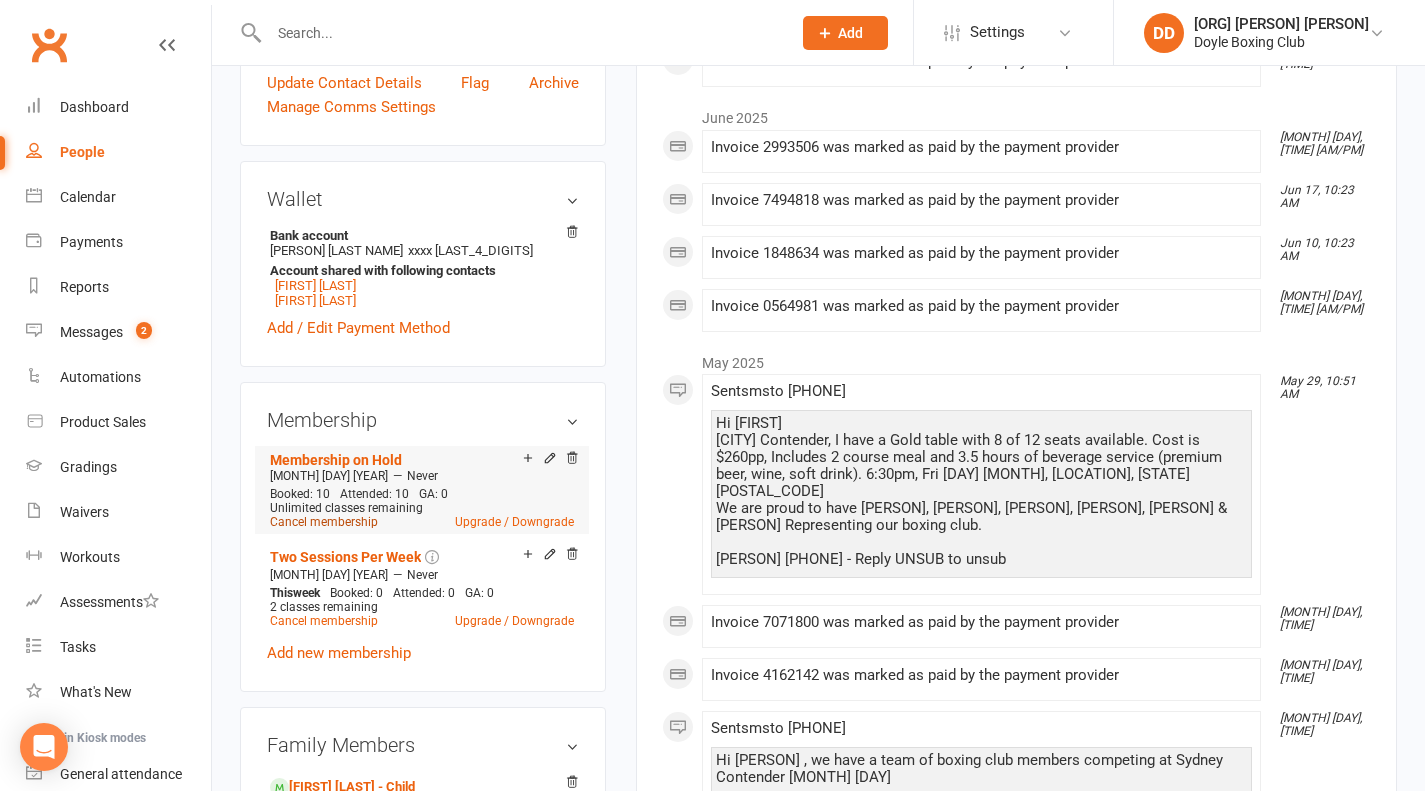 click on "Cancel membership" at bounding box center (324, 522) 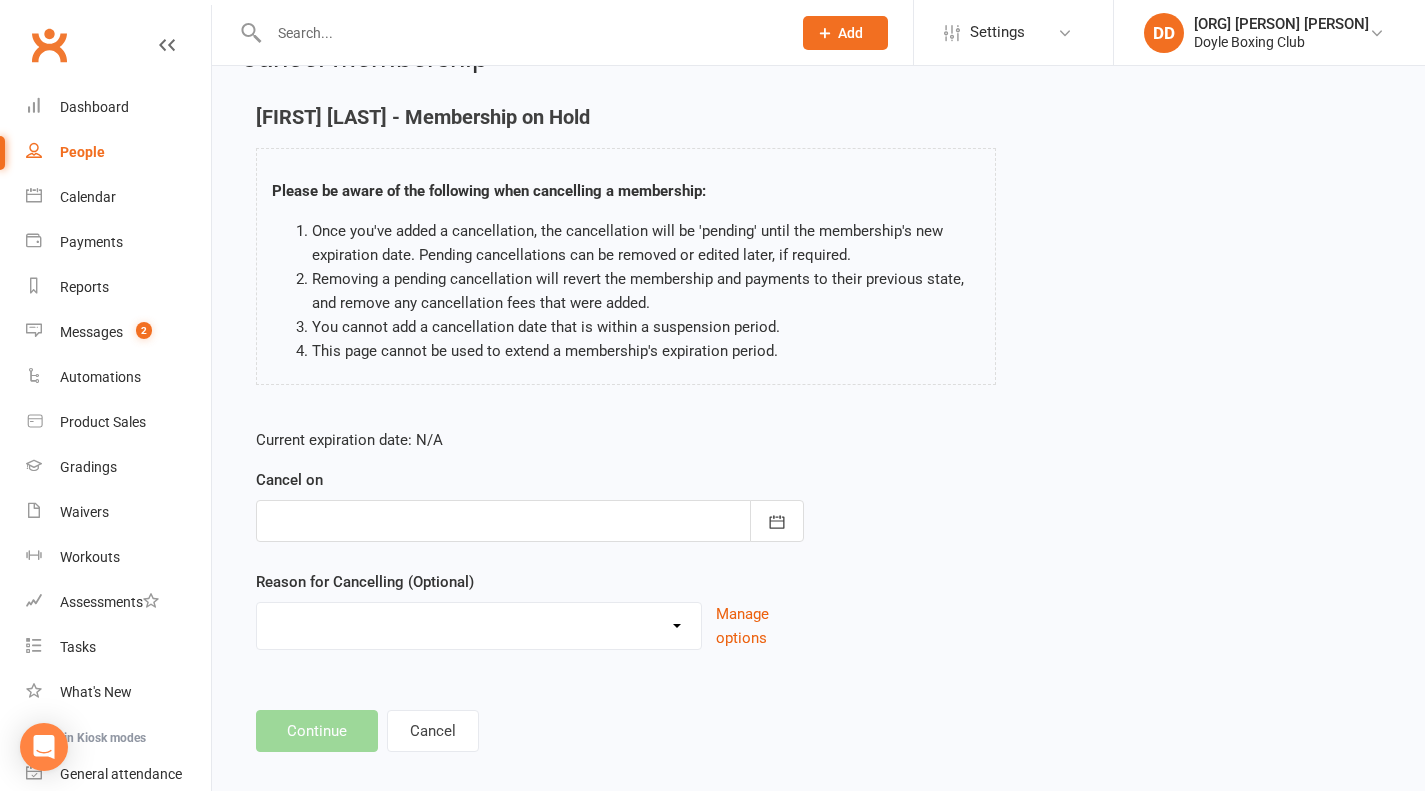 scroll, scrollTop: 73, scrollLeft: 0, axis: vertical 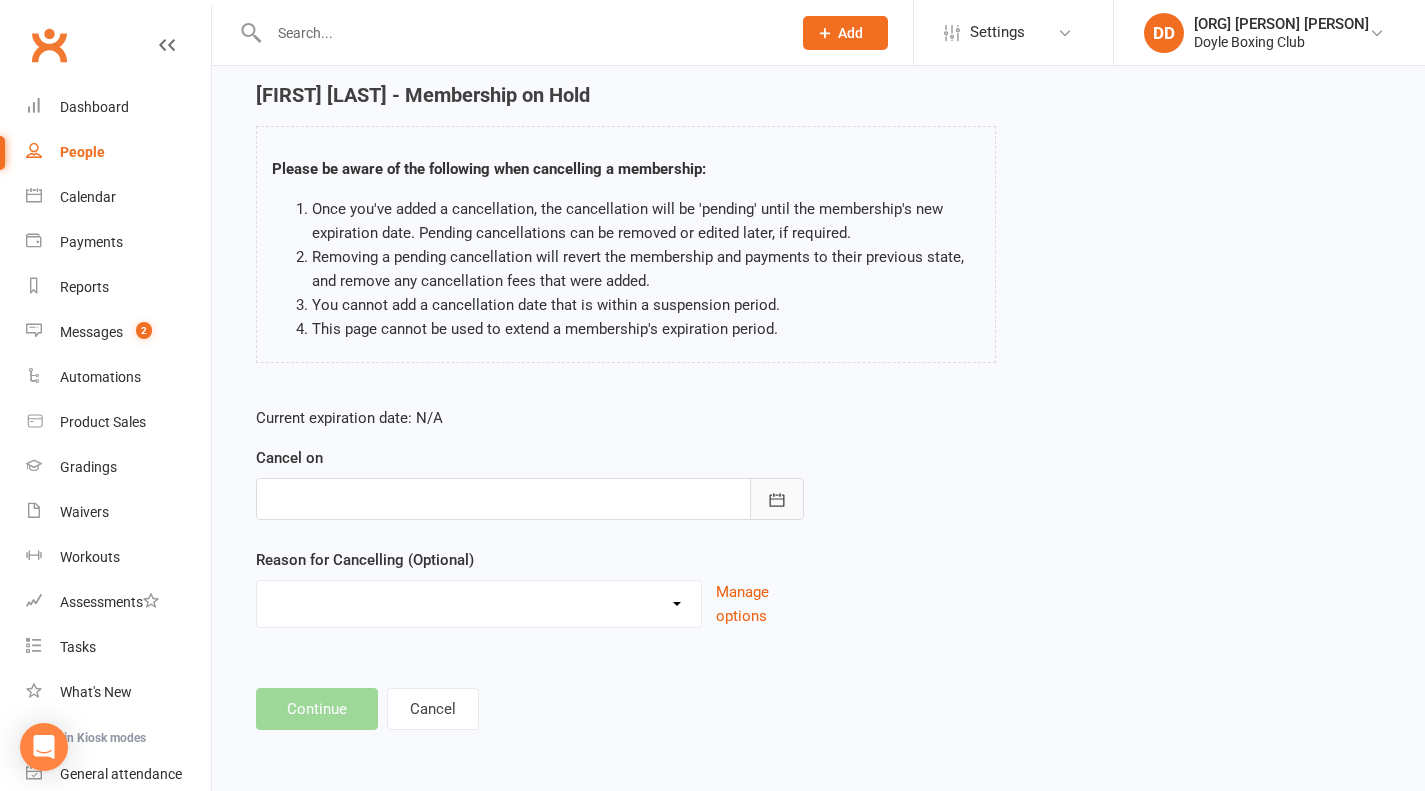 click 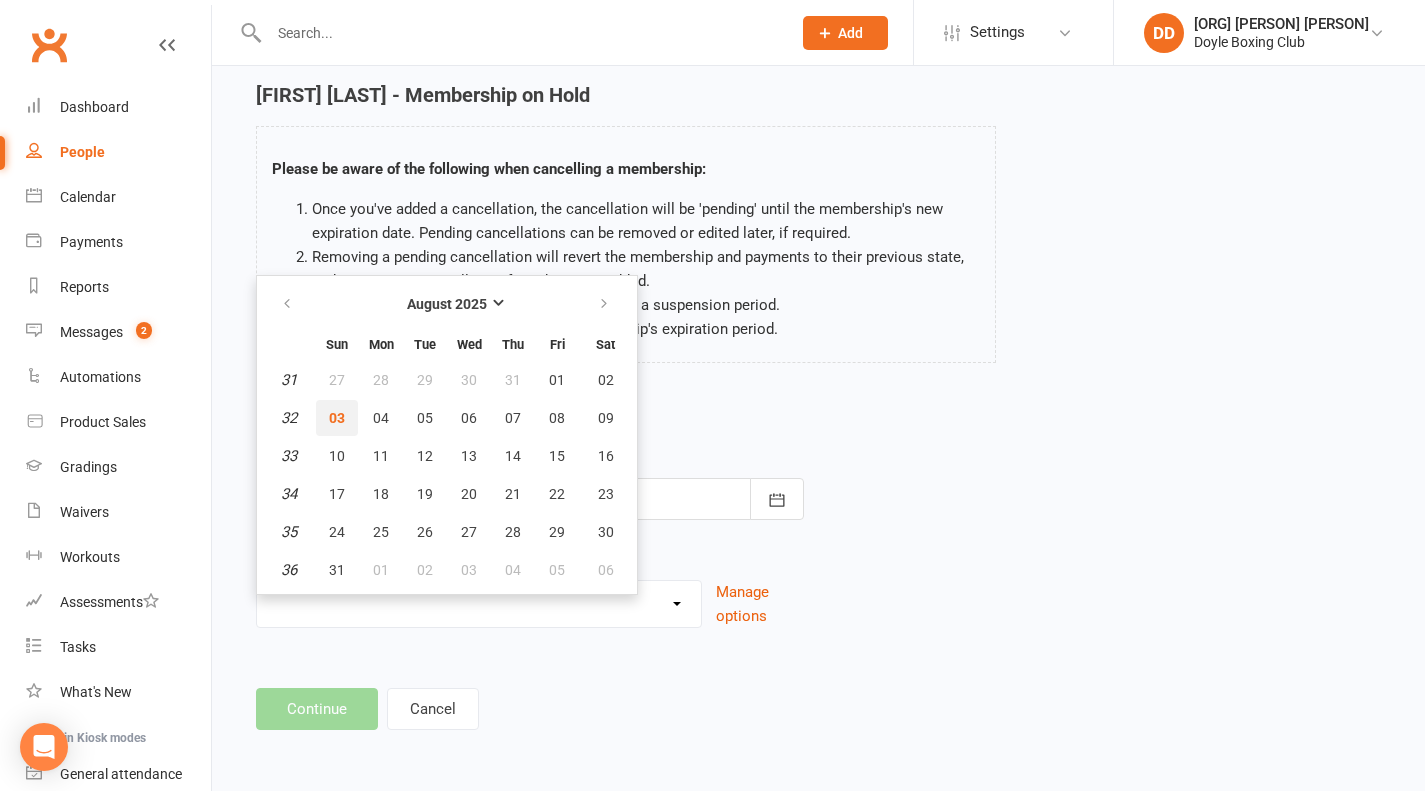 click on "03" at bounding box center (337, 418) 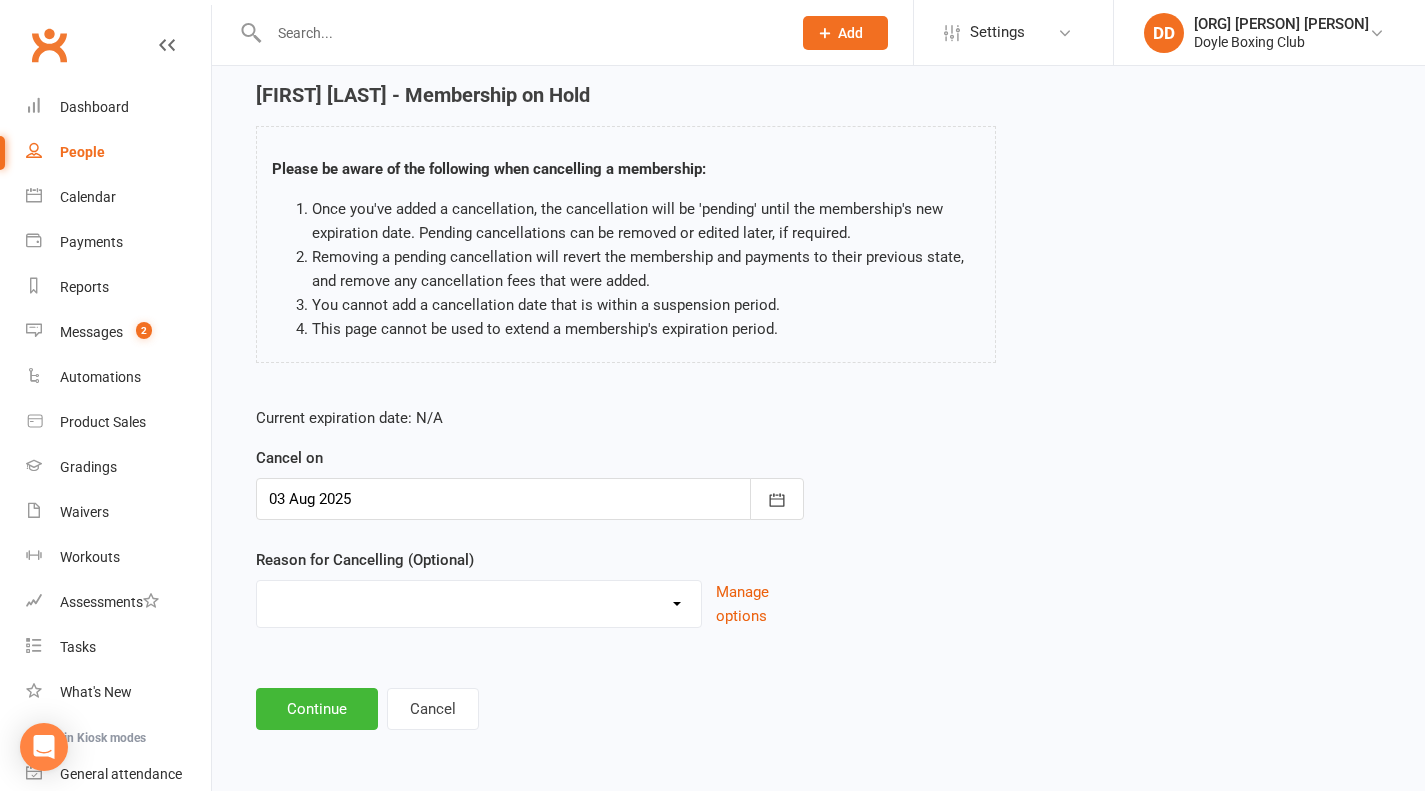 click on "Holiday Injury Other reason" at bounding box center (479, 601) 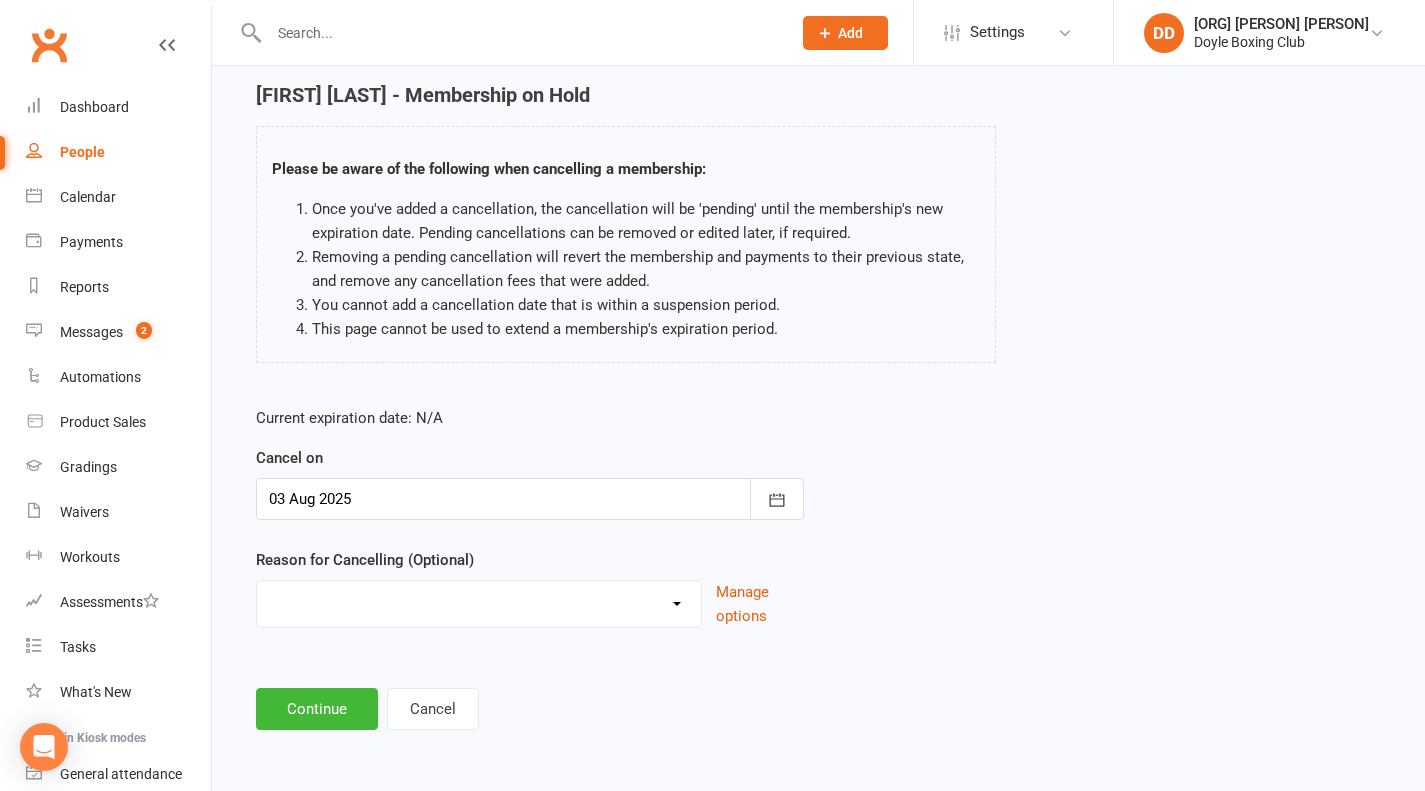 select on "2" 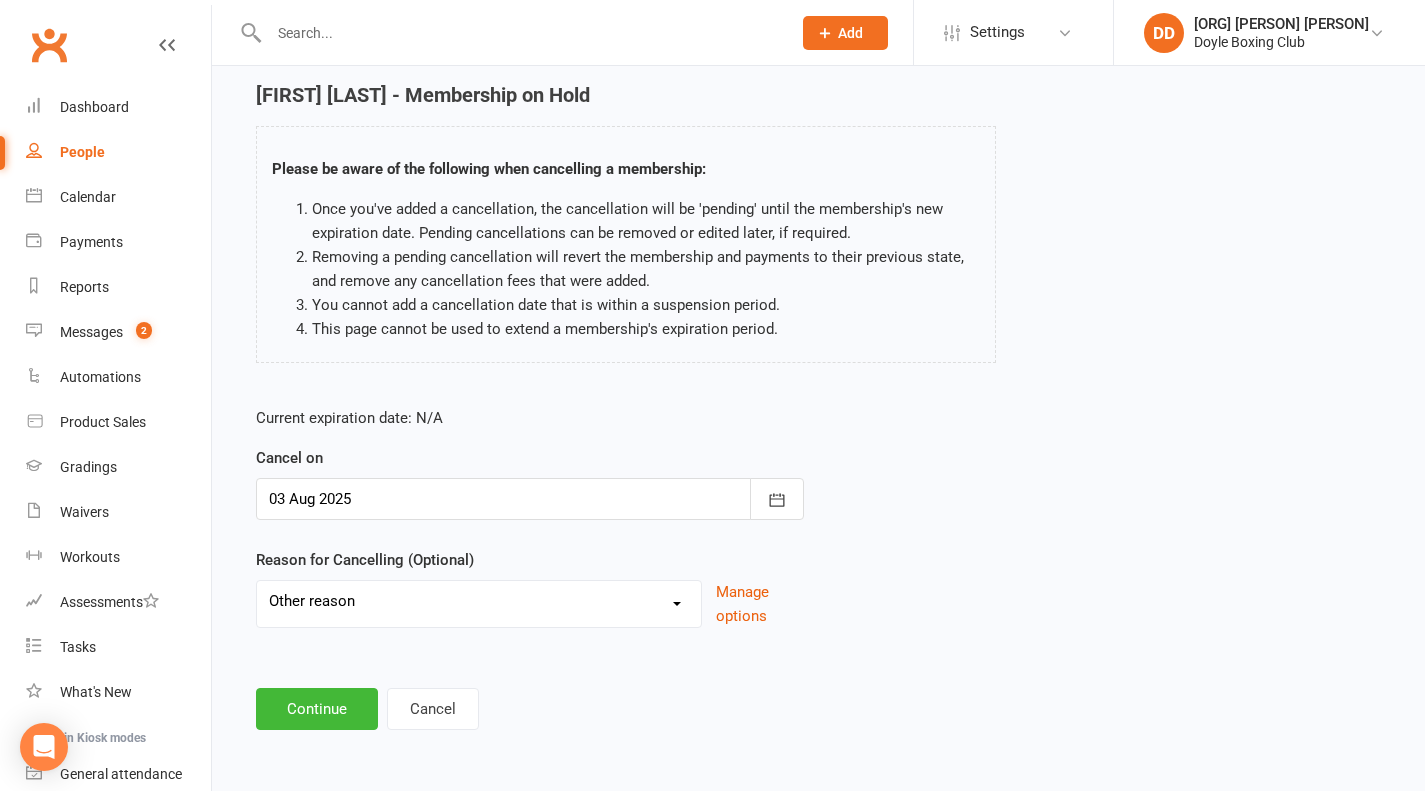 click on "Holiday Injury Other reason" at bounding box center [479, 601] 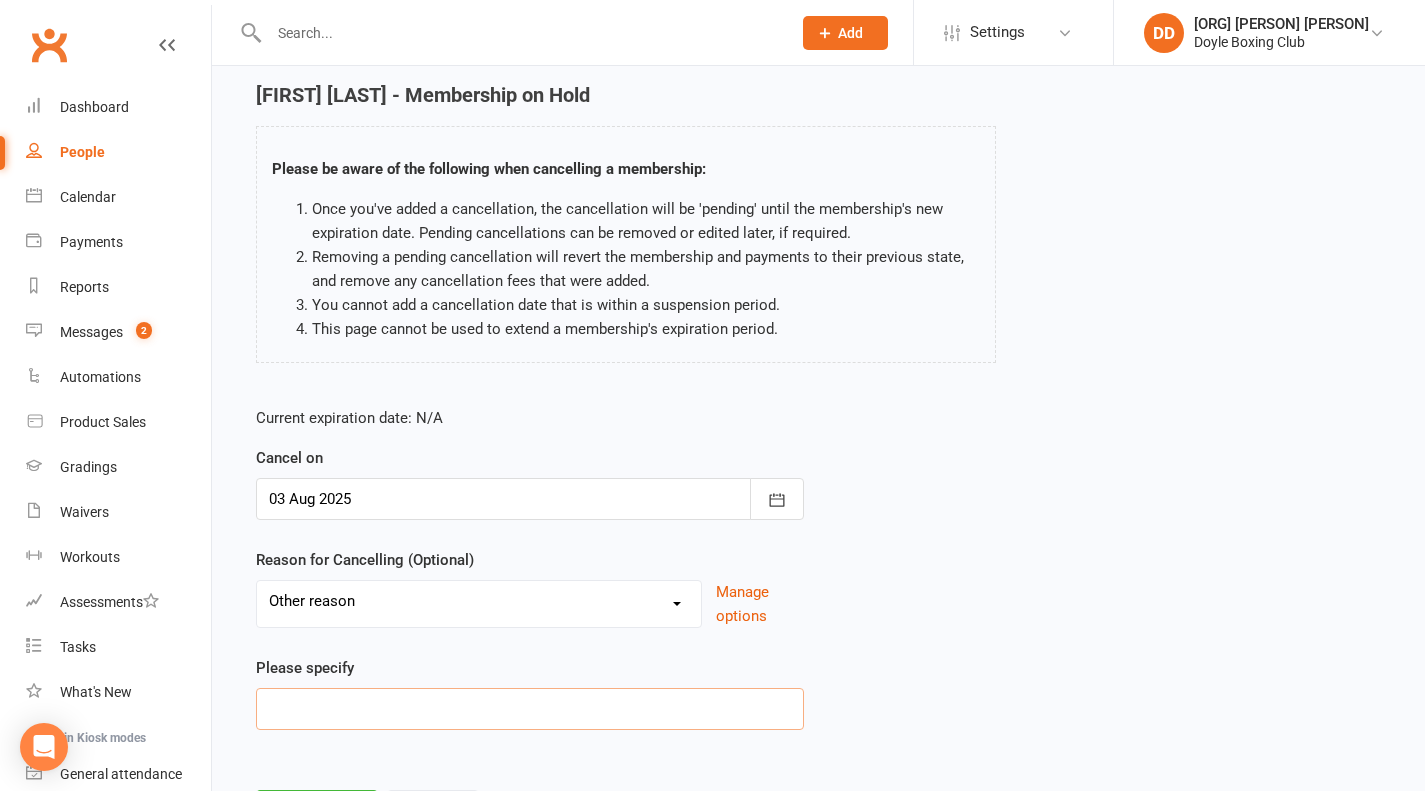 click at bounding box center (530, 709) 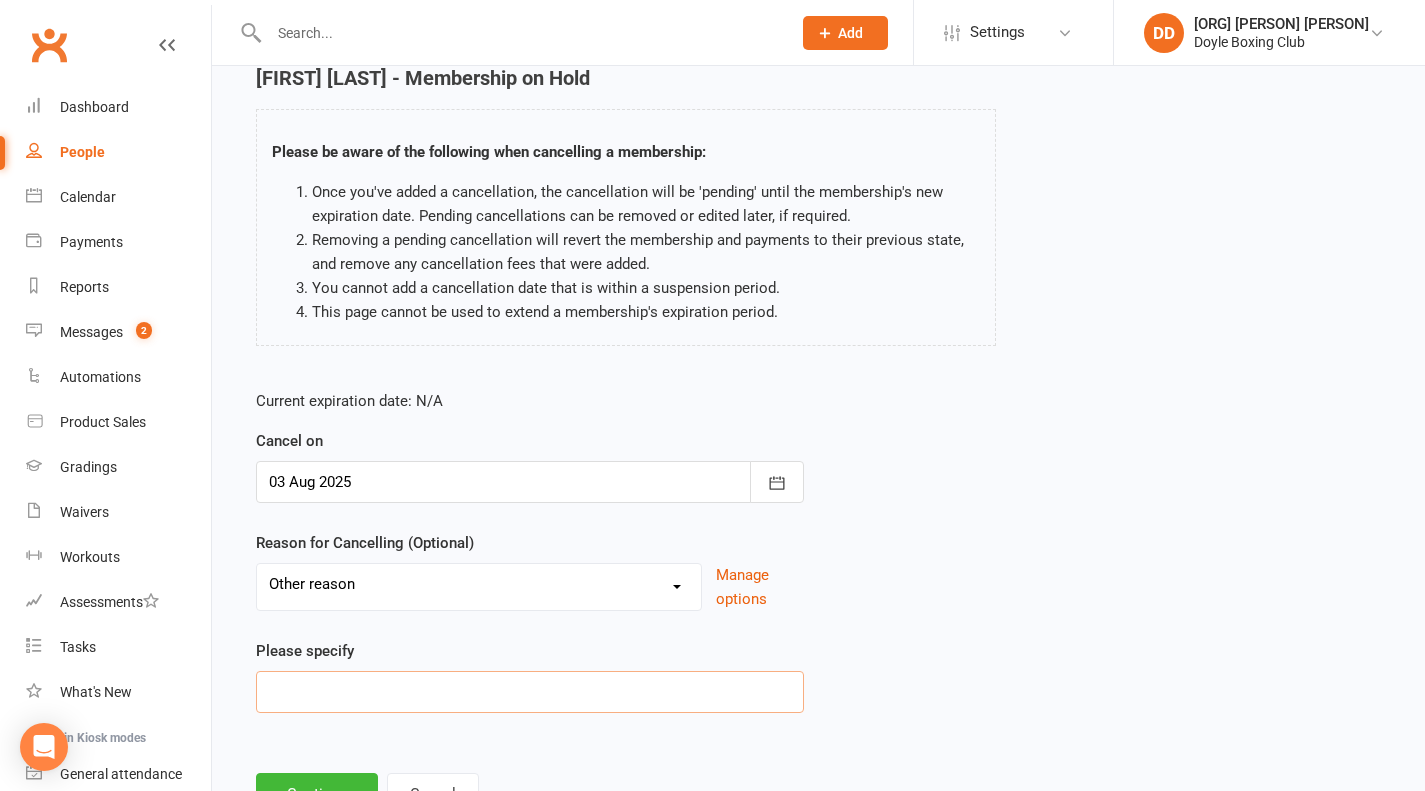 scroll, scrollTop: 175, scrollLeft: 0, axis: vertical 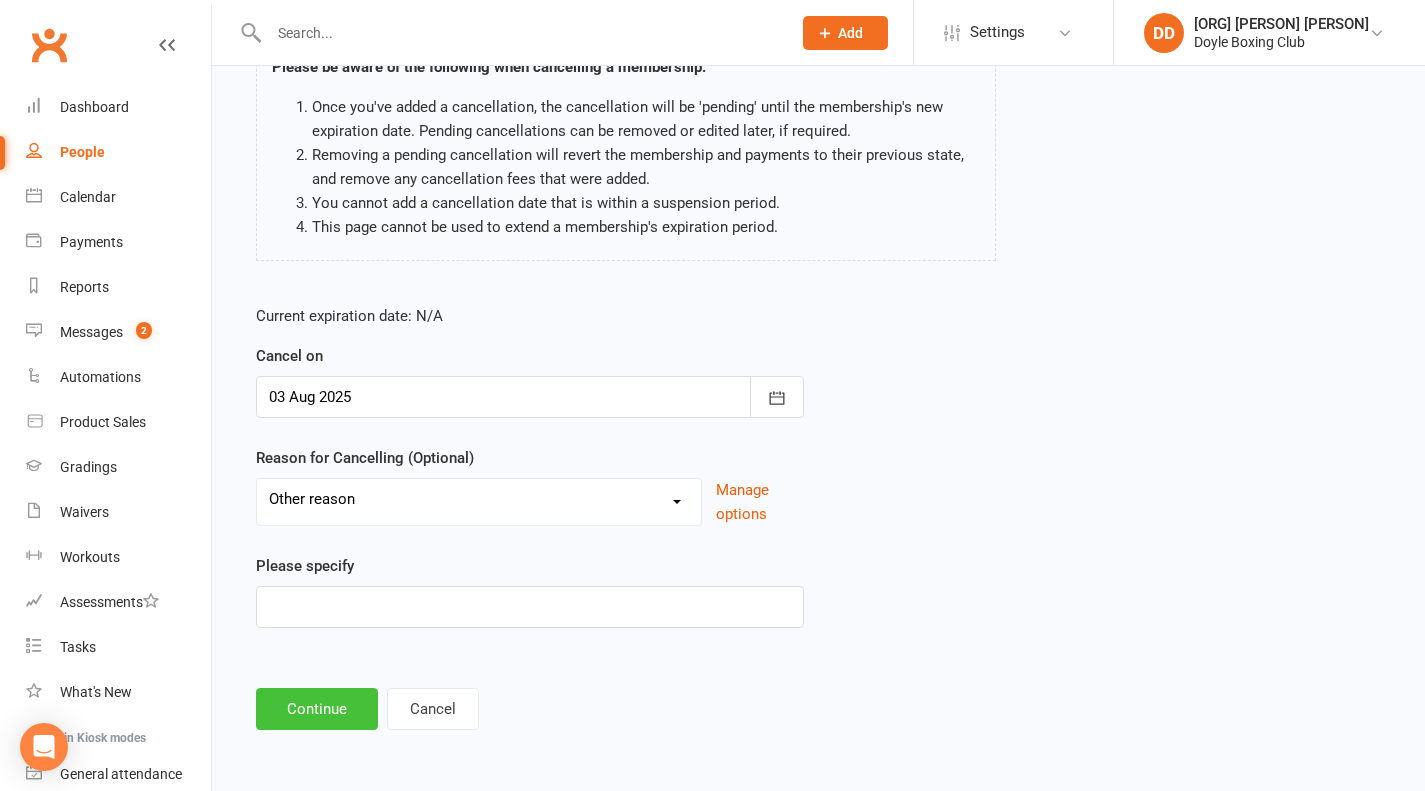 click on "Continue" at bounding box center (317, 709) 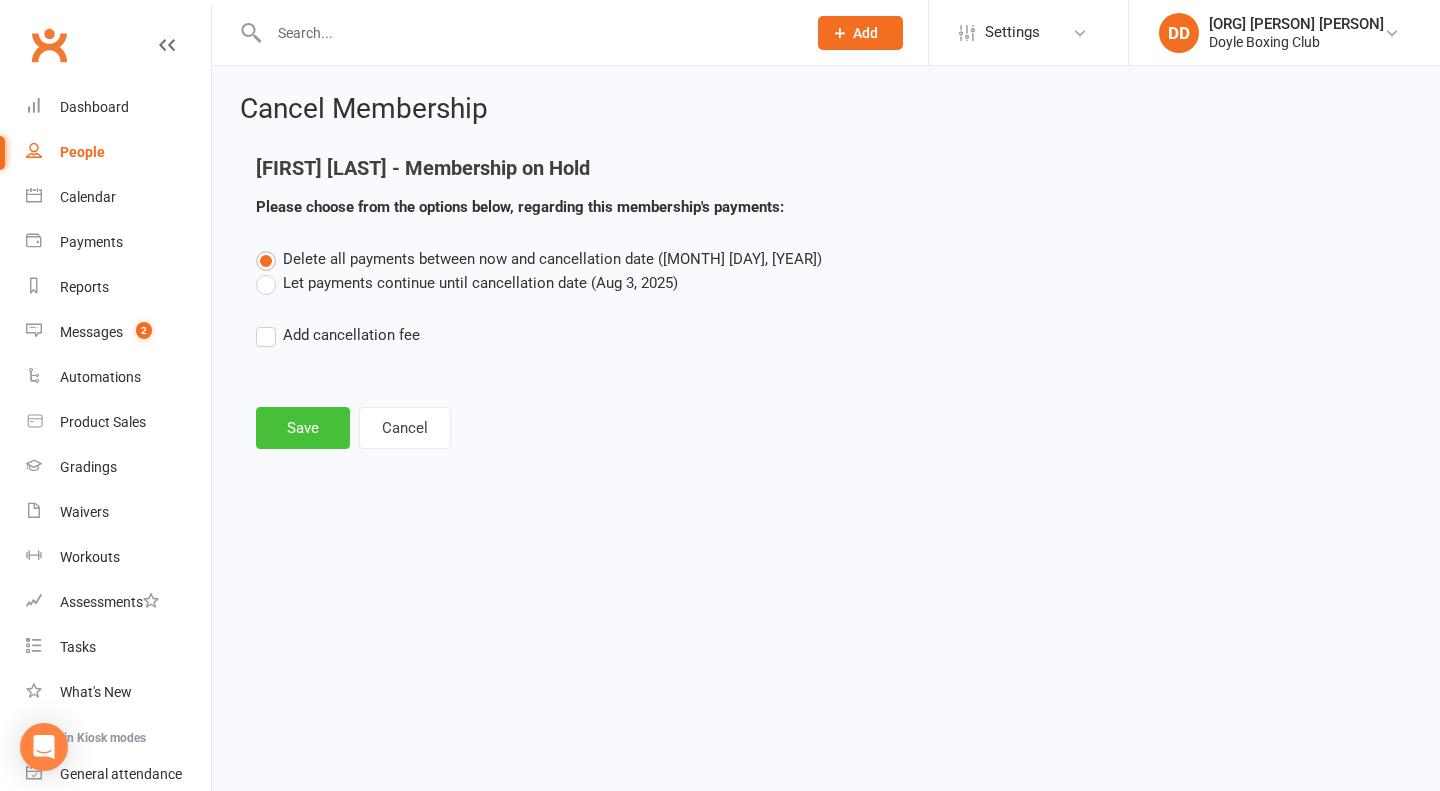 click on "Save" at bounding box center (303, 428) 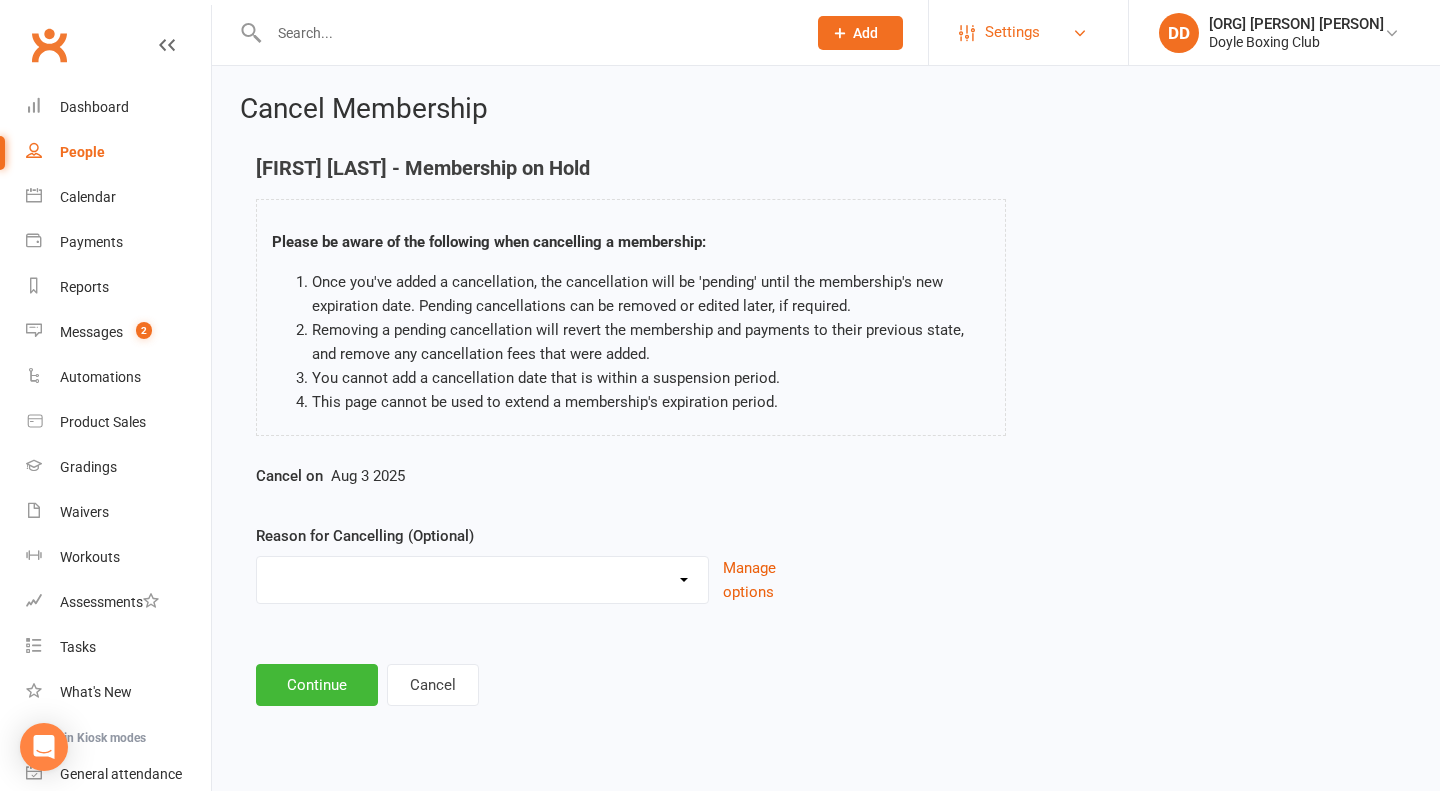 click on "Settings" at bounding box center (1012, 32) 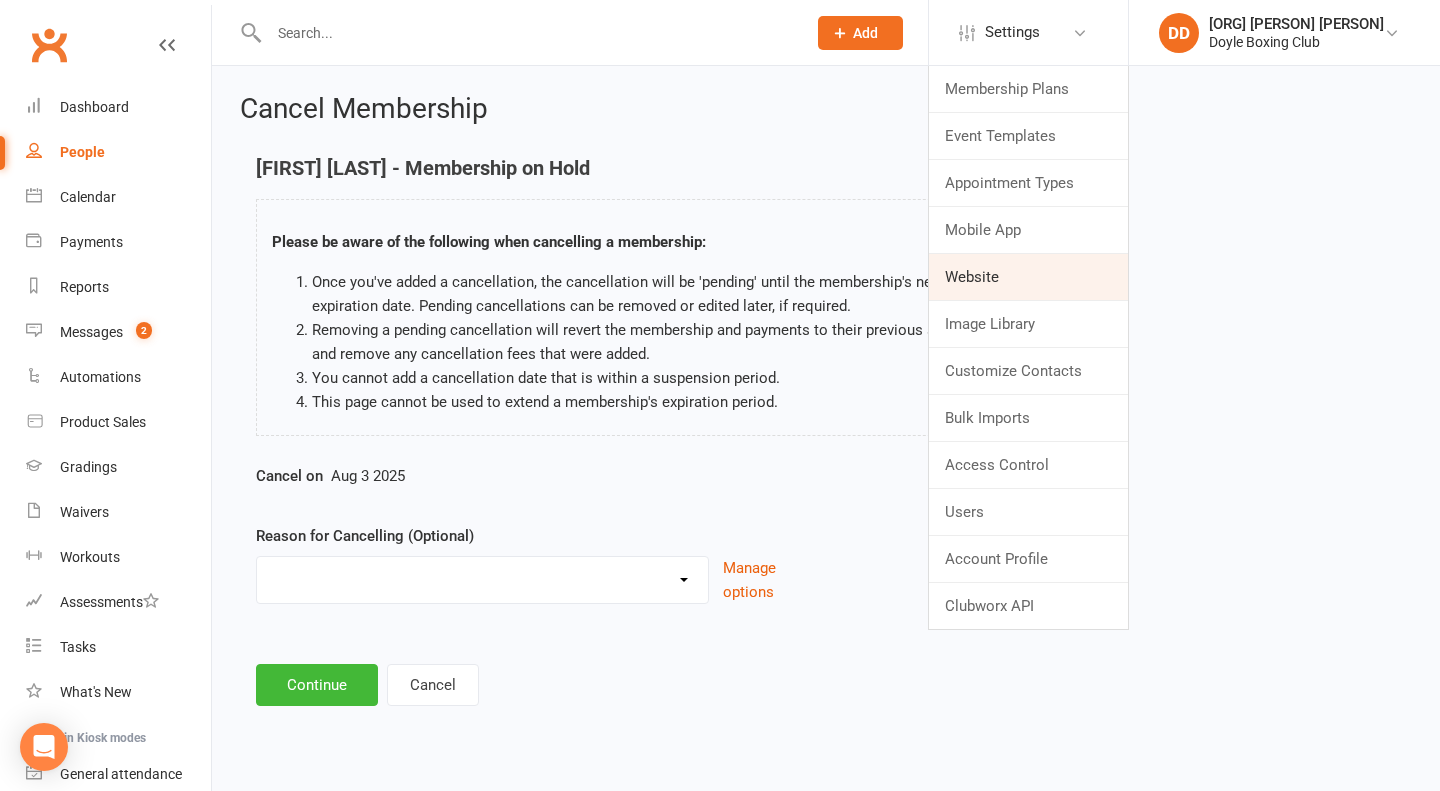 click on "Website" at bounding box center (1028, 277) 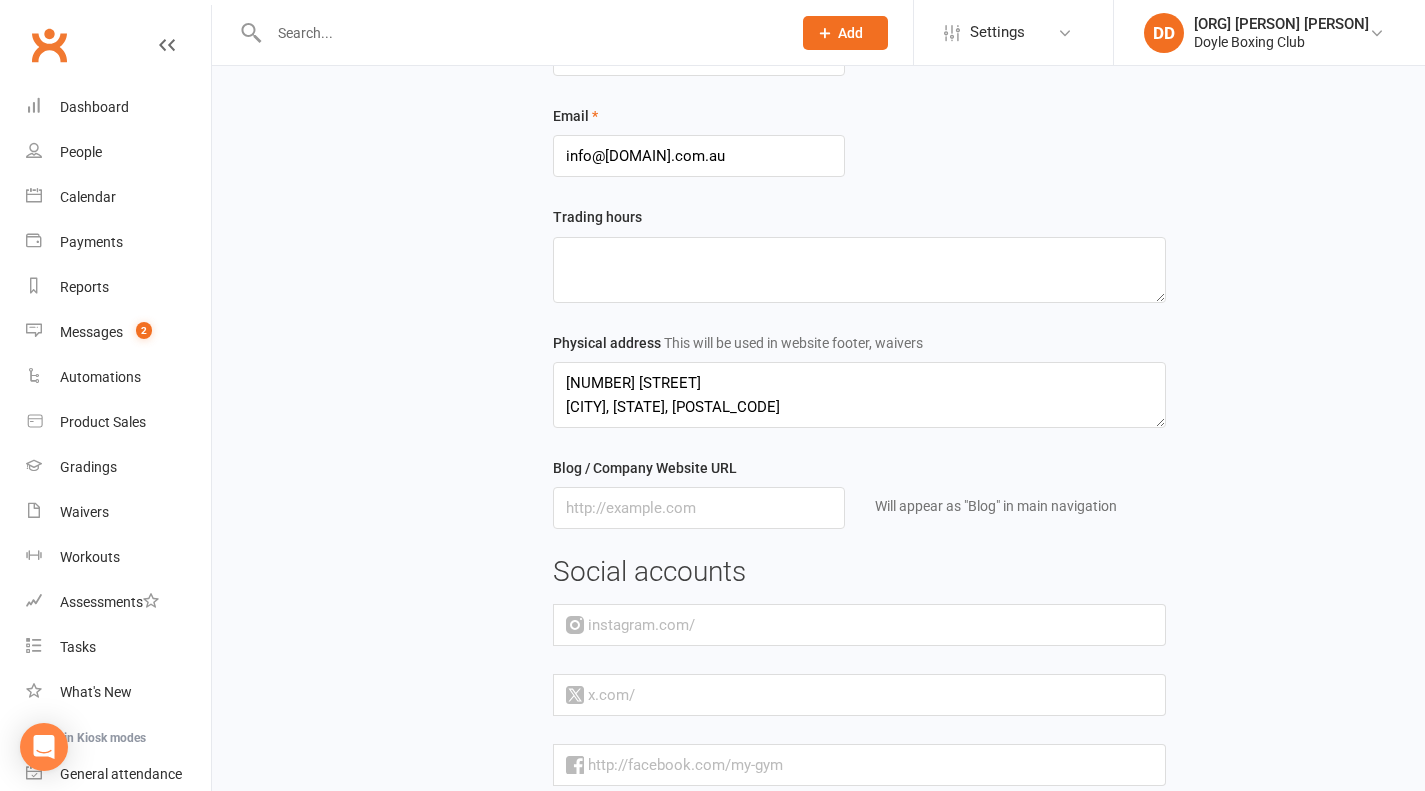 scroll, scrollTop: 526, scrollLeft: 0, axis: vertical 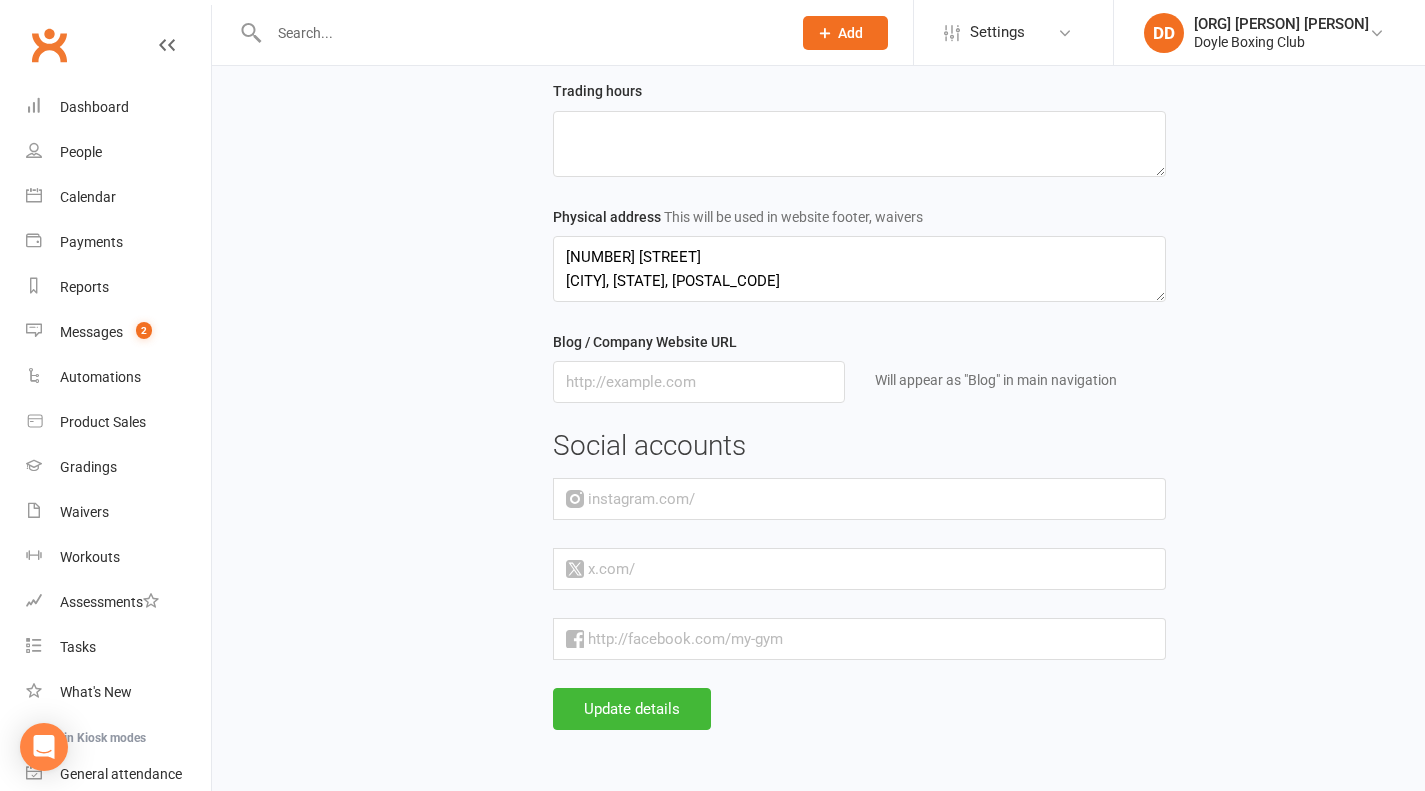 click on "instagram.com/" at bounding box center [630, 499] 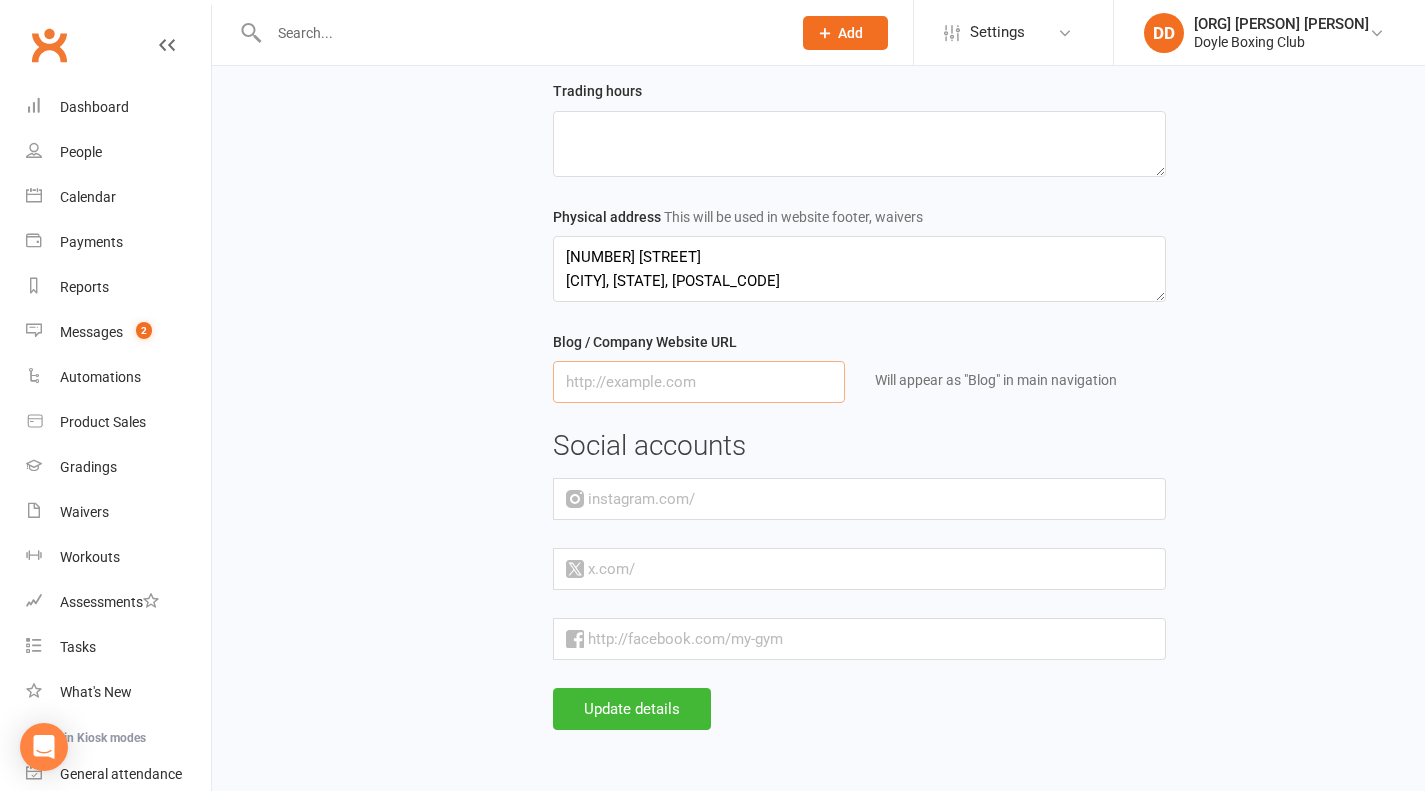 click at bounding box center [699, 382] 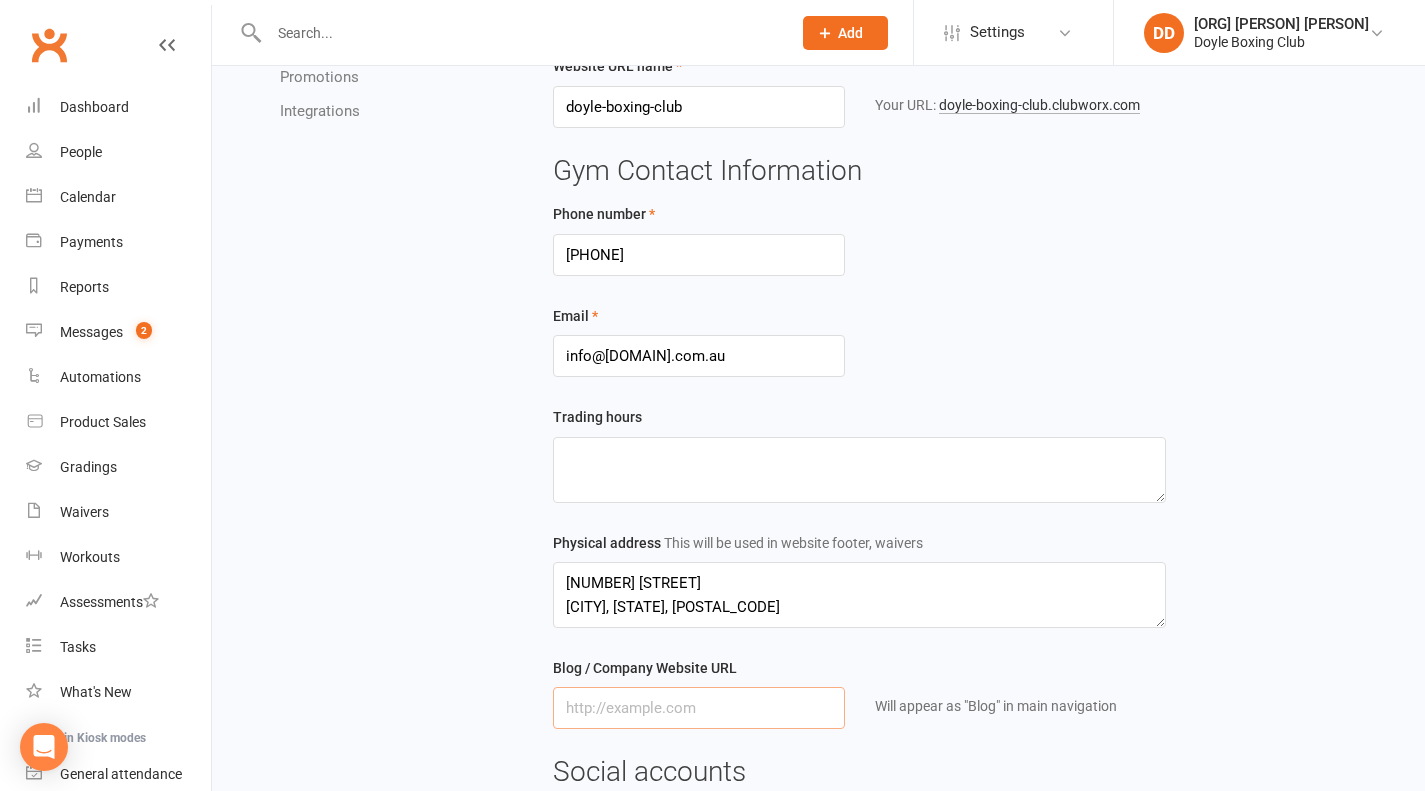 scroll, scrollTop: 400, scrollLeft: 0, axis: vertical 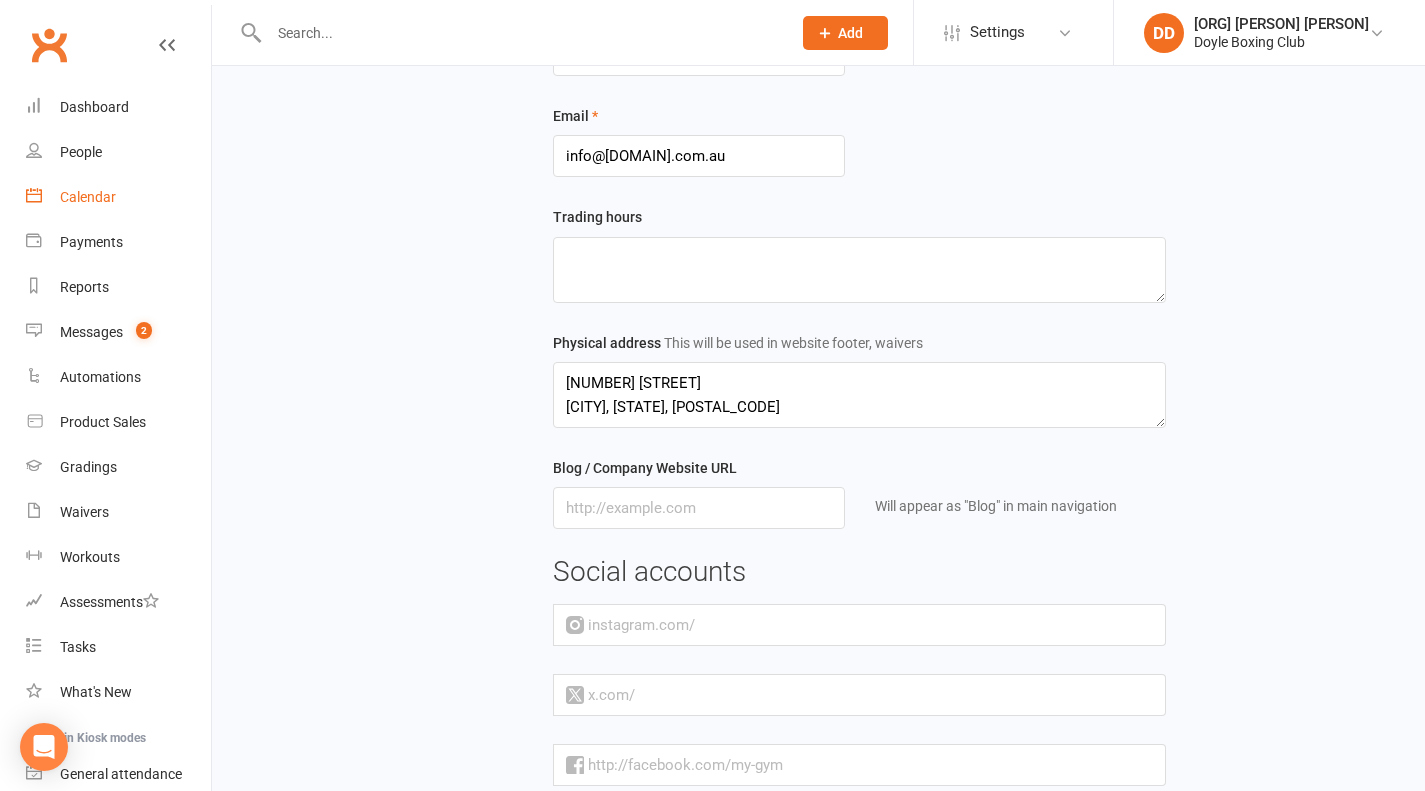 click on "Calendar" at bounding box center (88, 197) 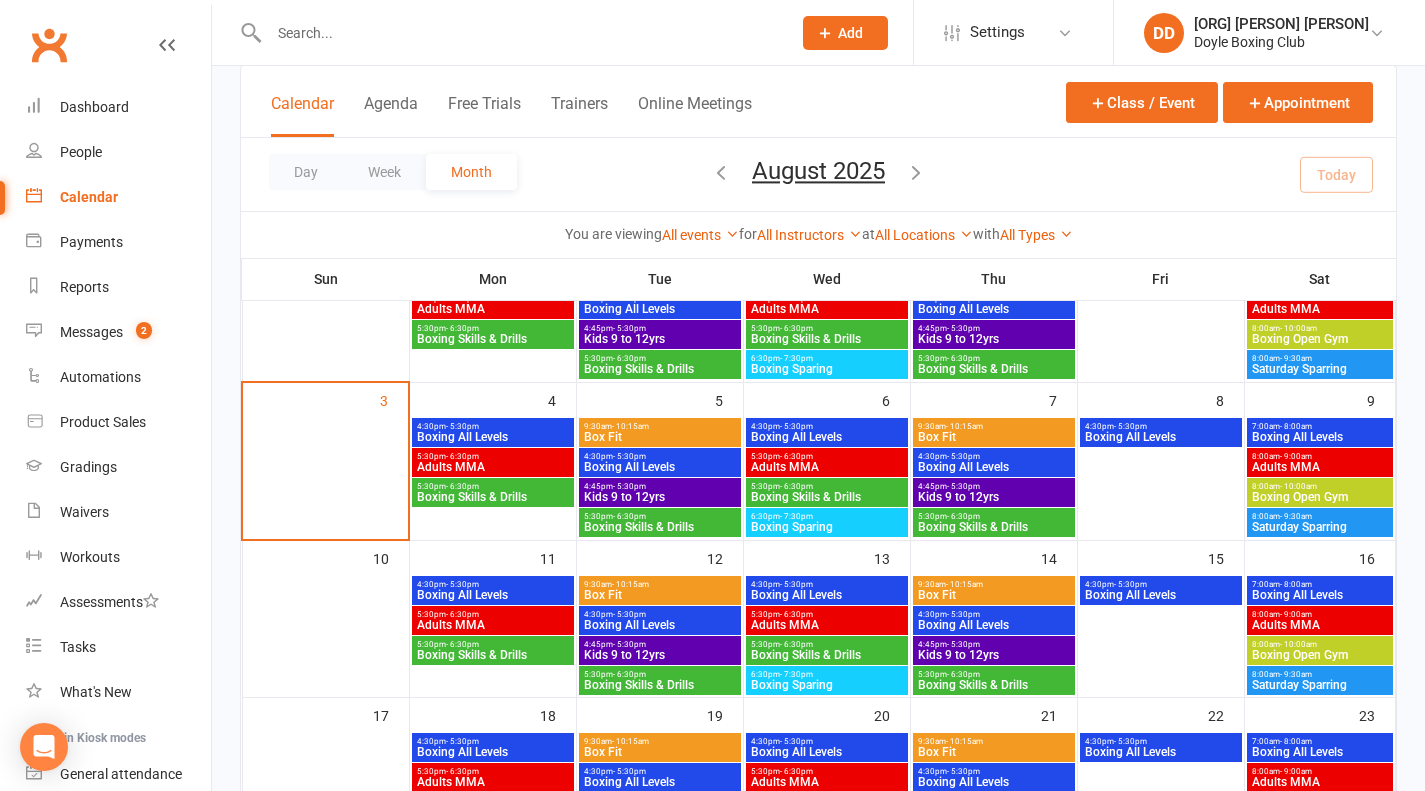 scroll, scrollTop: 0, scrollLeft: 0, axis: both 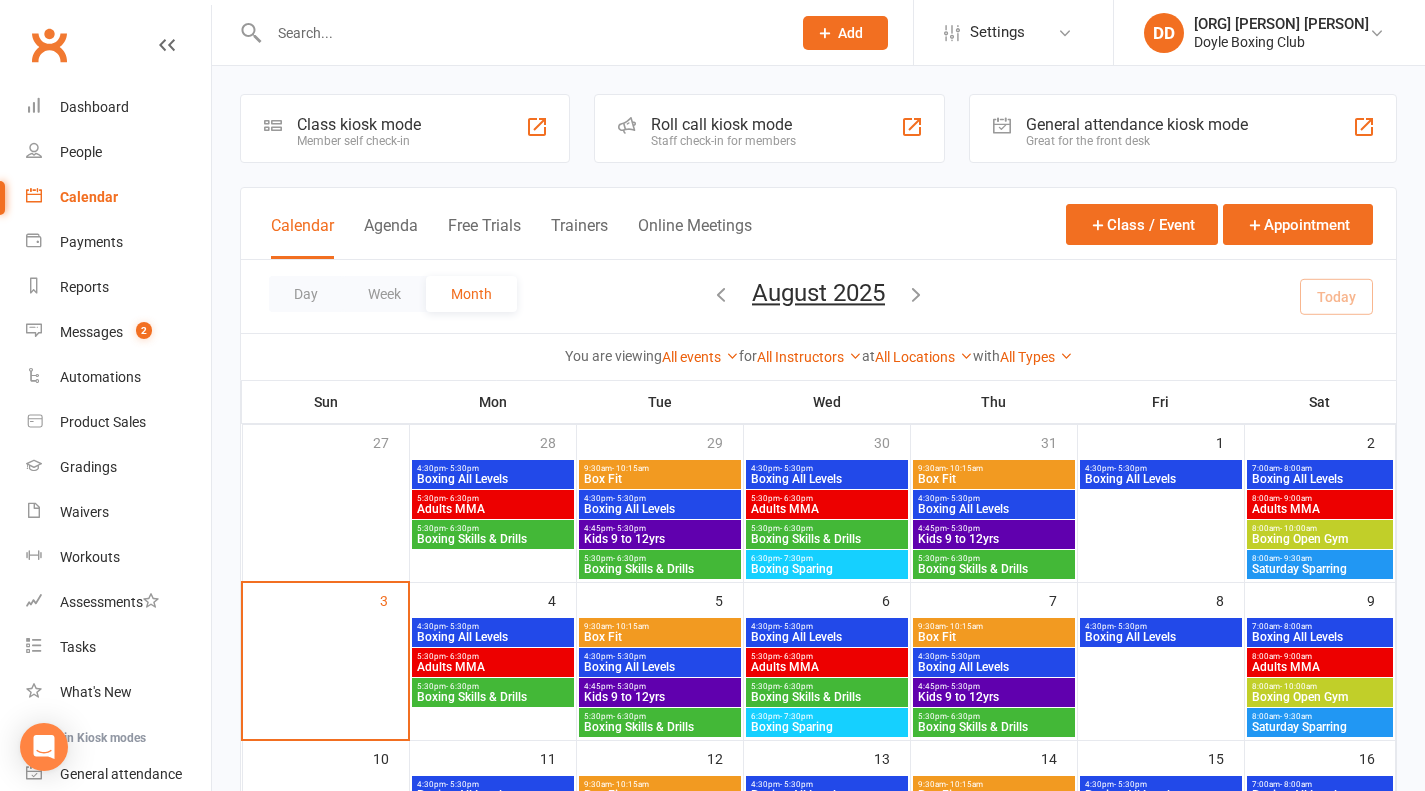 click on "9:30am  - 10:15am" at bounding box center [660, 468] 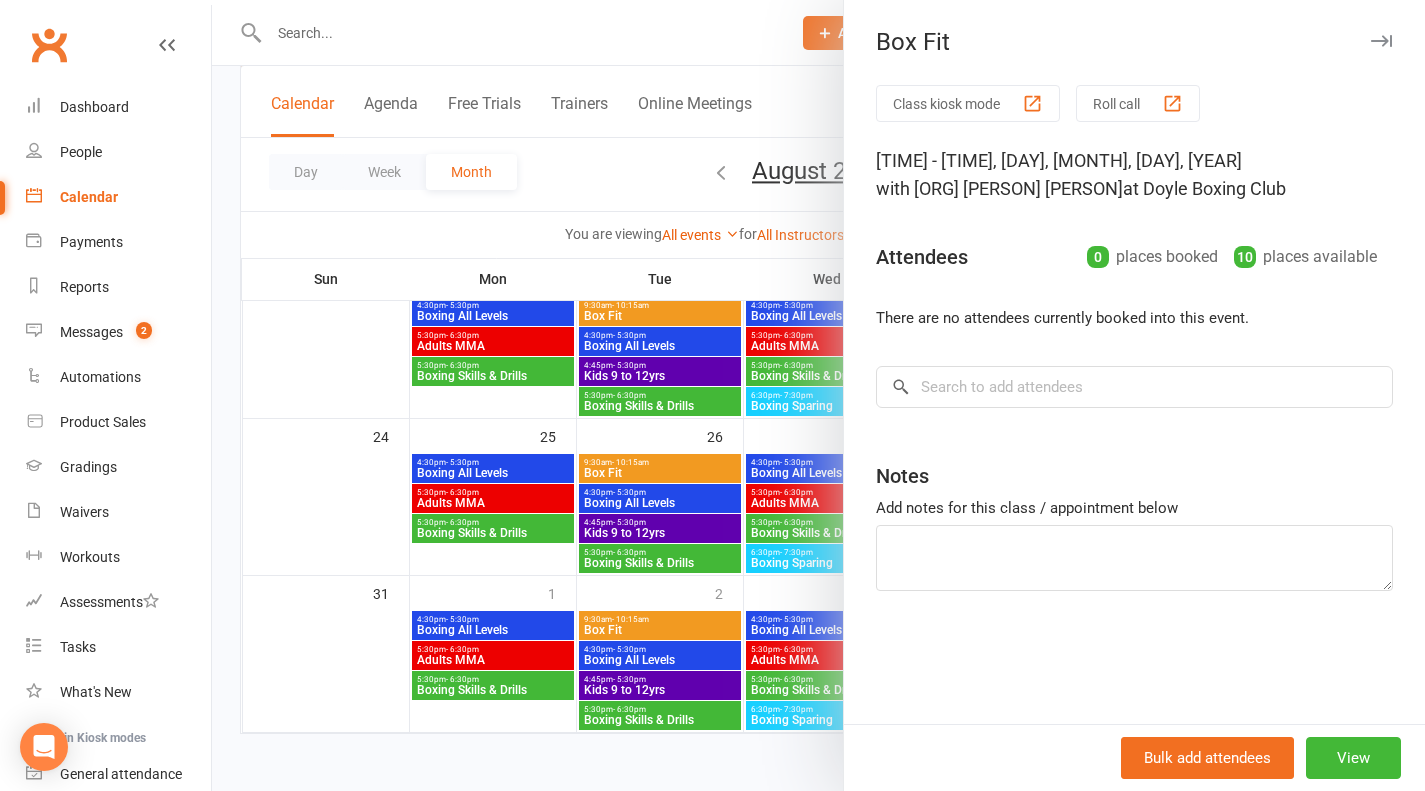 scroll, scrollTop: 0, scrollLeft: 0, axis: both 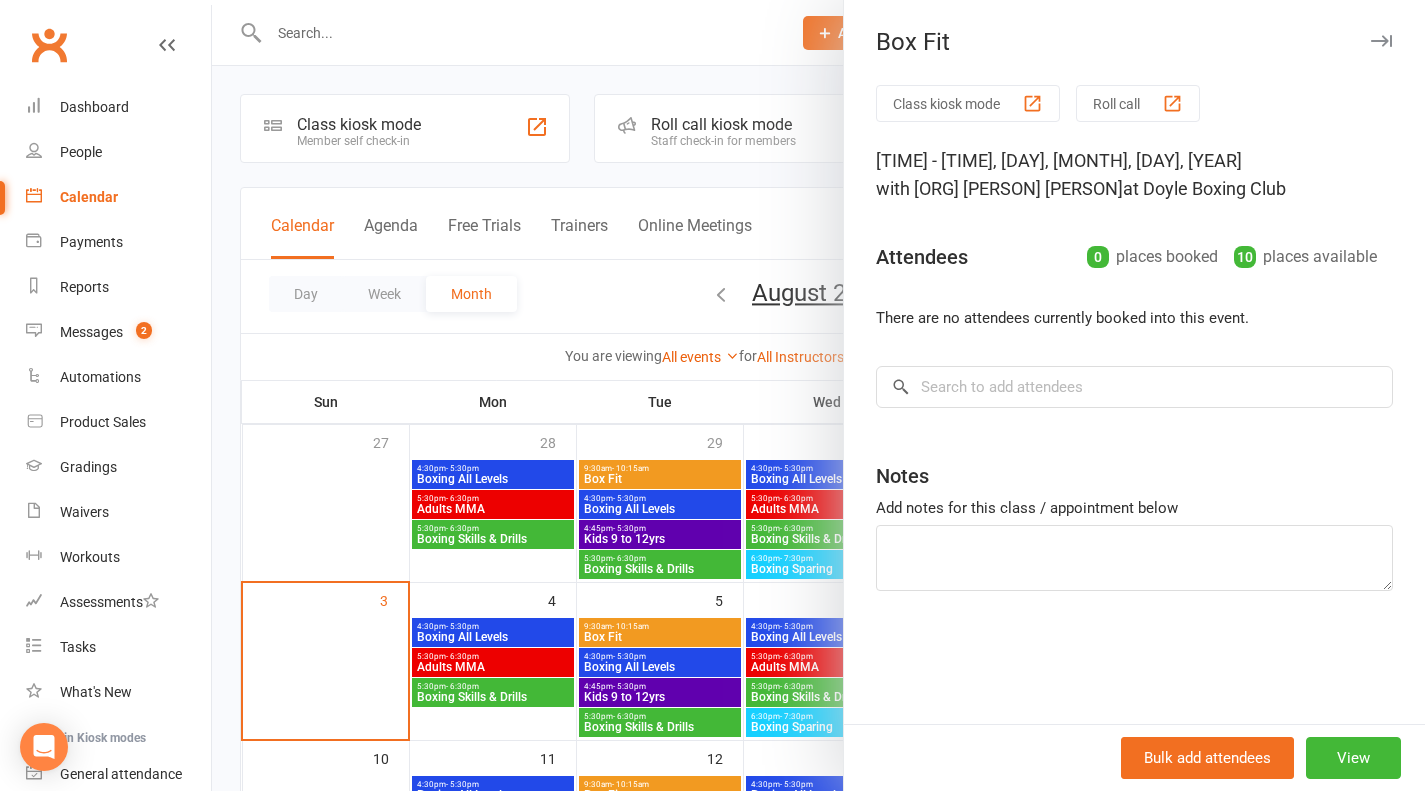 click at bounding box center [1381, 41] 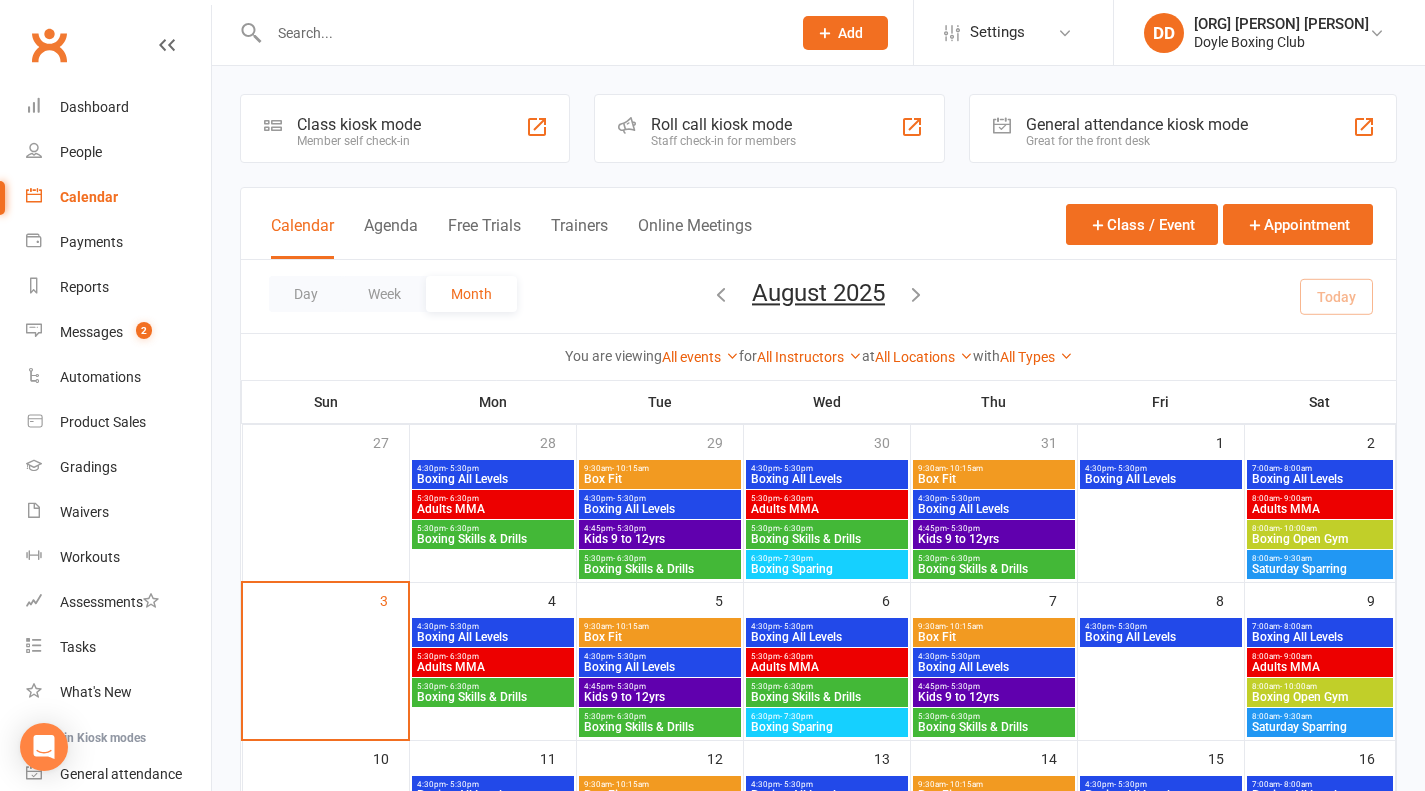 click on "Box Fit" at bounding box center (660, 479) 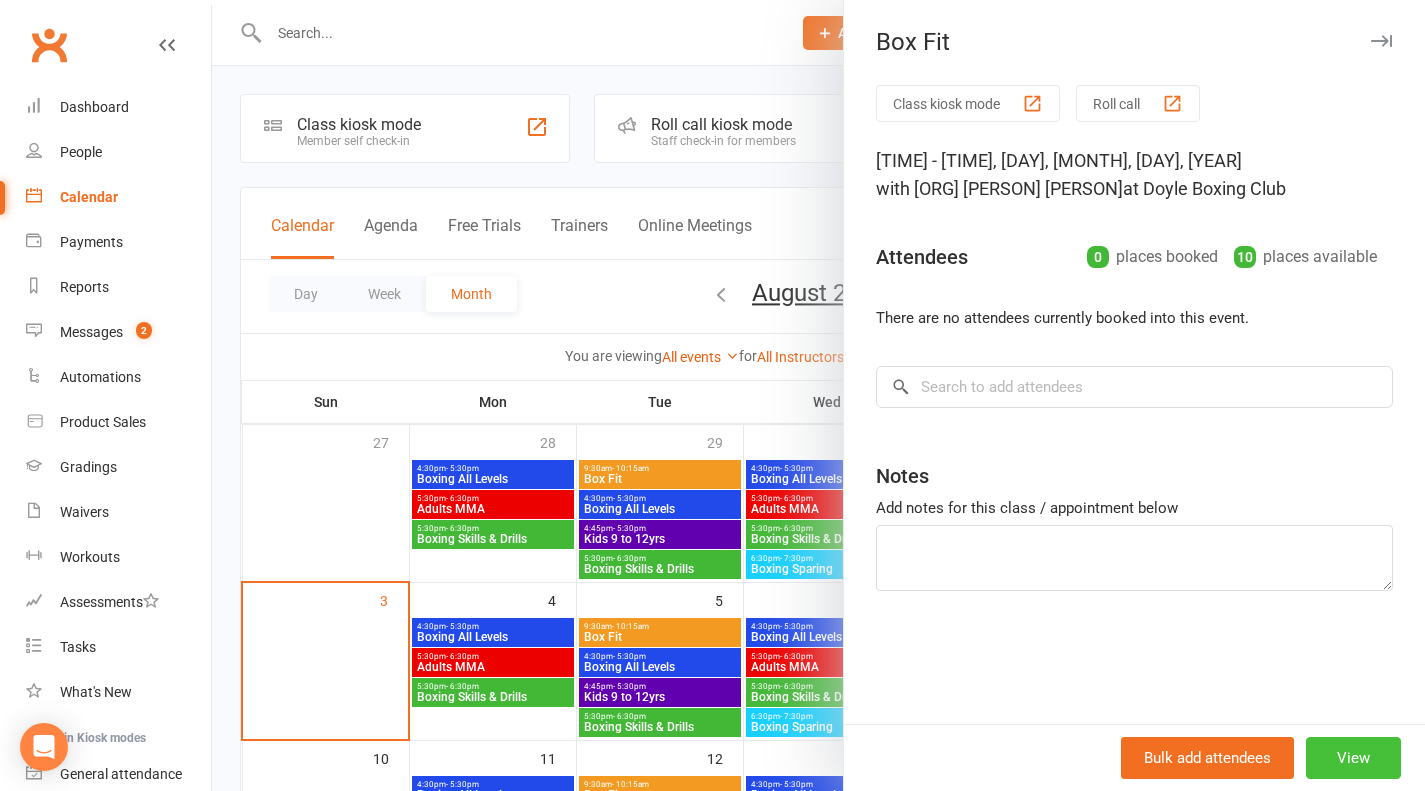 drag, startPoint x: 1360, startPoint y: 747, endPoint x: 1352, endPoint y: 739, distance: 11.313708 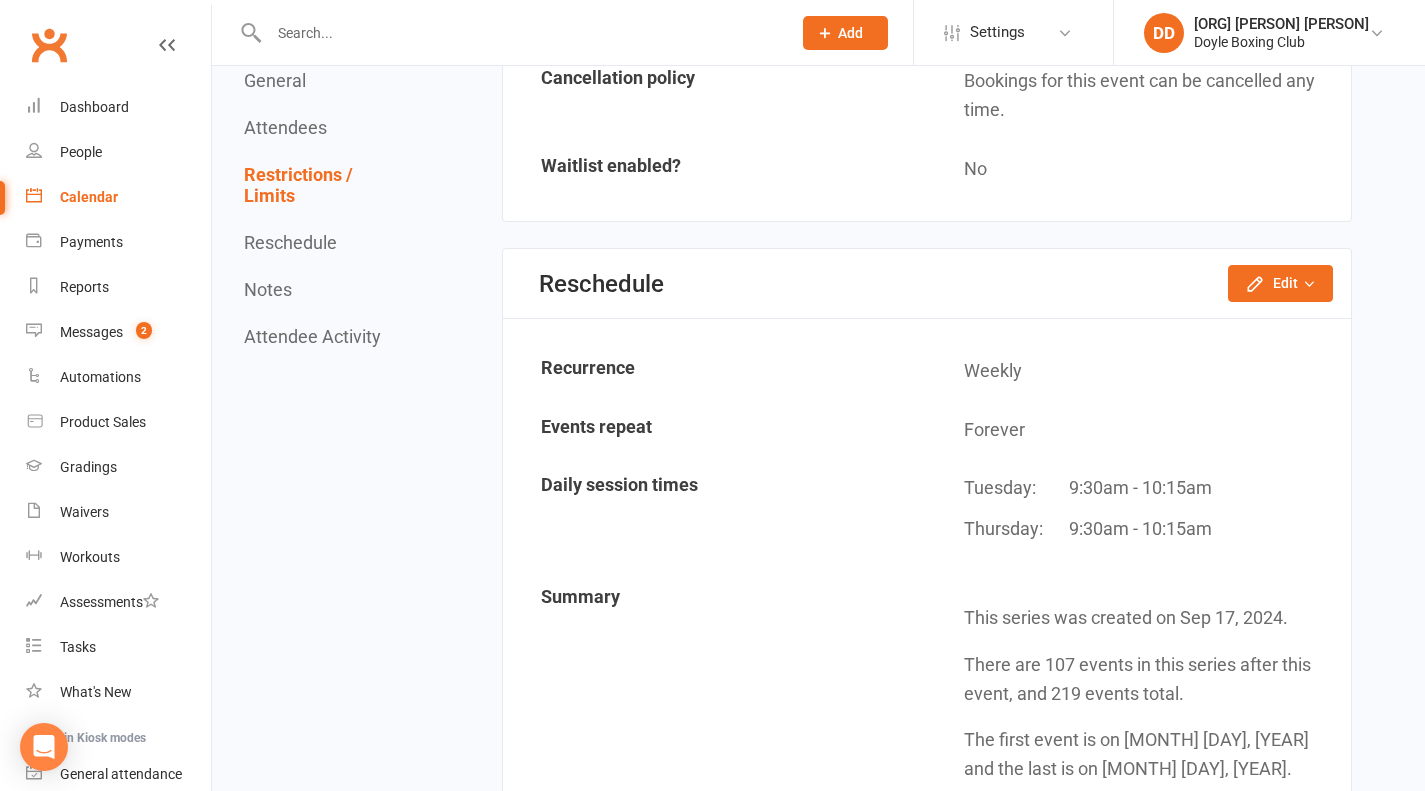 scroll, scrollTop: 1600, scrollLeft: 0, axis: vertical 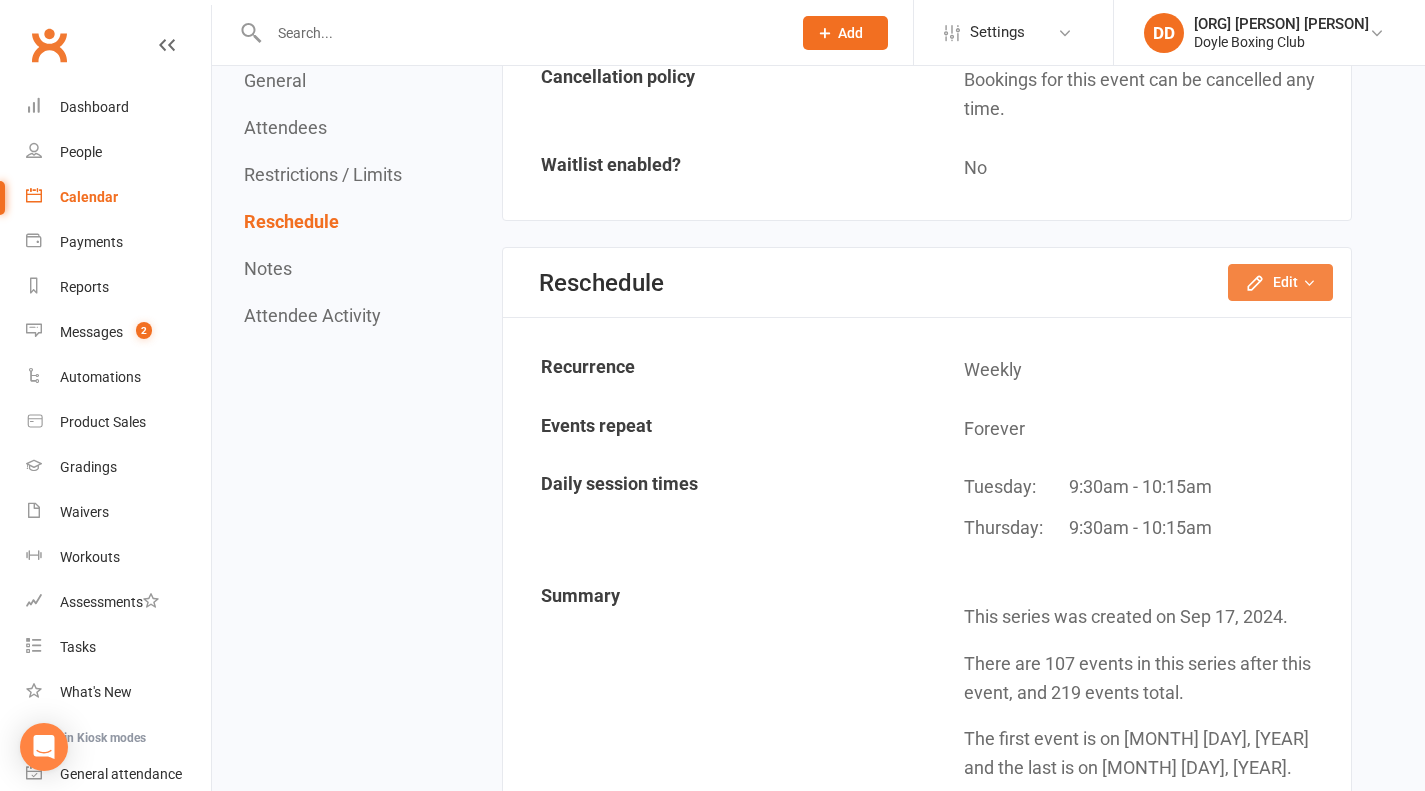 click on "Edit" 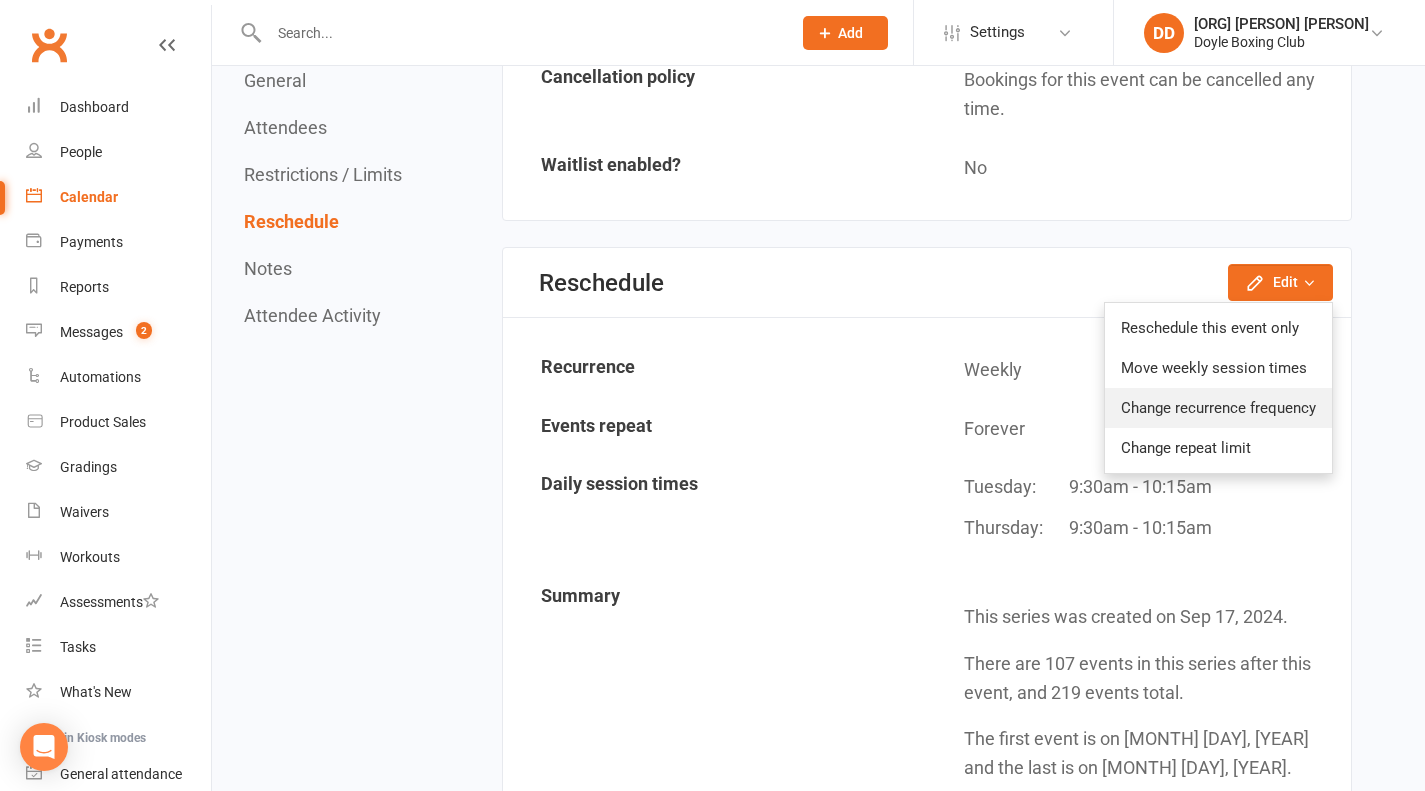 click on "Change recurrence frequency" 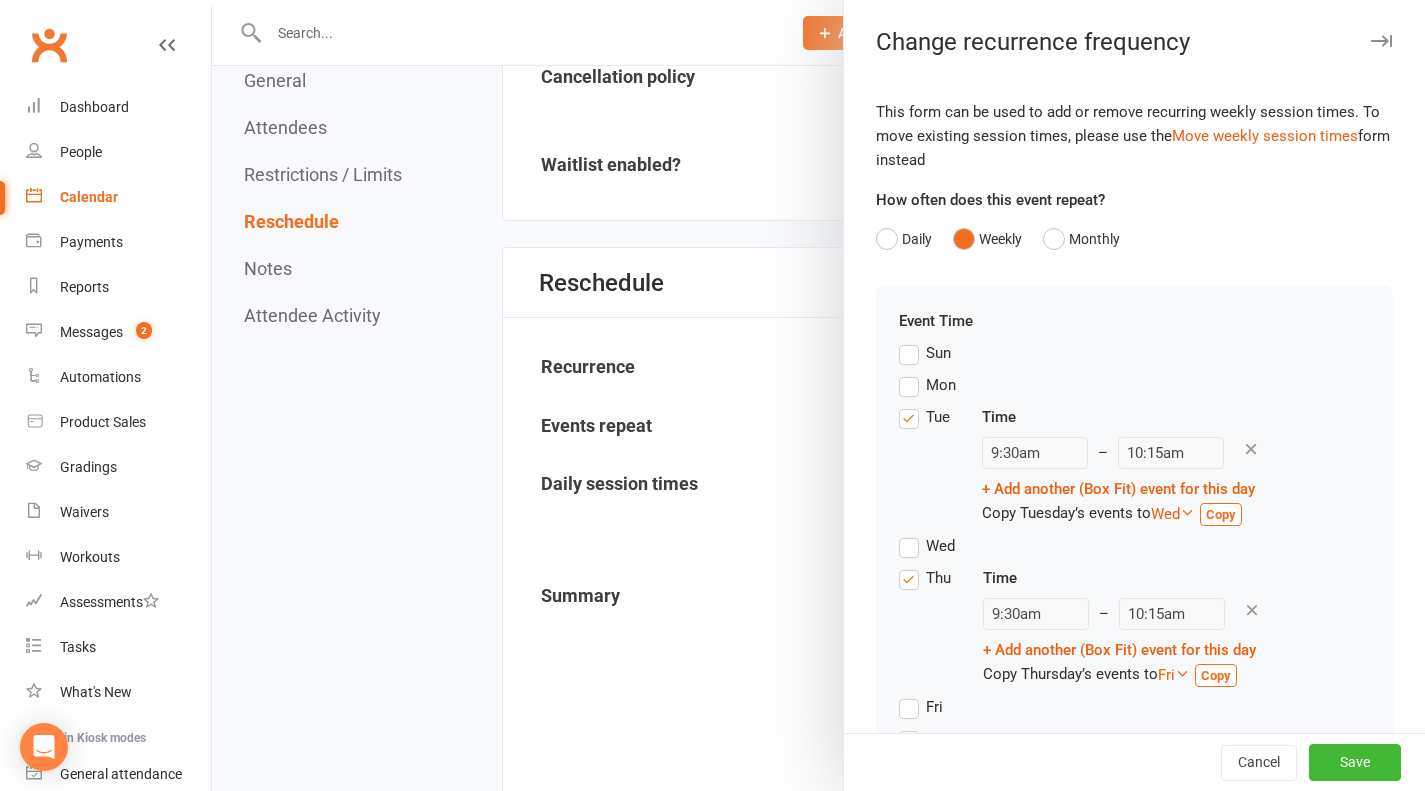 click on "Mon" at bounding box center (927, 385) 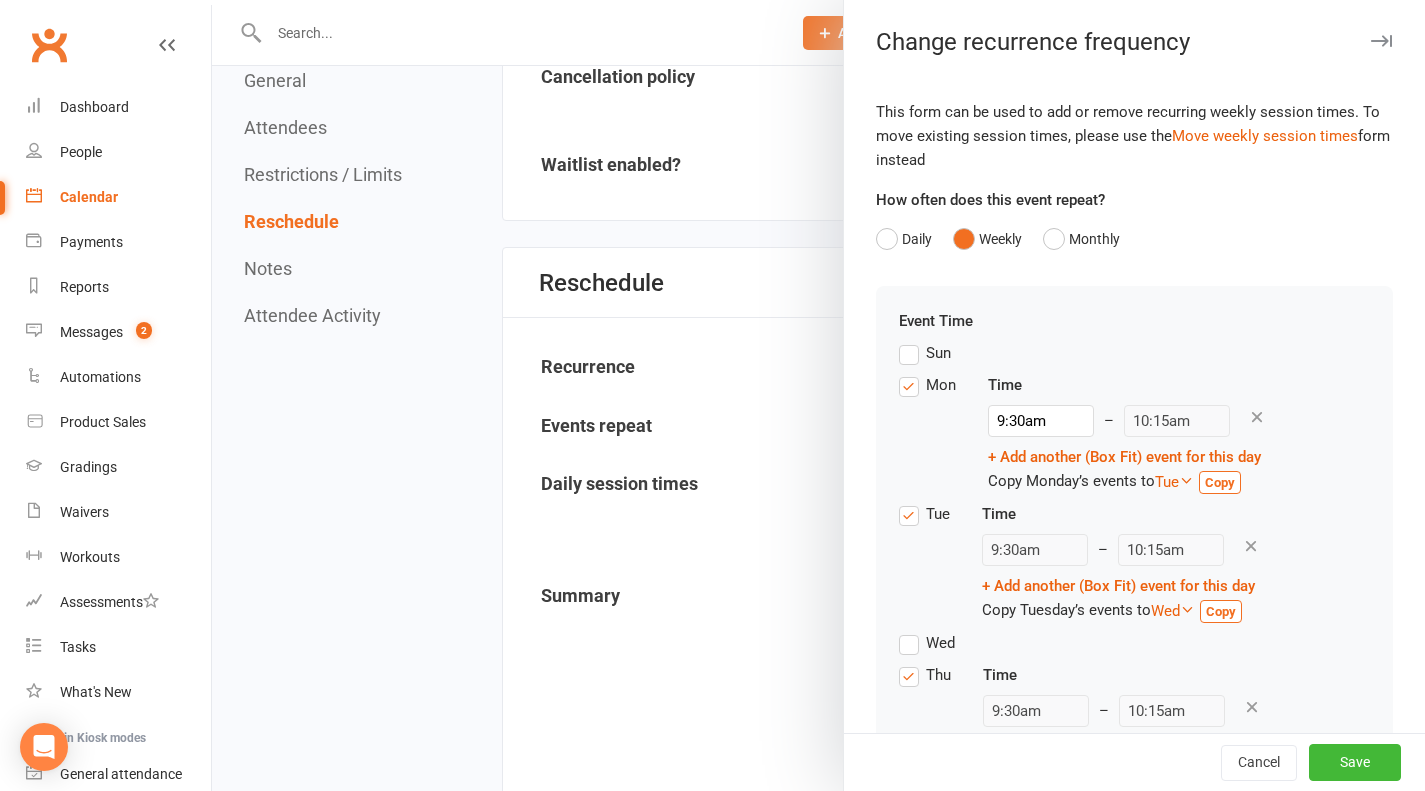 scroll, scrollTop: 178, scrollLeft: 0, axis: vertical 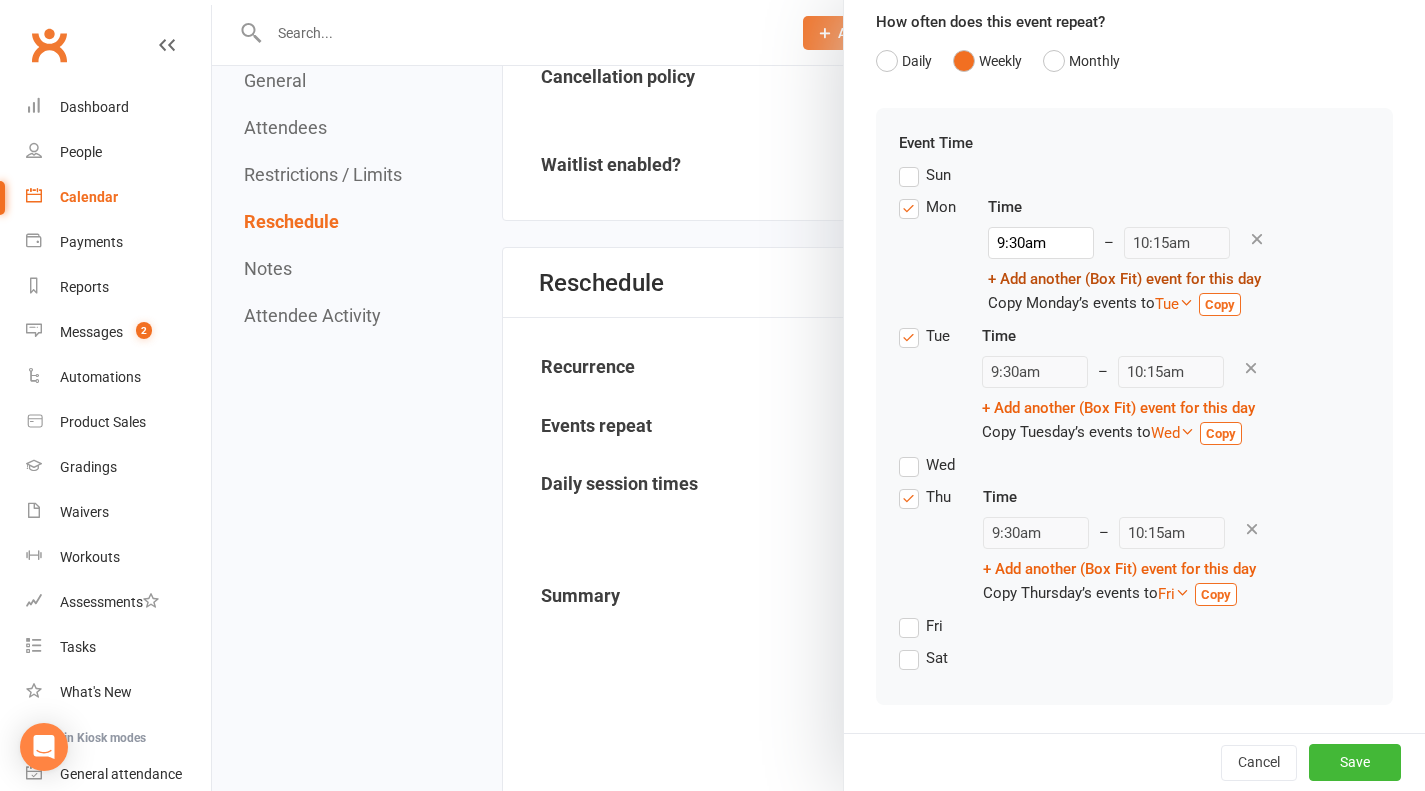 click on "+ Add another (Box Fit) event for this day" at bounding box center [1124, 279] 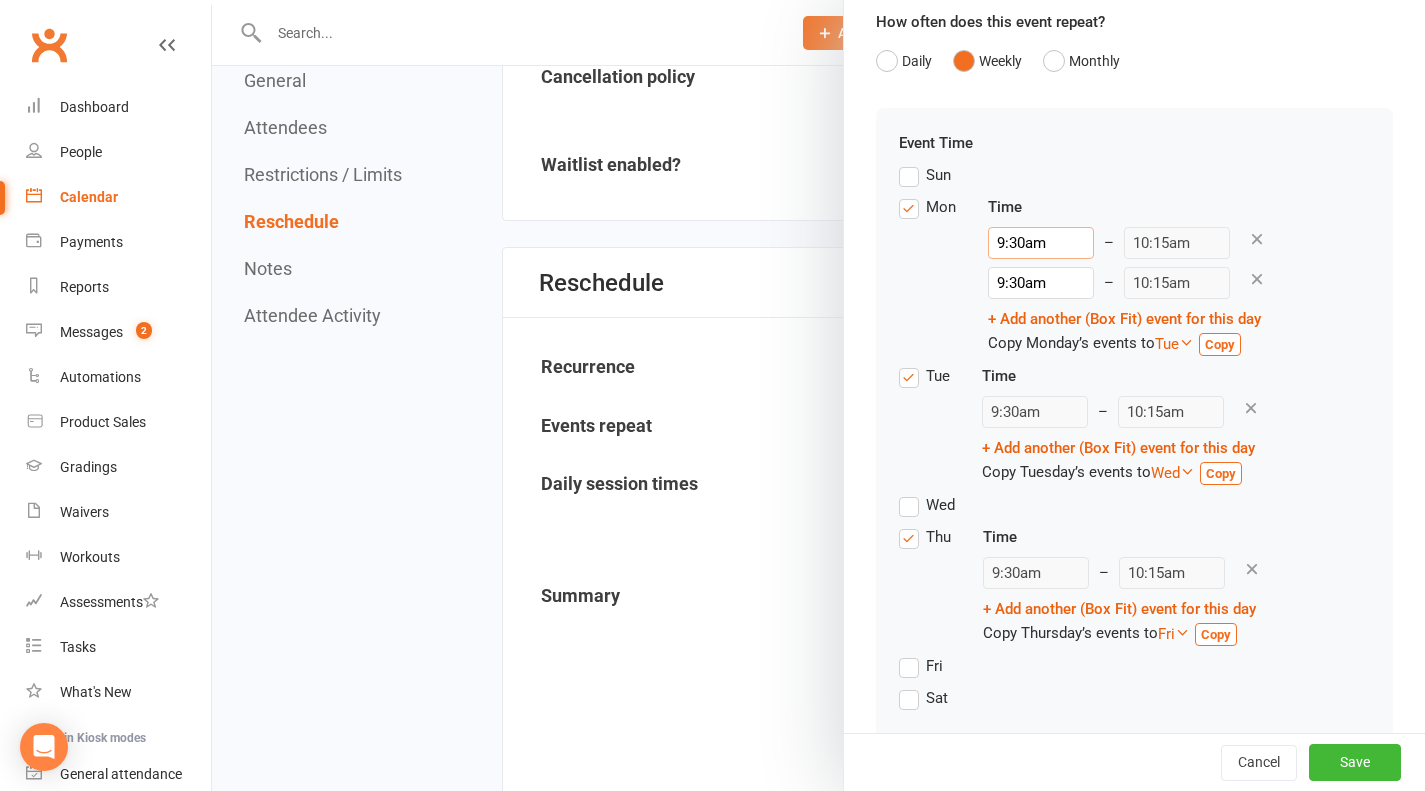 click on "9:30am" at bounding box center (1041, 243) 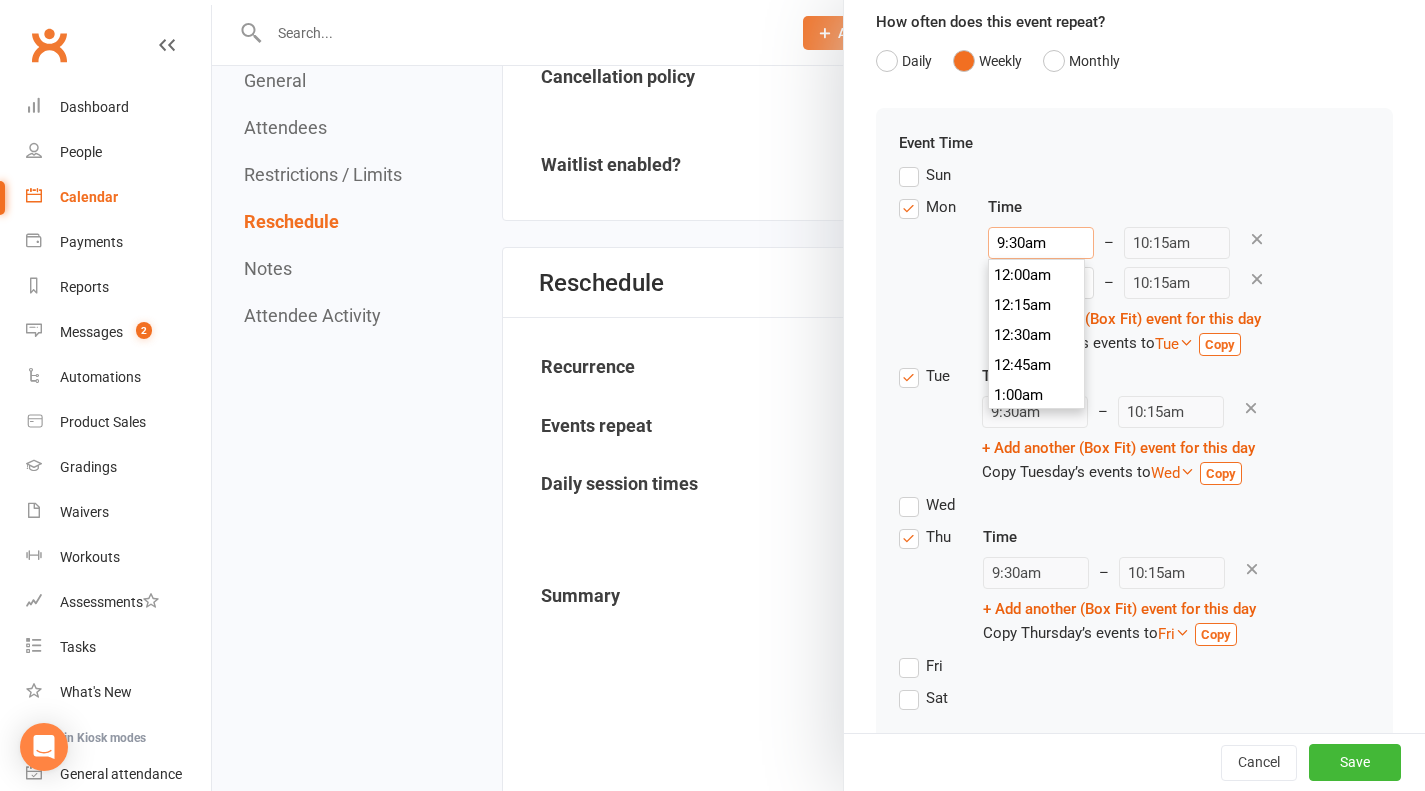 scroll, scrollTop: 1110, scrollLeft: 0, axis: vertical 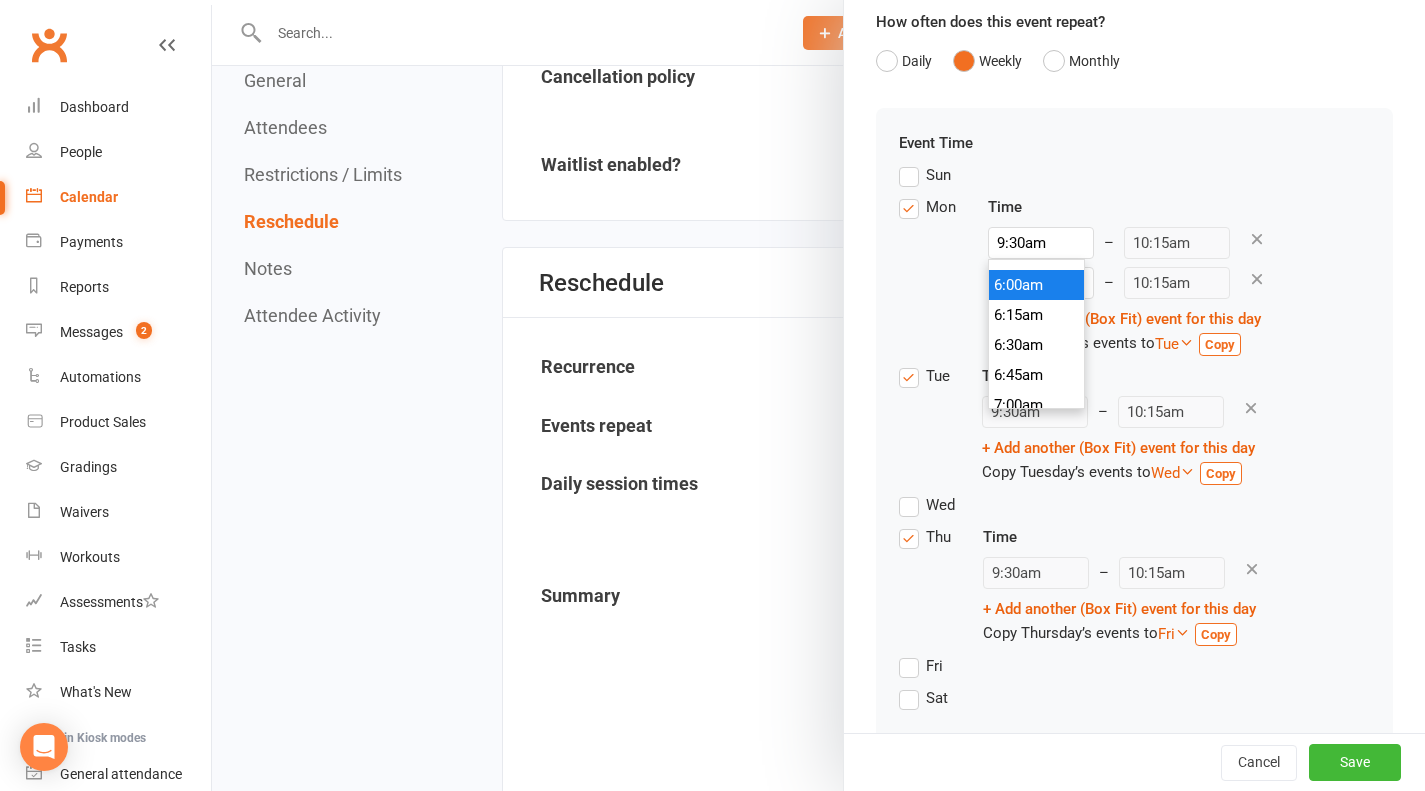 type on "6:00am" 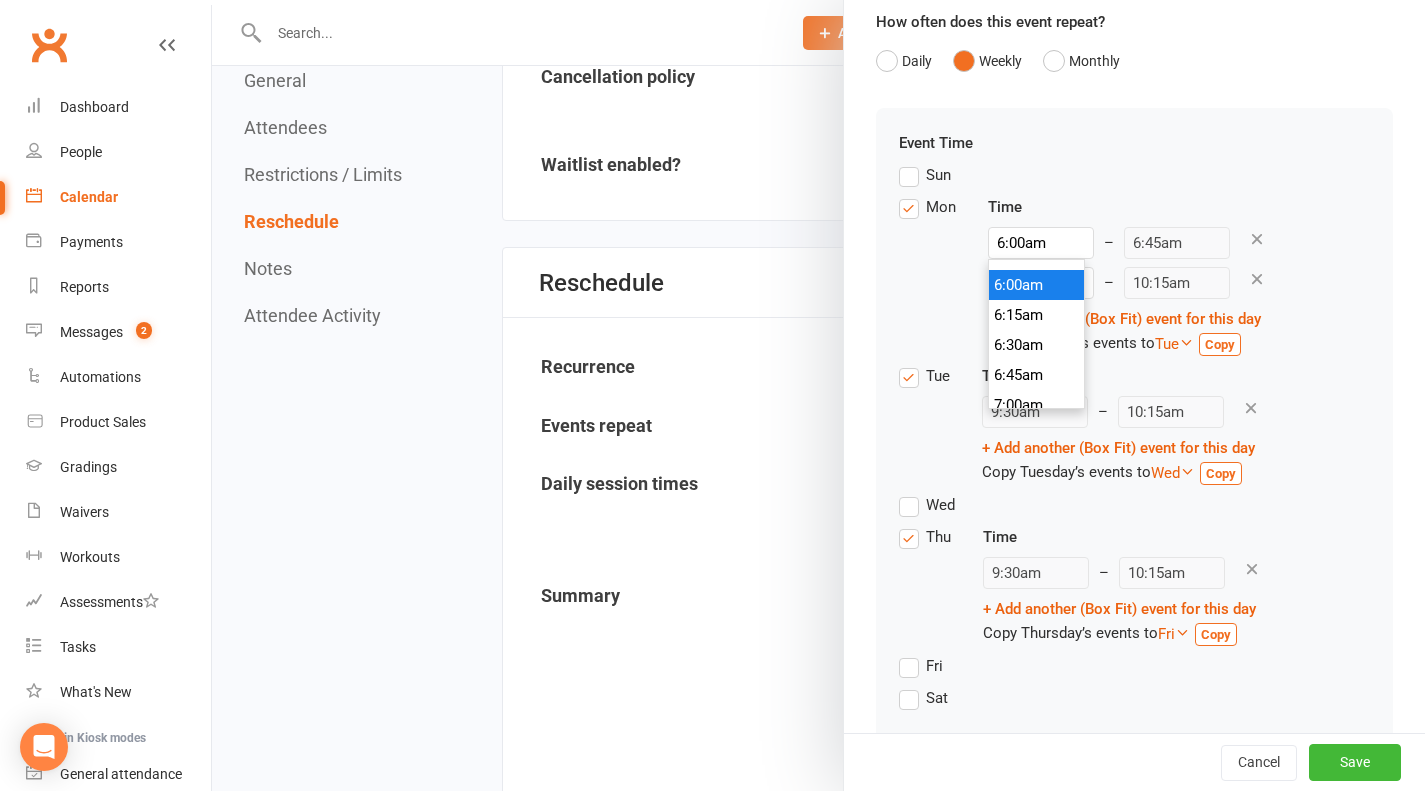 click on "6:00am" at bounding box center (1037, 285) 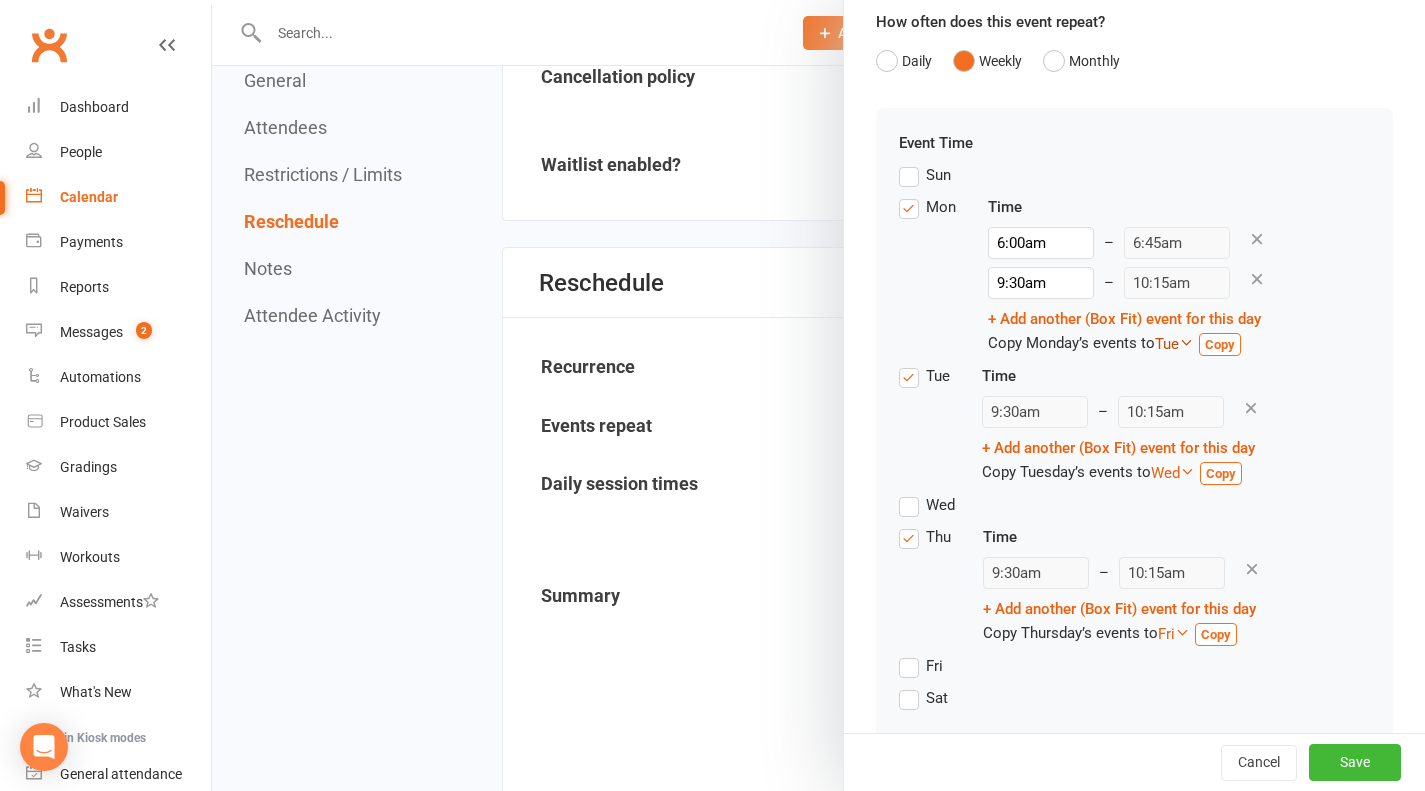 click at bounding box center [1186, 342] 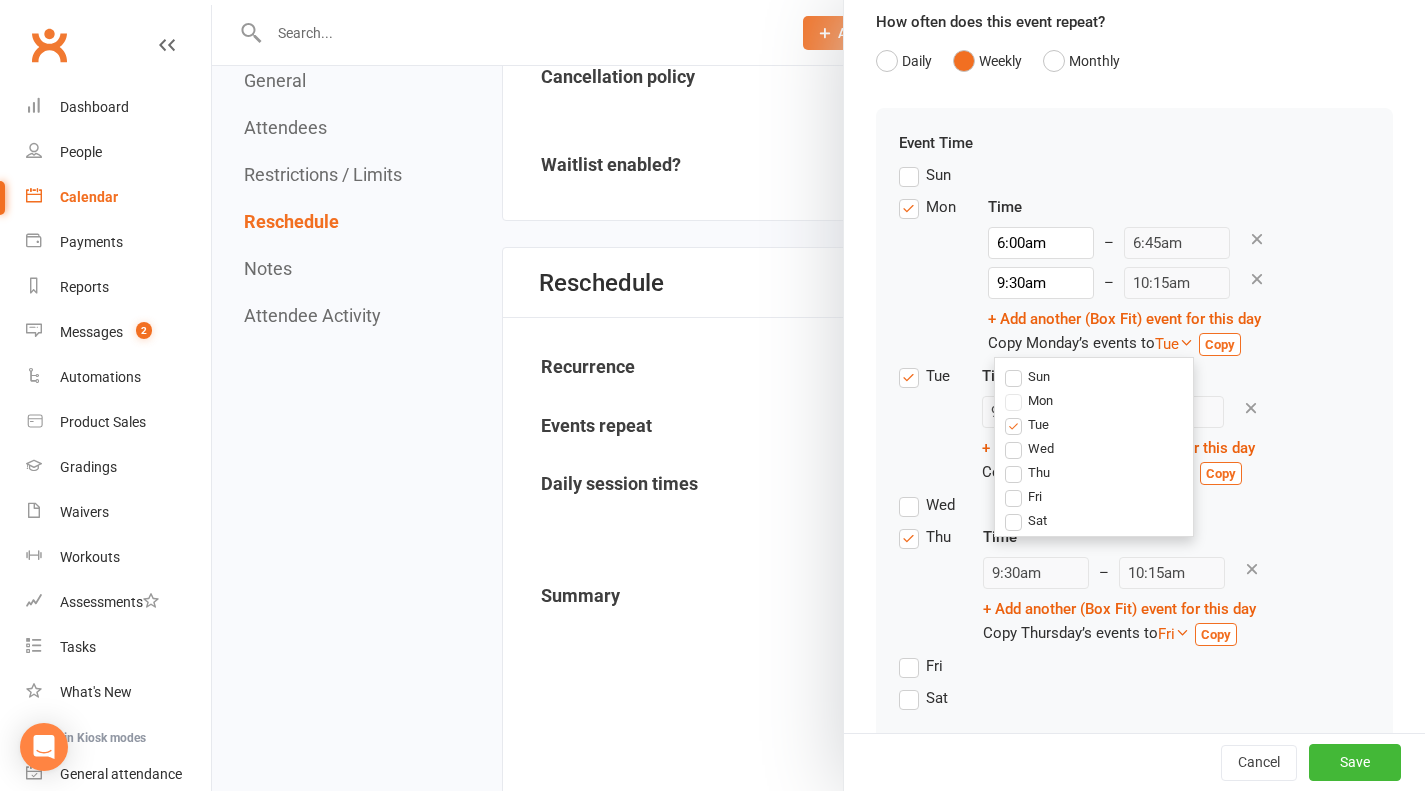 click on "Mon" at bounding box center [1029, 400] 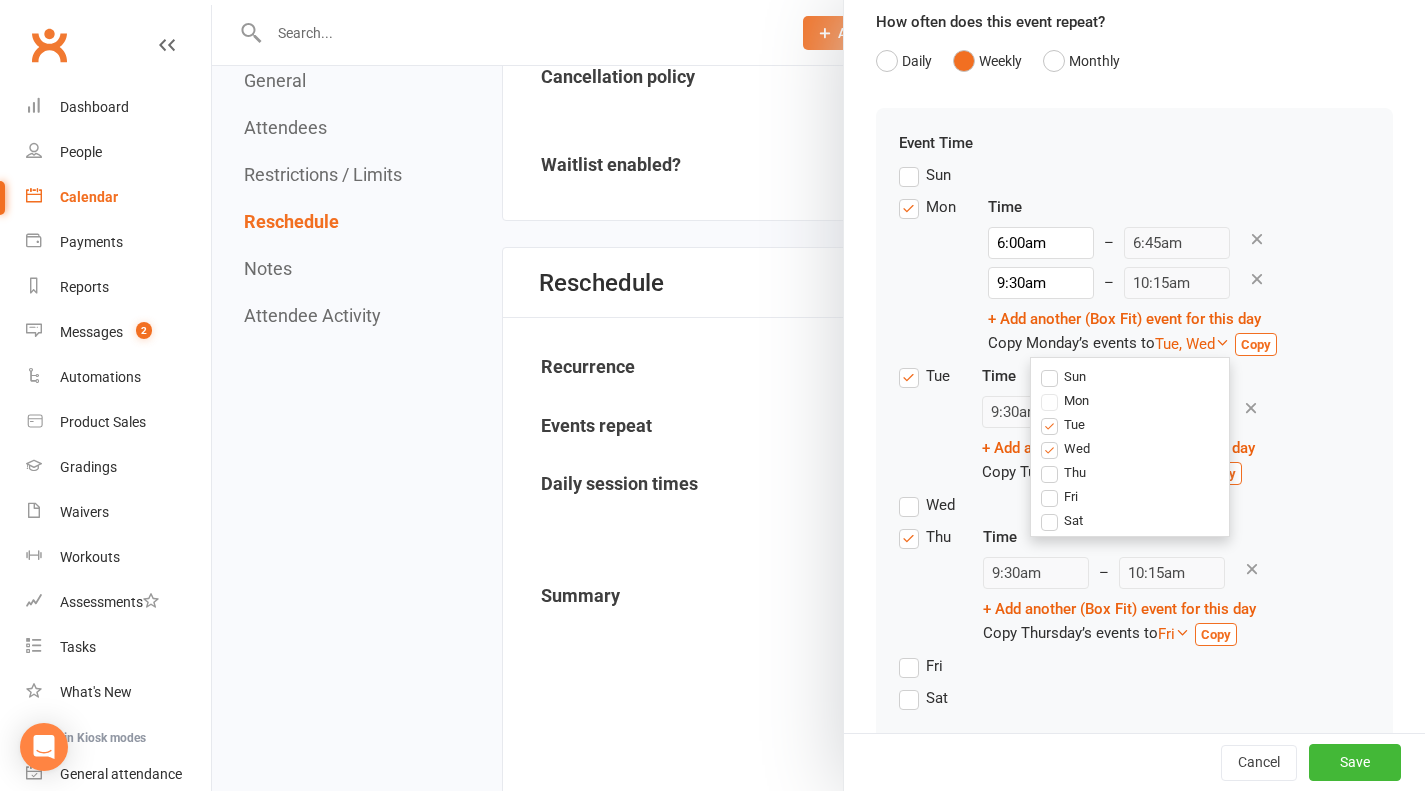 click on "Mon" at bounding box center (1065, 400) 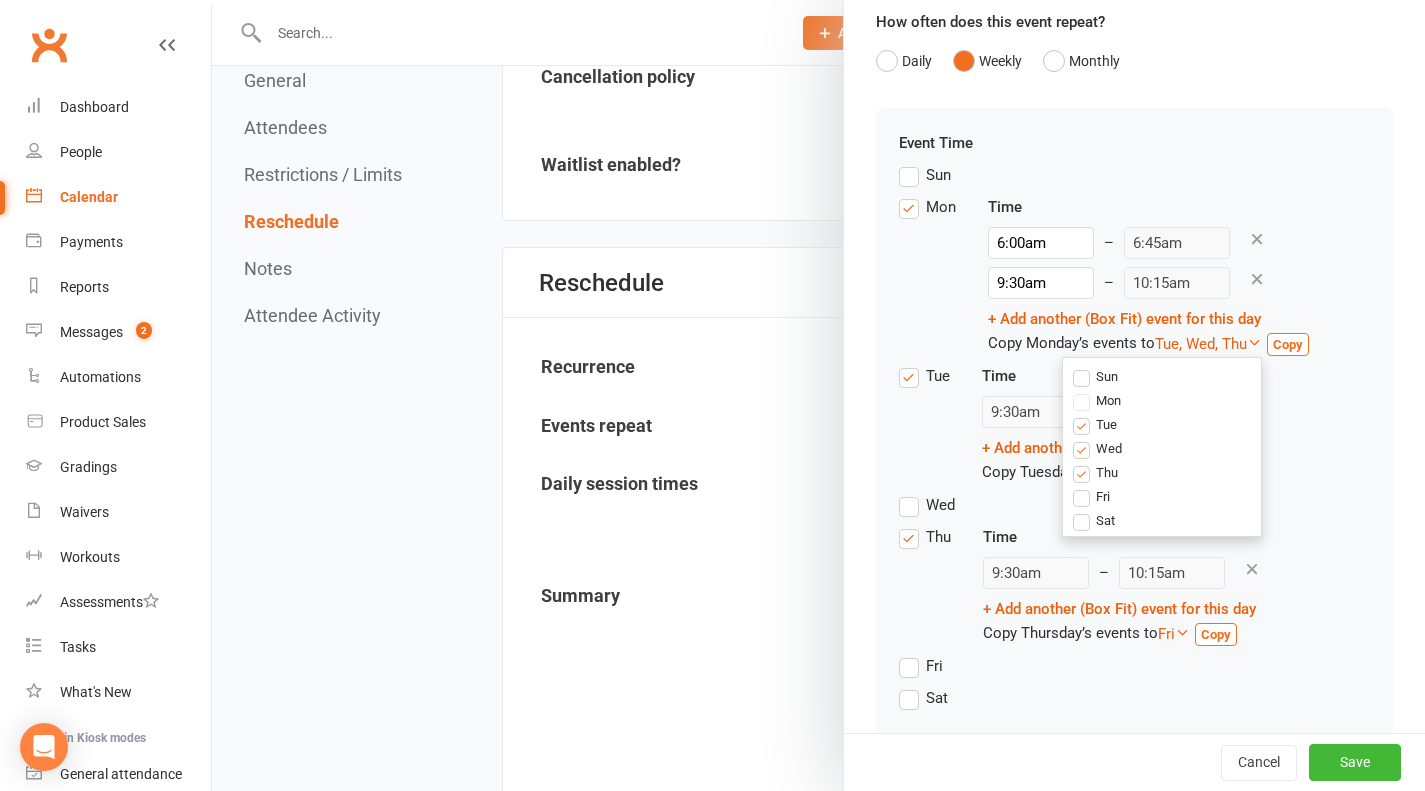 click on "Sun Mon Tue Wed Thu Fri Sat" at bounding box center (1162, 447) 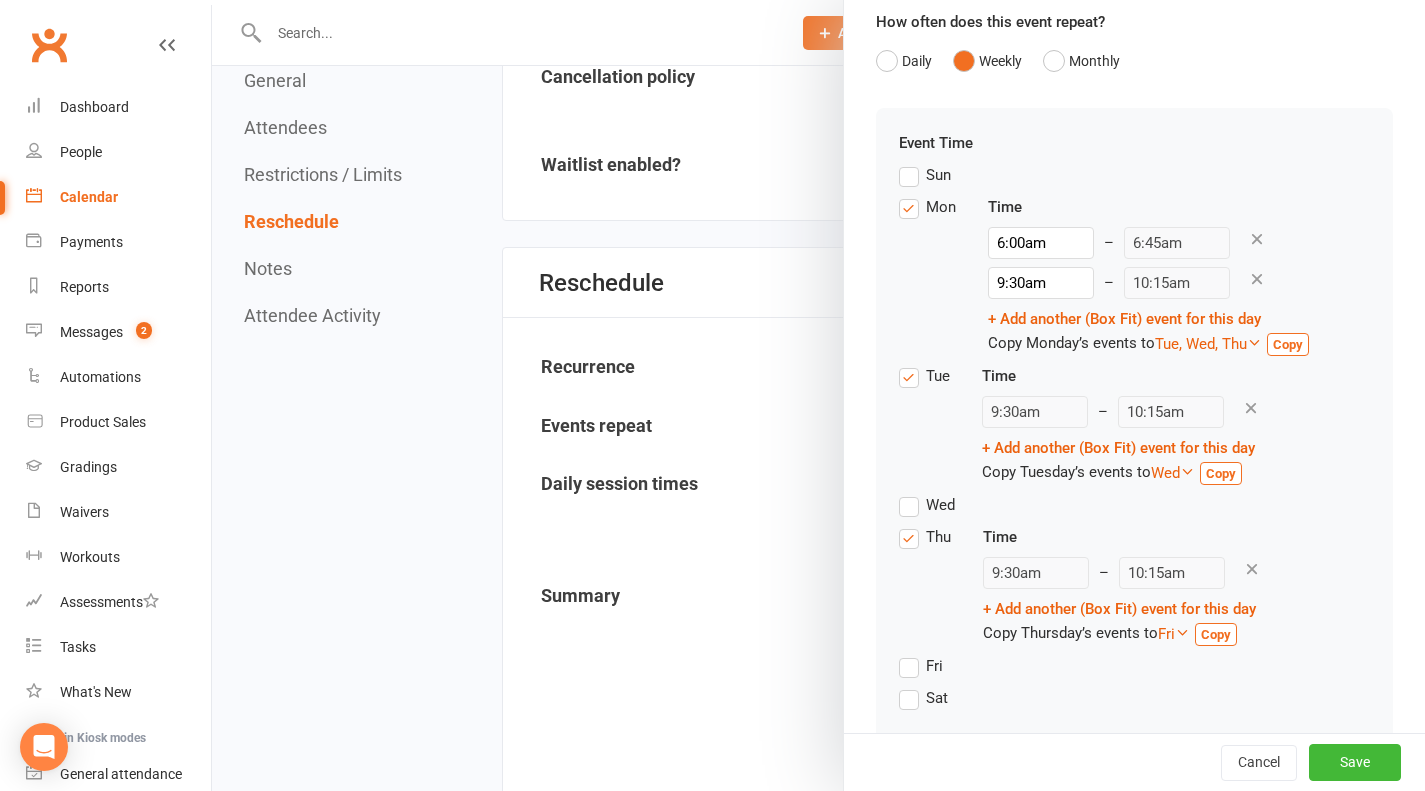 click on "Copy" at bounding box center (1288, 344) 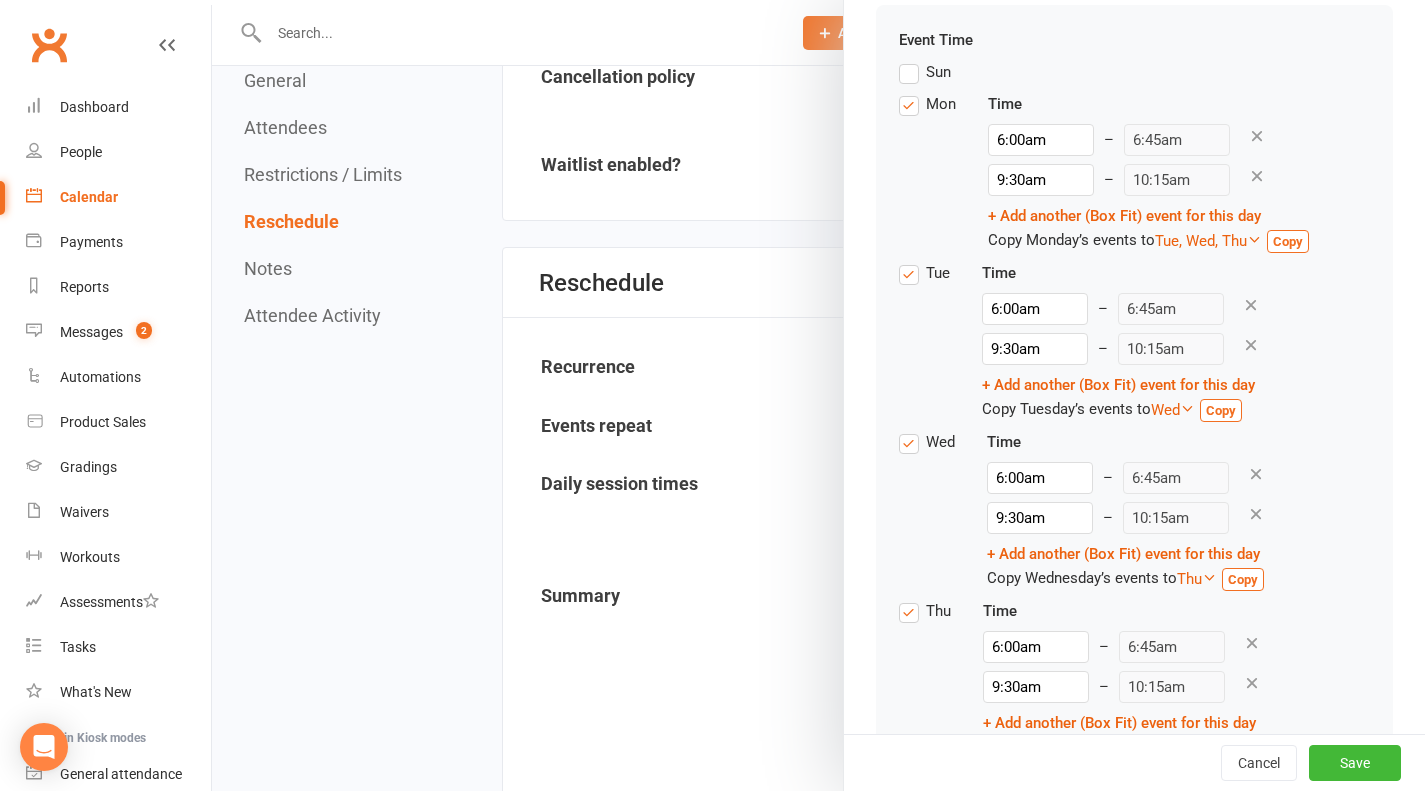 scroll, scrollTop: 0, scrollLeft: 0, axis: both 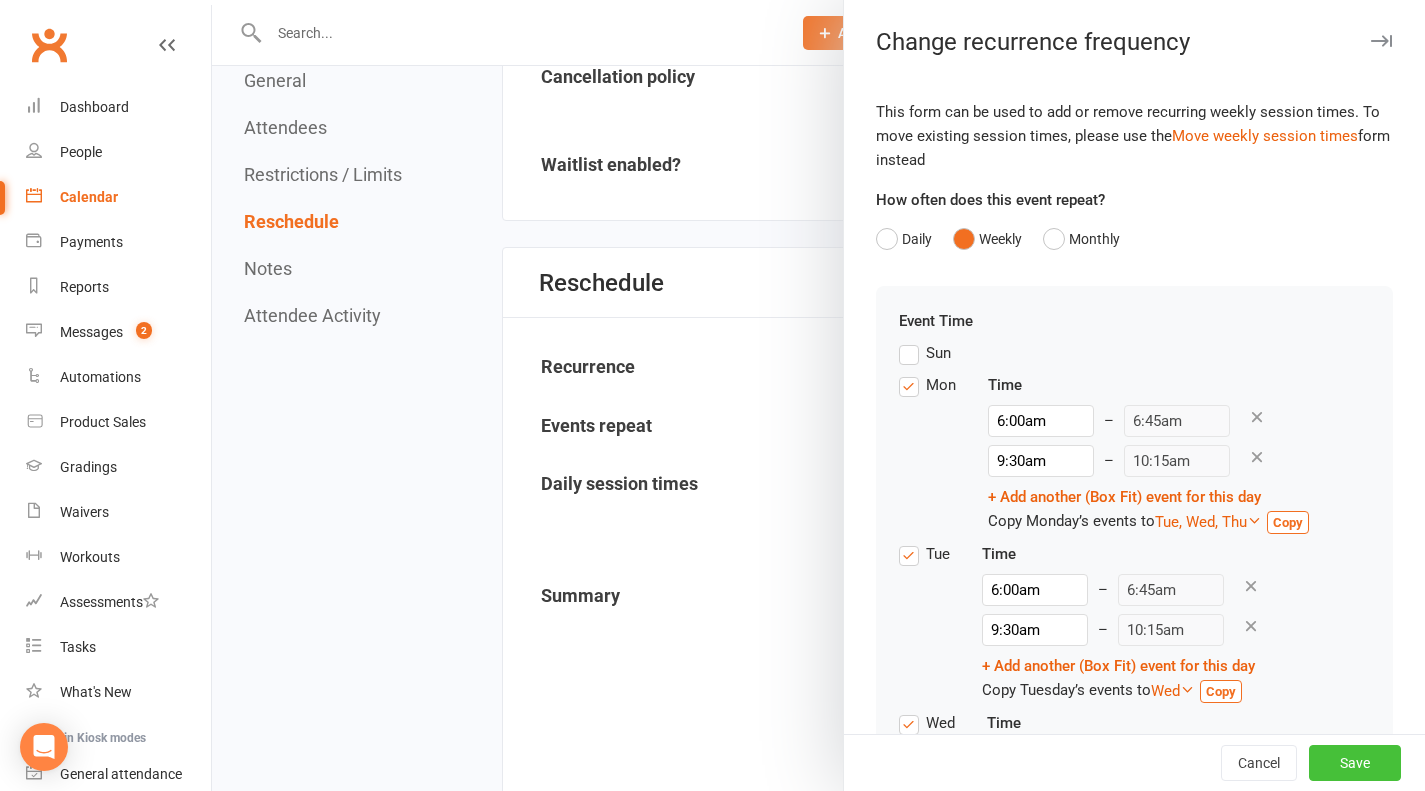 click on "Save" at bounding box center [1355, 763] 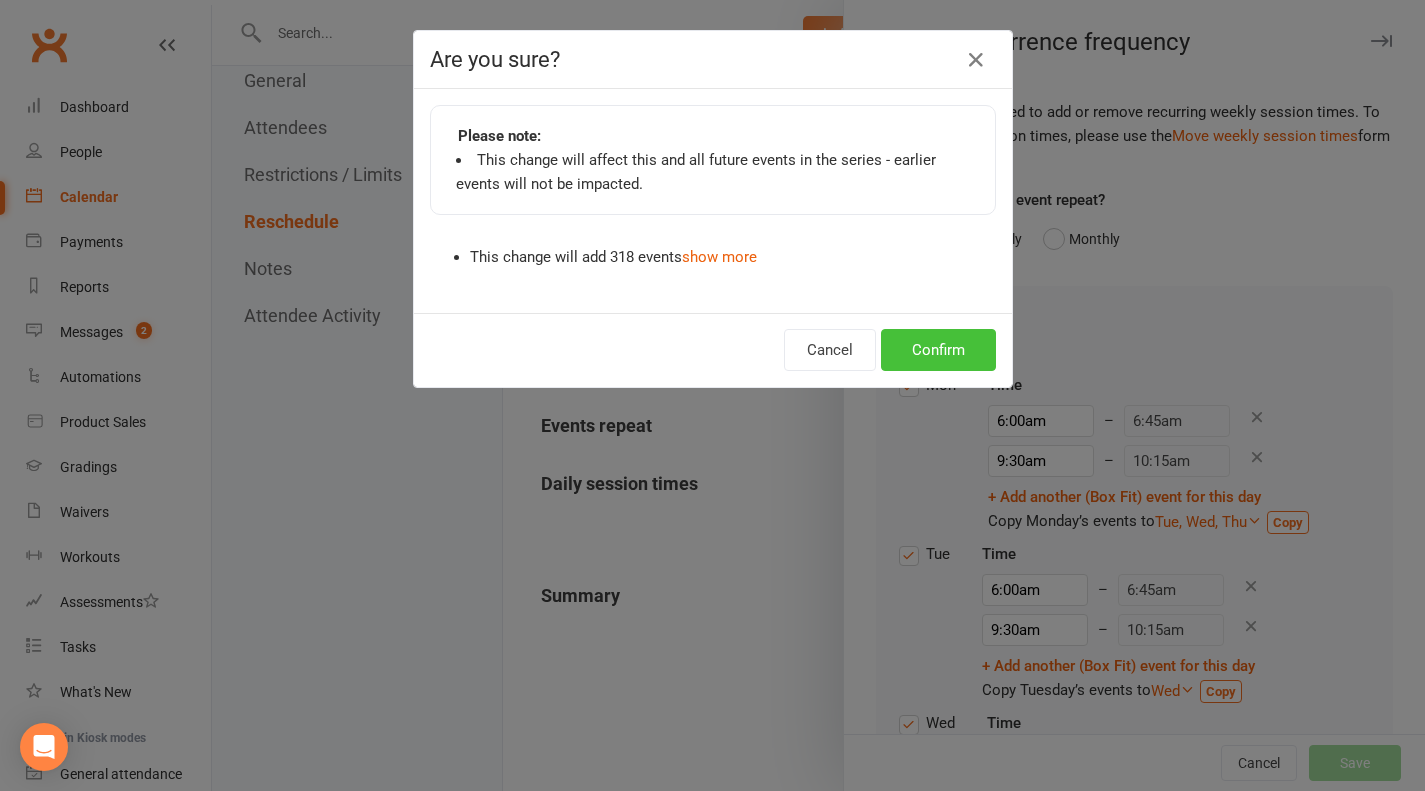 click on "Confirm" at bounding box center [938, 350] 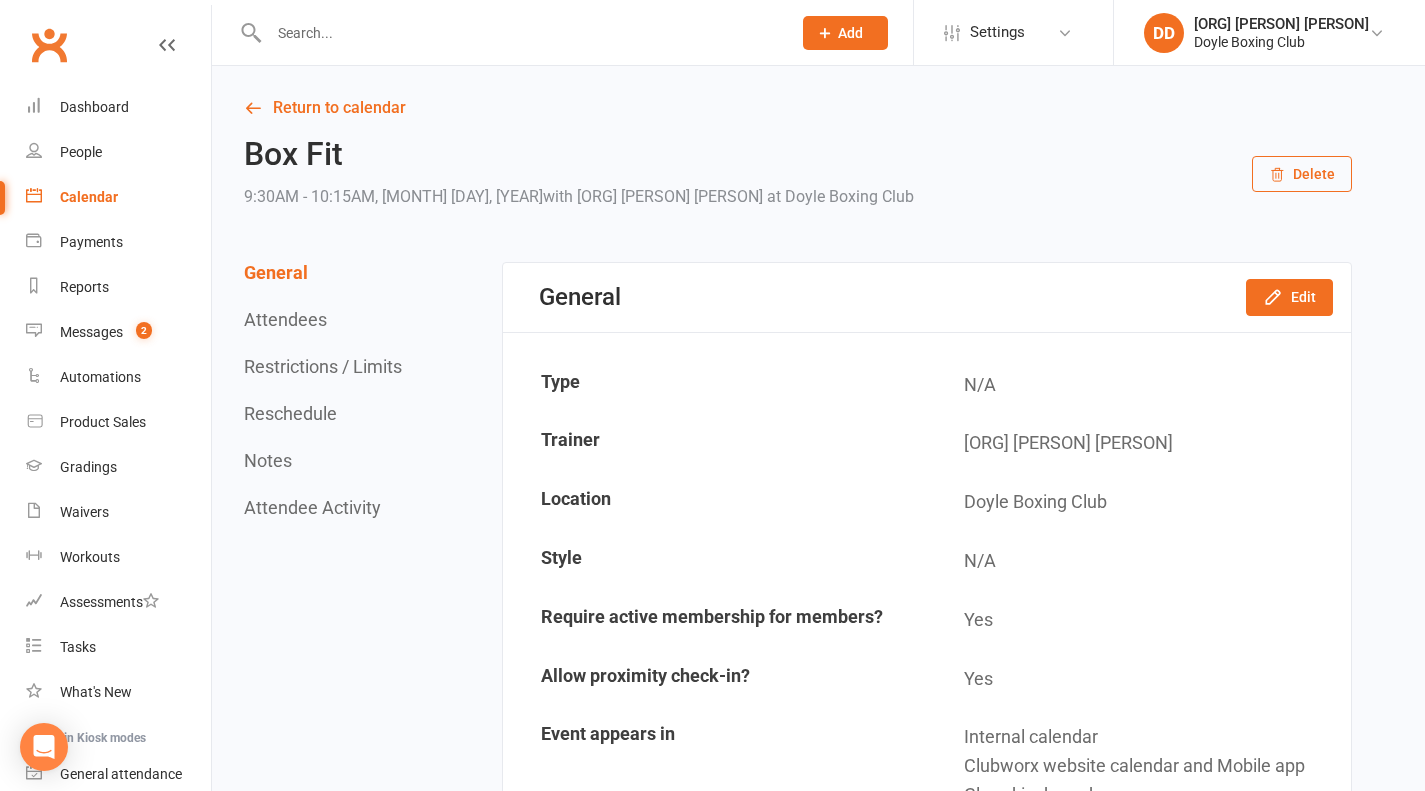 scroll, scrollTop: 0, scrollLeft: 0, axis: both 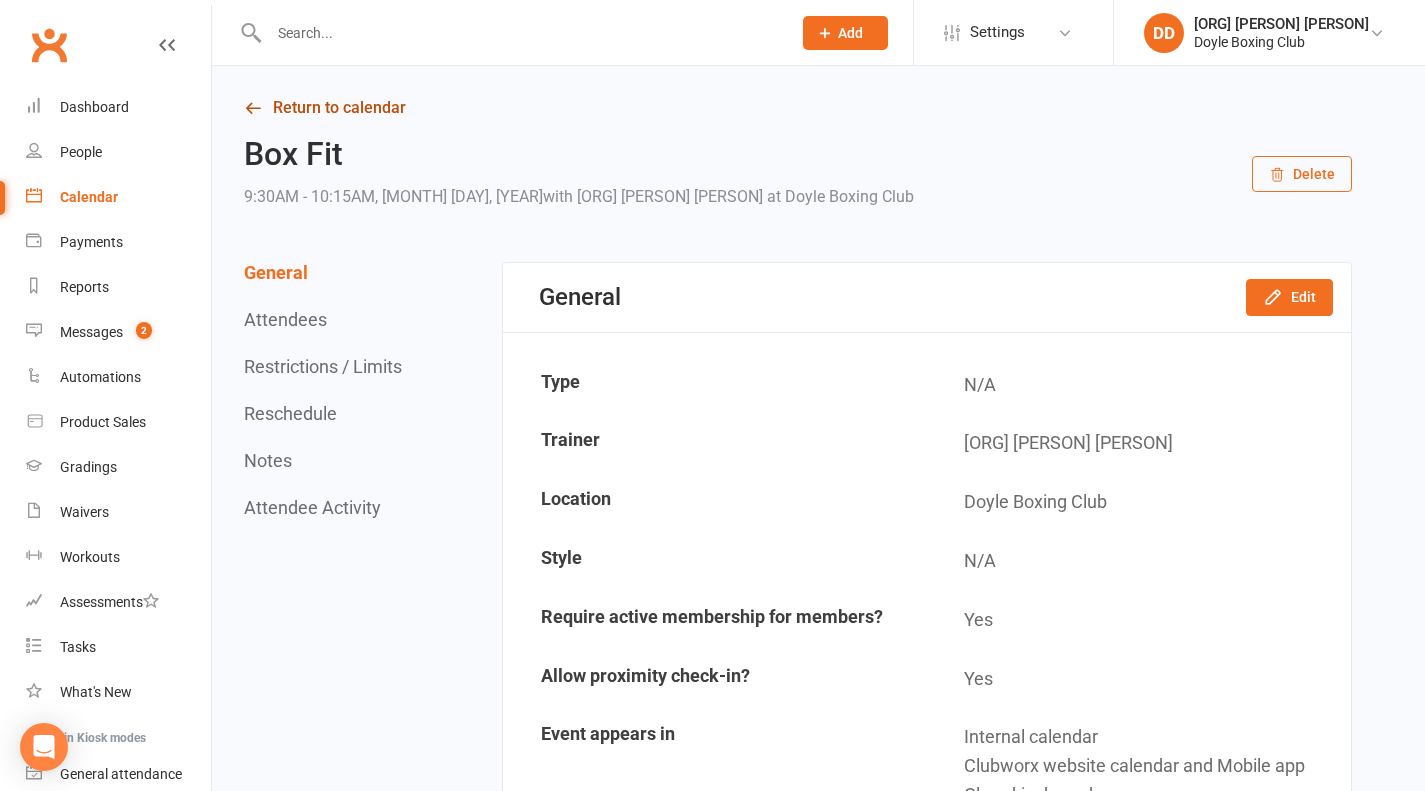 click on "Return to calendar" at bounding box center (798, 108) 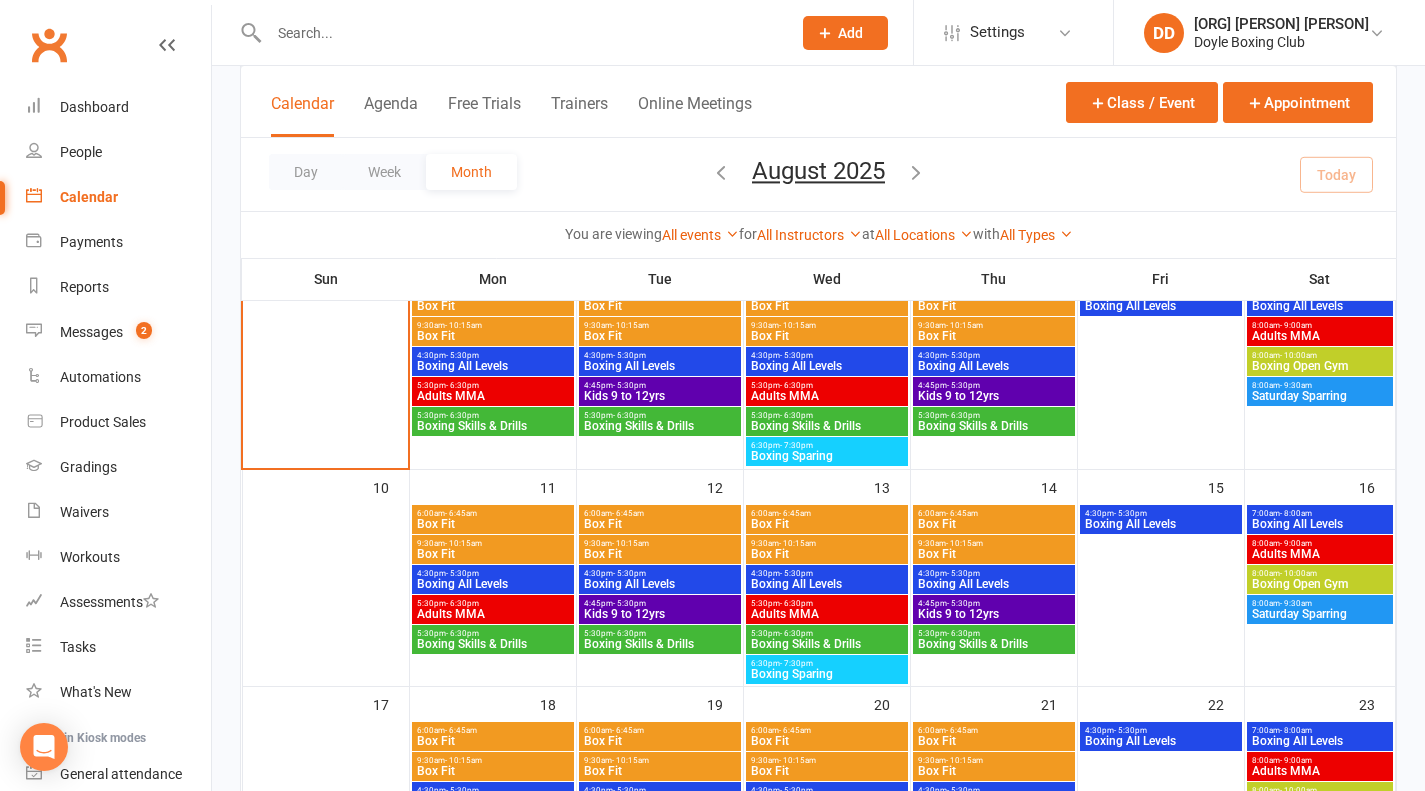 scroll, scrollTop: 0, scrollLeft: 0, axis: both 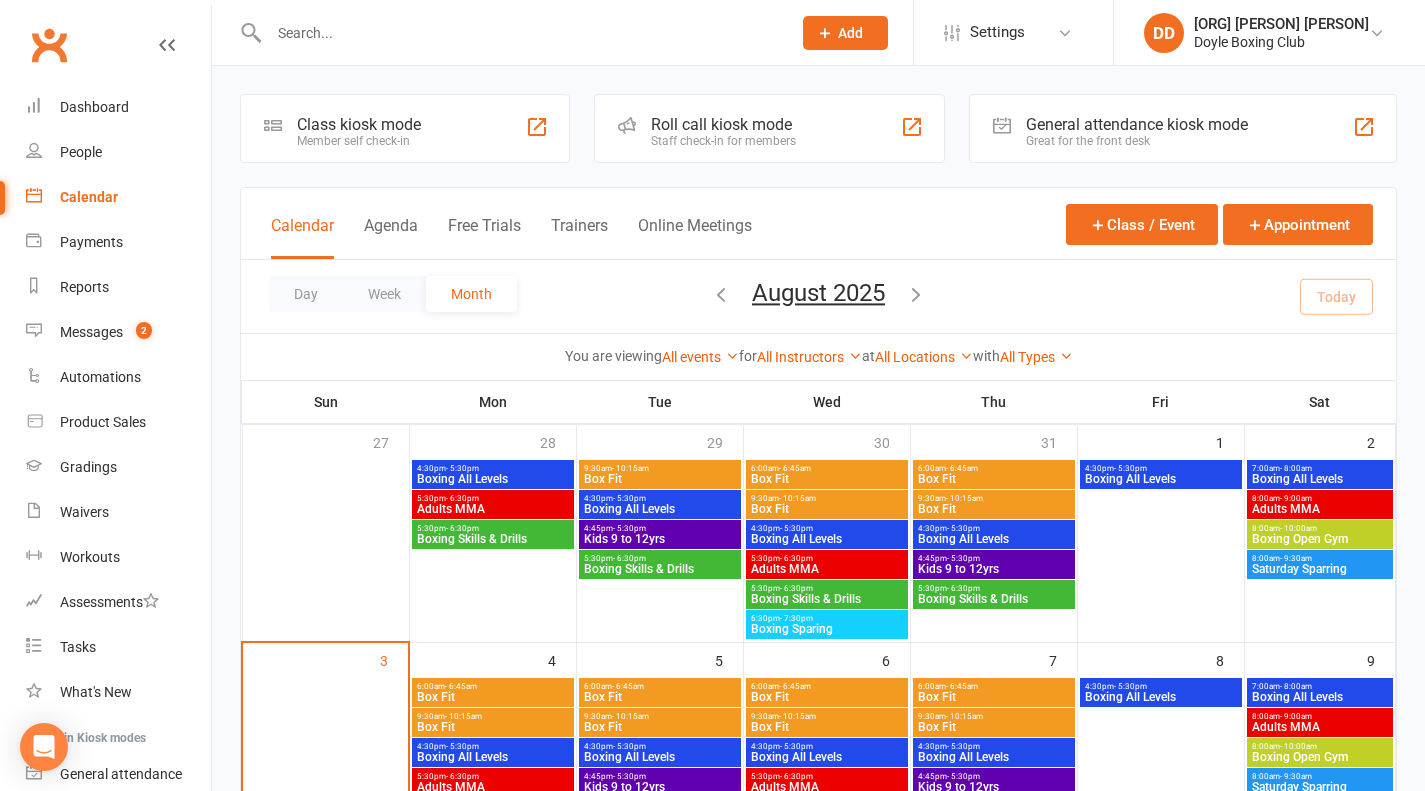 click on "Kids 9 to 12yrs" at bounding box center [660, 539] 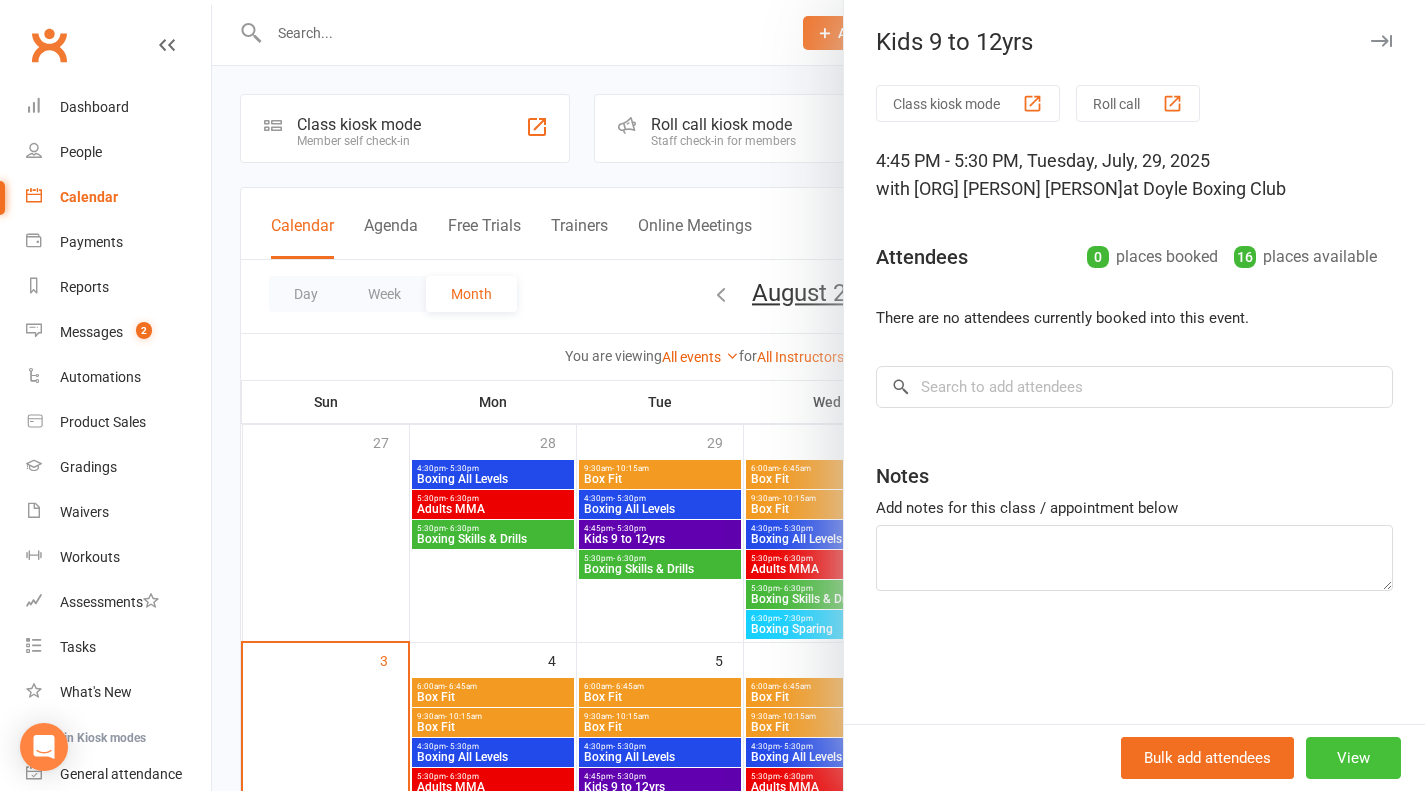 click on "View" at bounding box center (1353, 758) 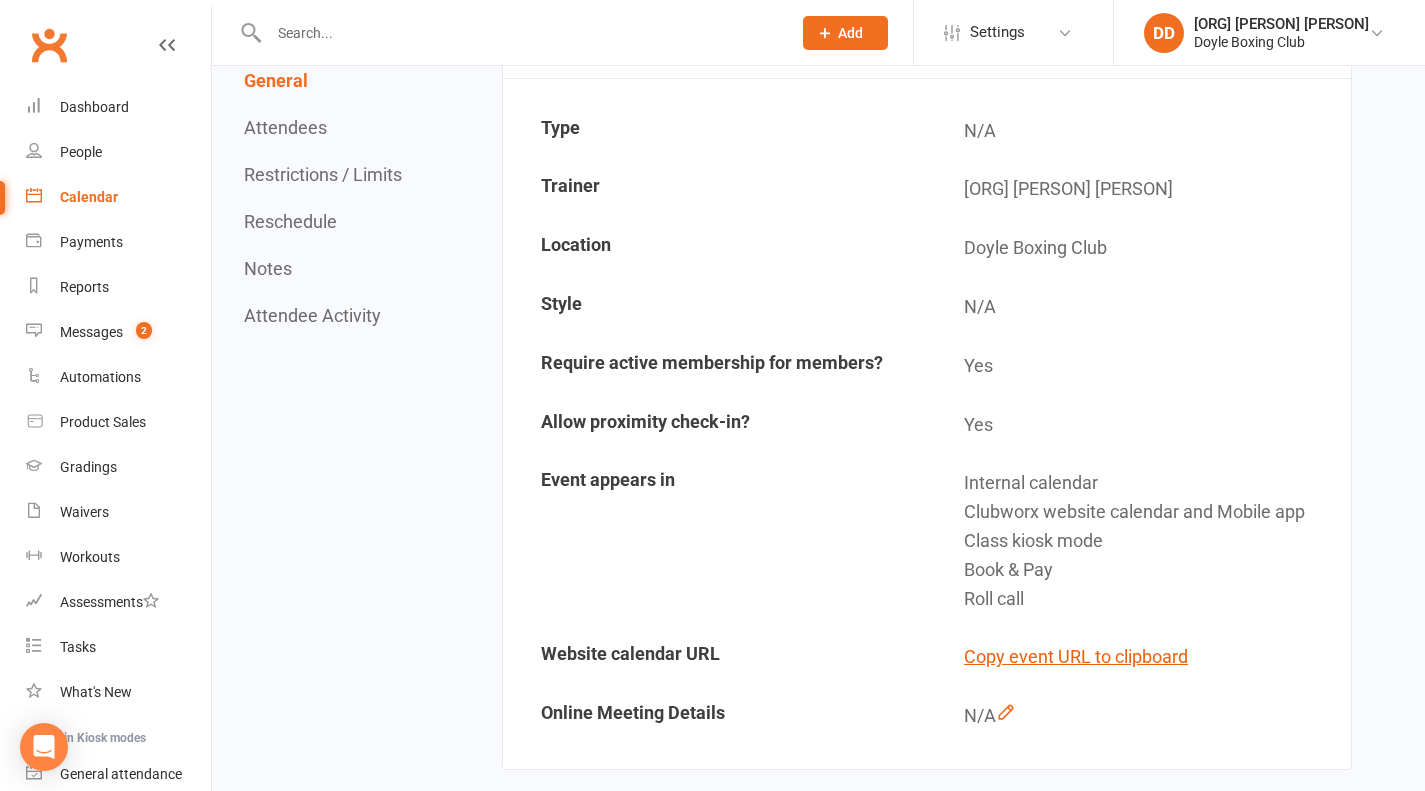 scroll, scrollTop: 69, scrollLeft: 0, axis: vertical 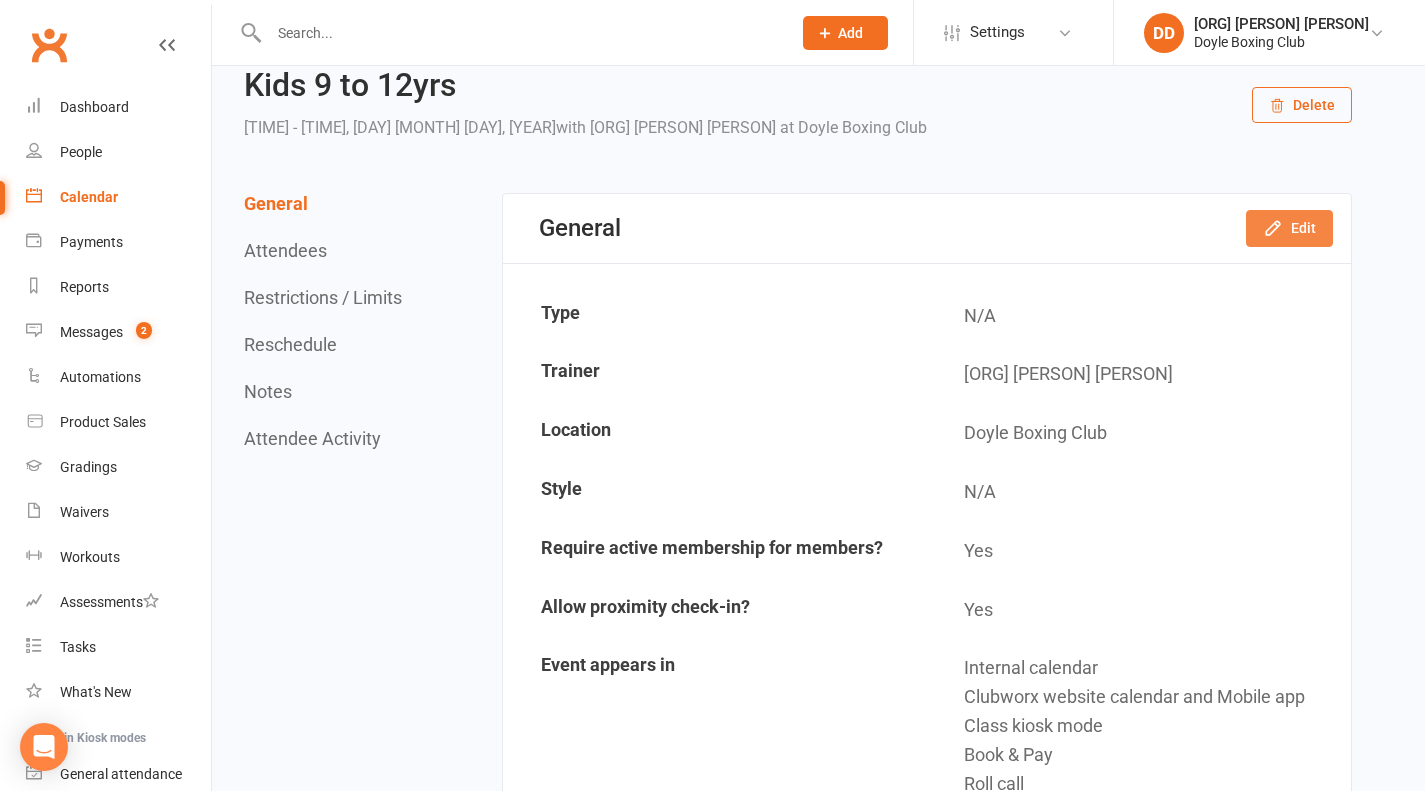 click on "Edit" at bounding box center (1289, 228) 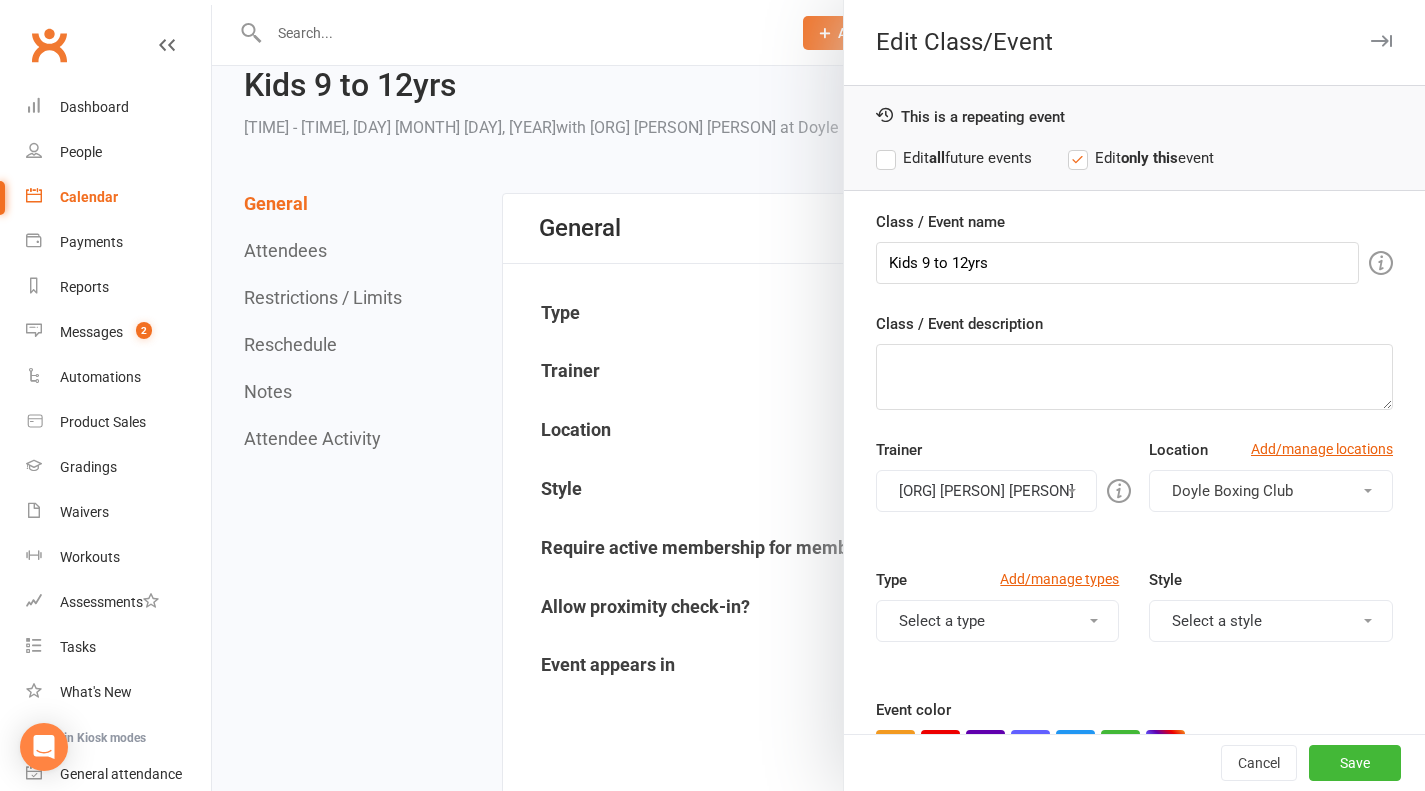 click at bounding box center [1381, 41] 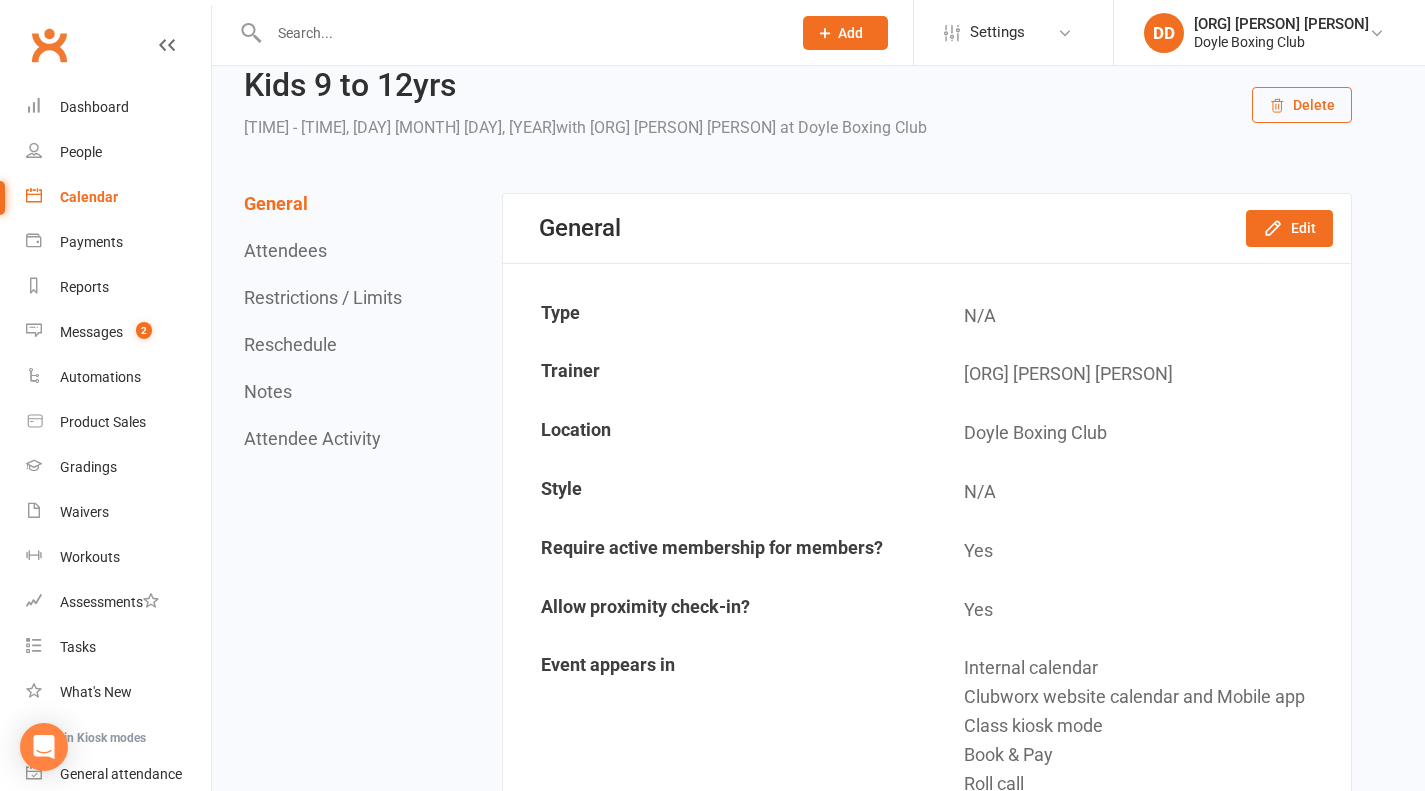 scroll, scrollTop: 0, scrollLeft: 0, axis: both 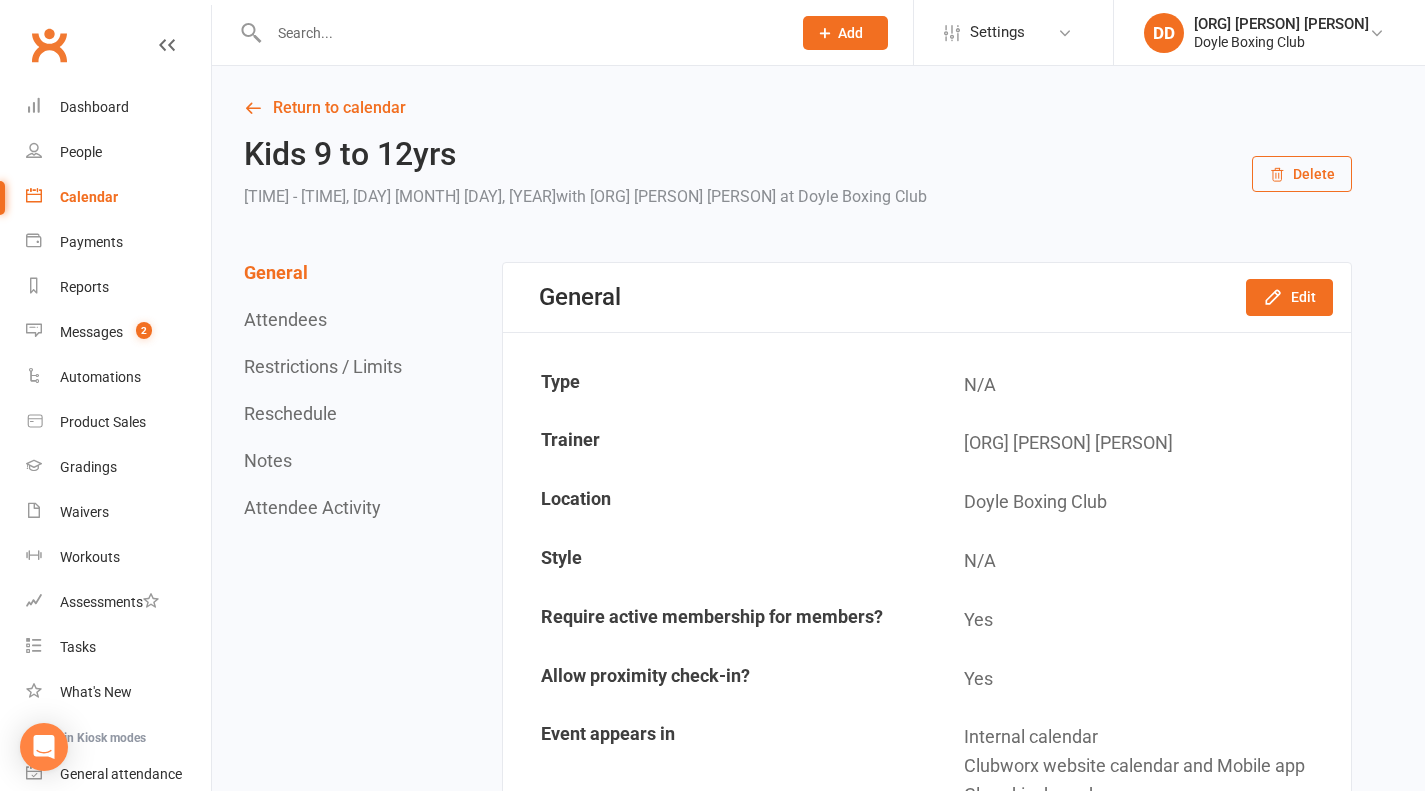 click on "Calendar" at bounding box center (89, 197) 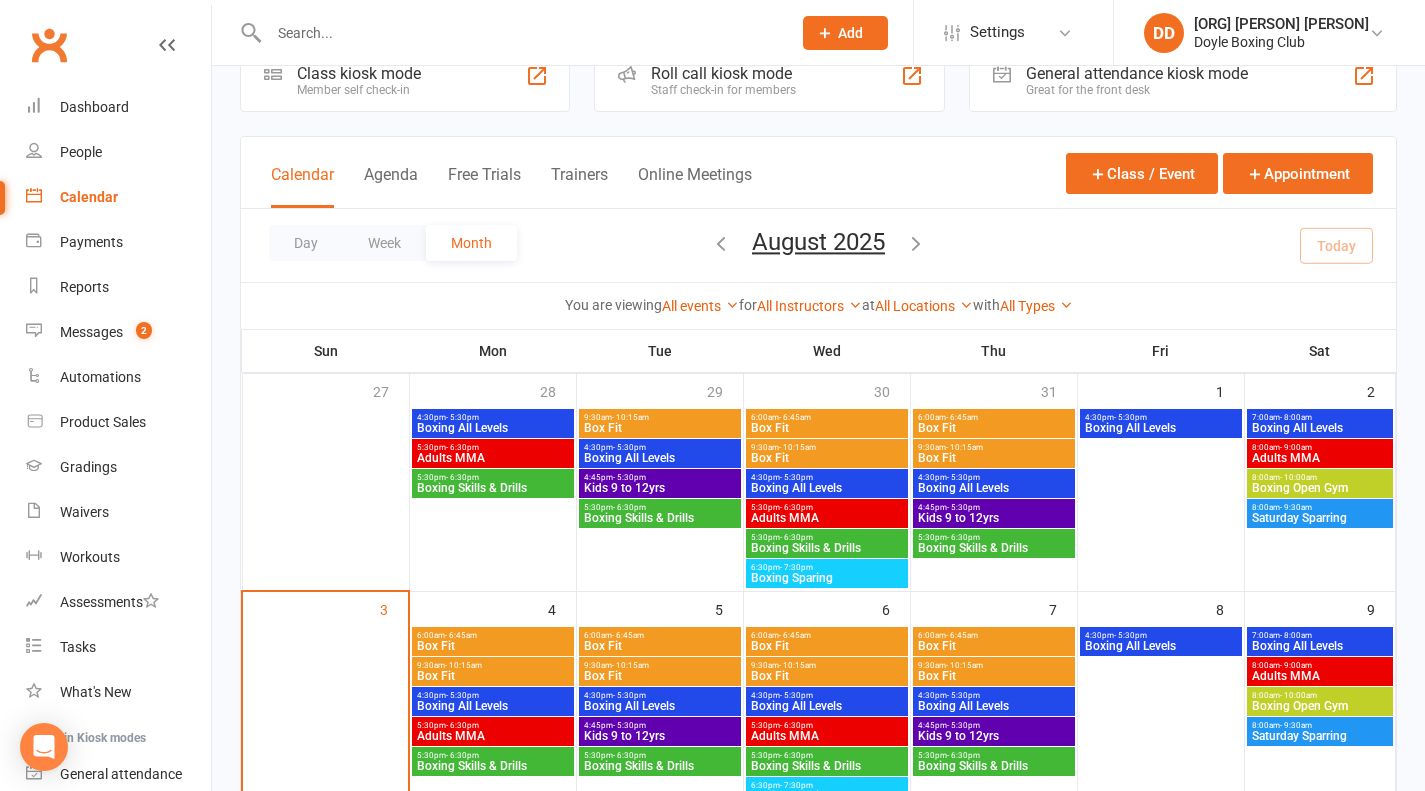 scroll, scrollTop: 0, scrollLeft: 0, axis: both 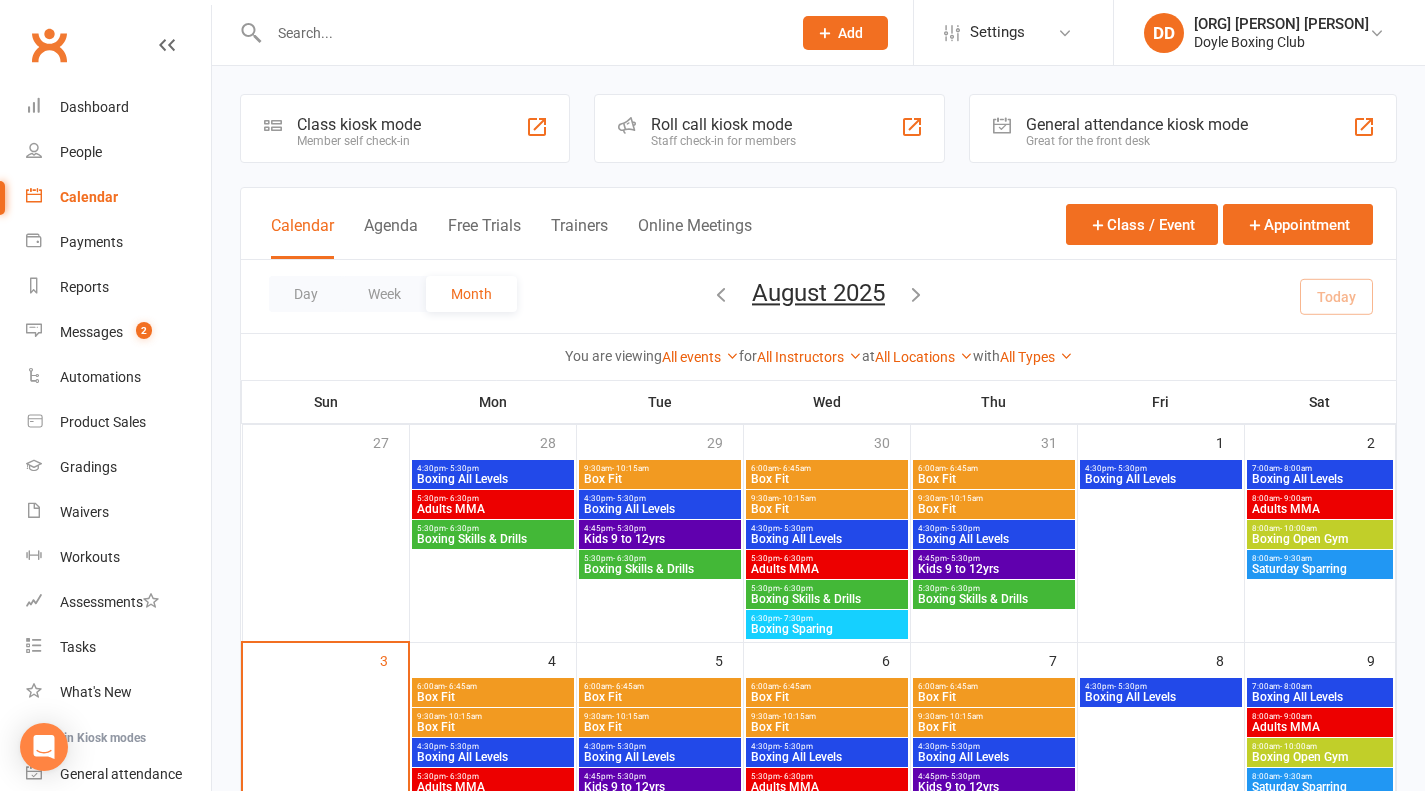 click on "Calendar" at bounding box center [89, 197] 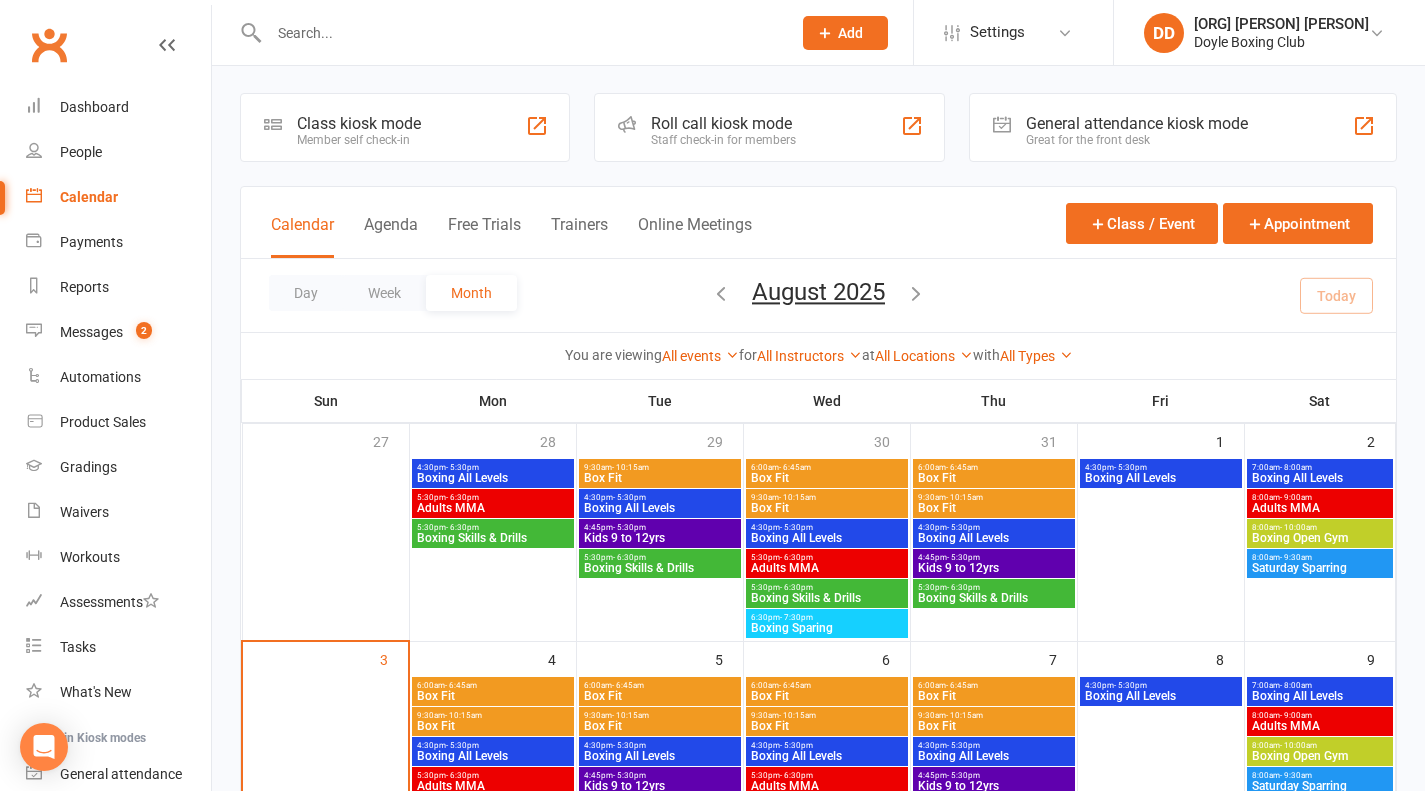 scroll, scrollTop: 0, scrollLeft: 0, axis: both 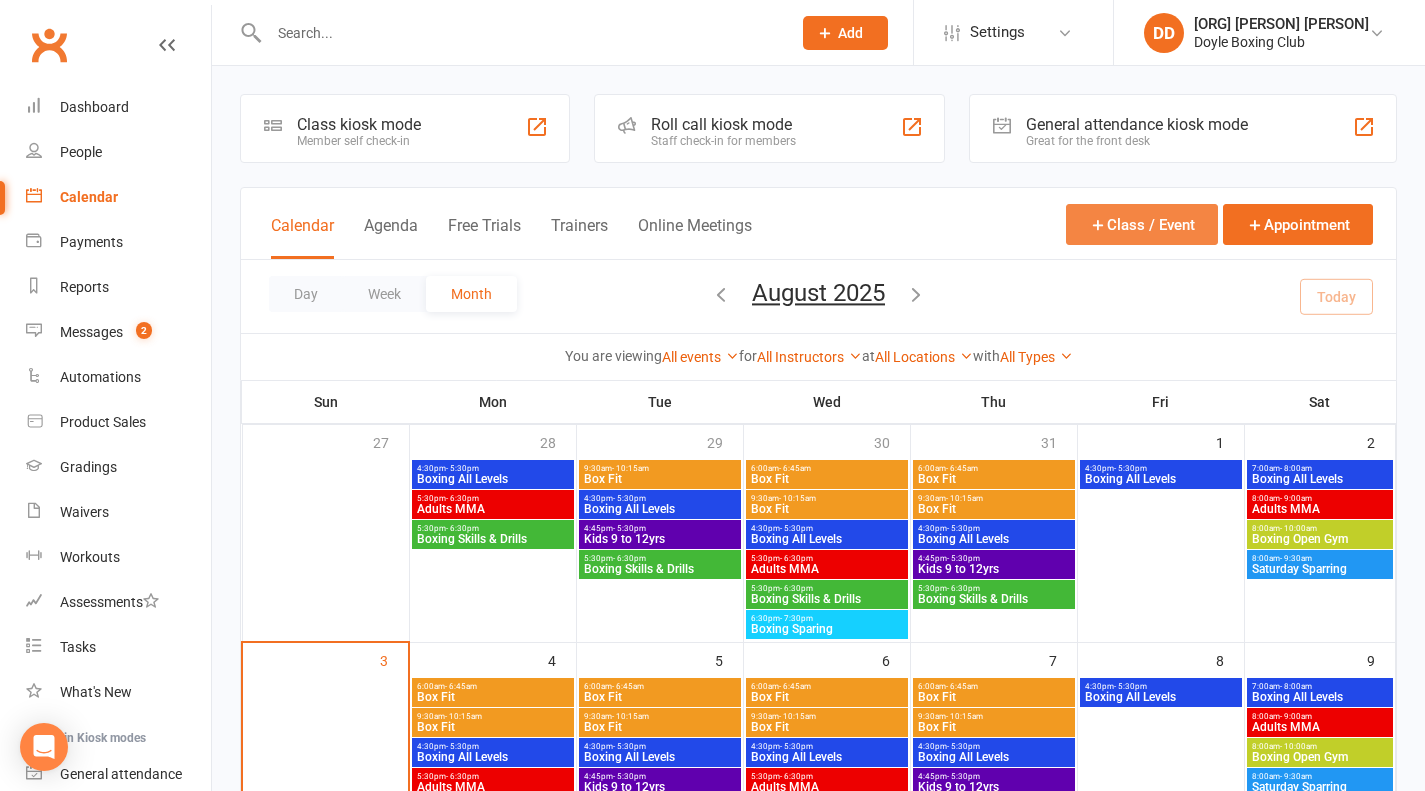 click on "Class / Event" at bounding box center (1142, 224) 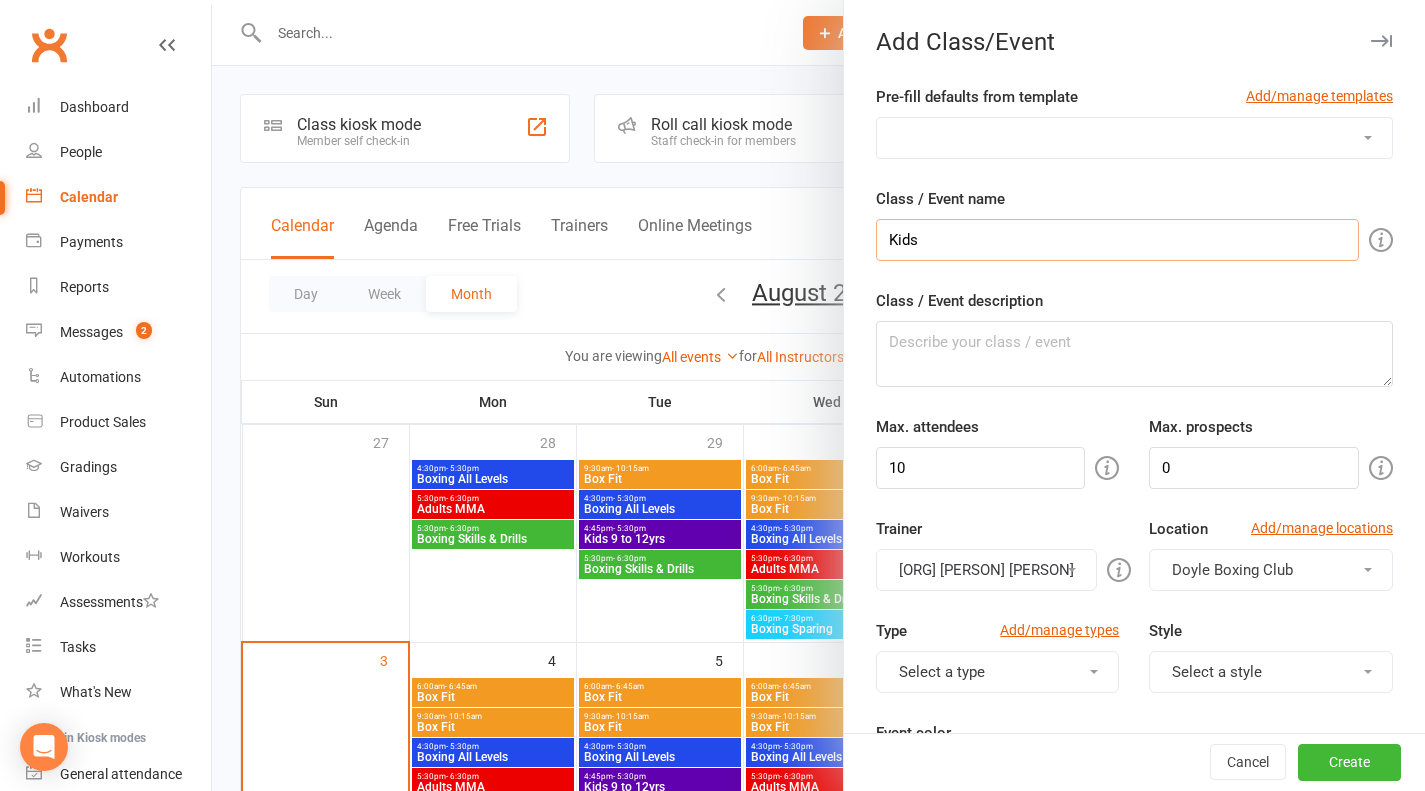 type on "Kids 6 to 9yrs" 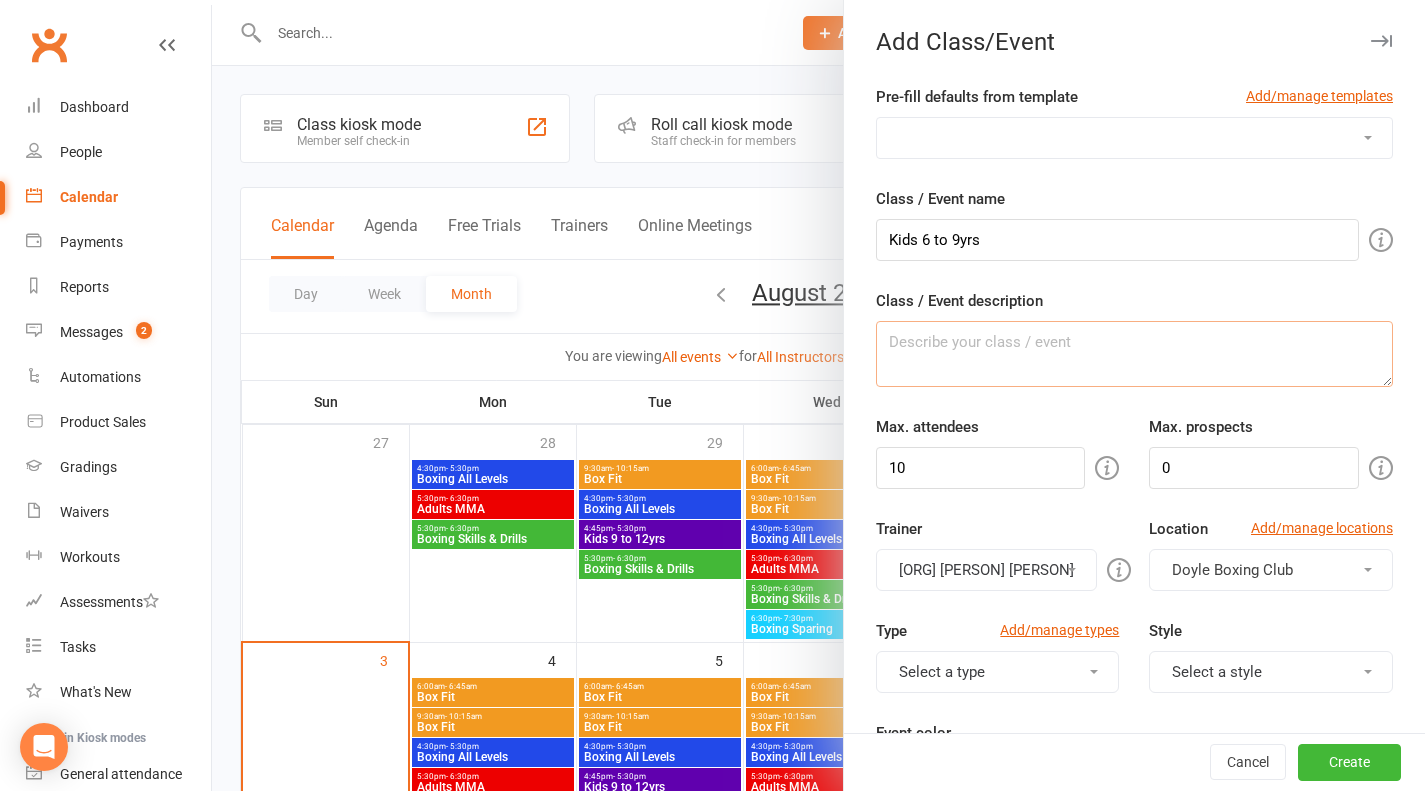 drag, startPoint x: 1090, startPoint y: 351, endPoint x: 749, endPoint y: 368, distance: 341.4235 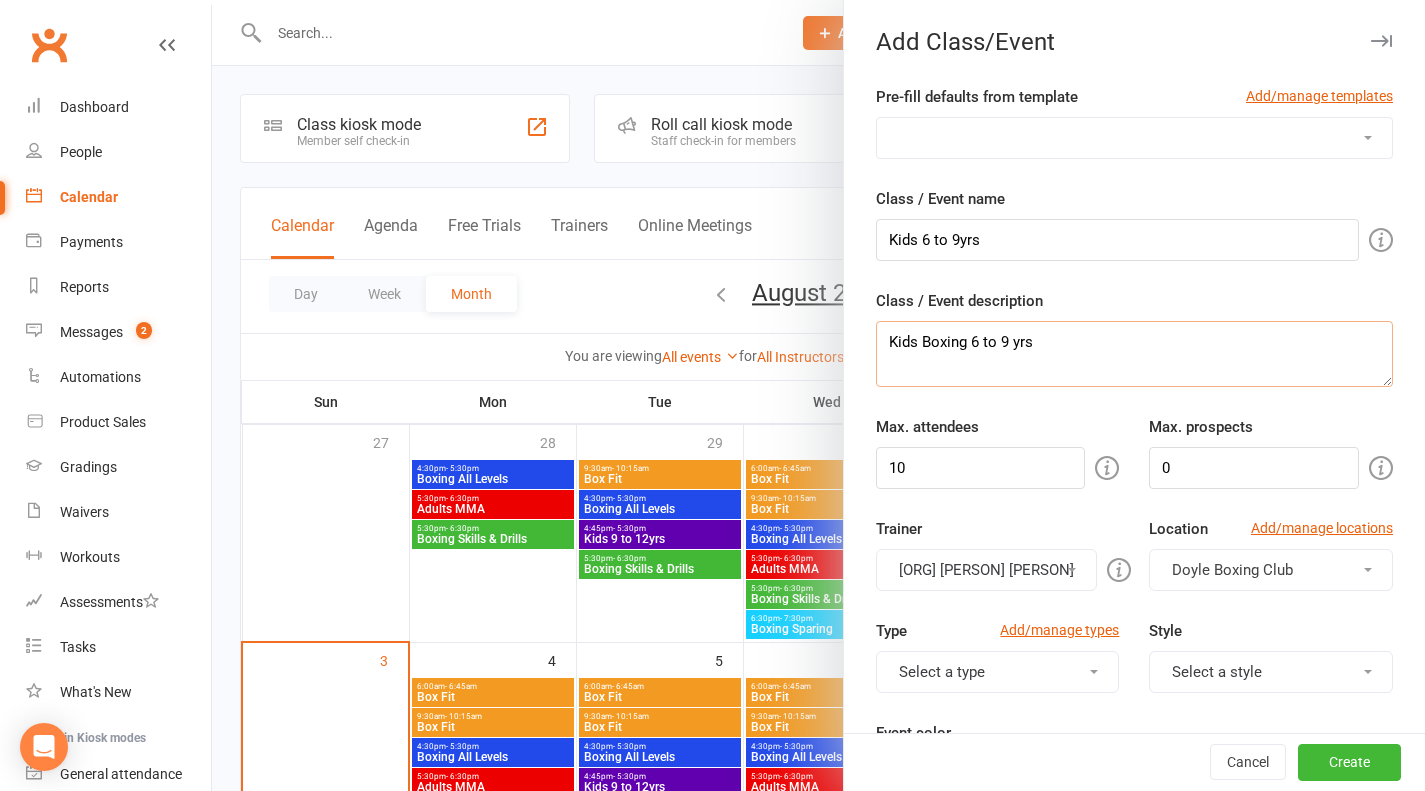 scroll, scrollTop: 200, scrollLeft: 0, axis: vertical 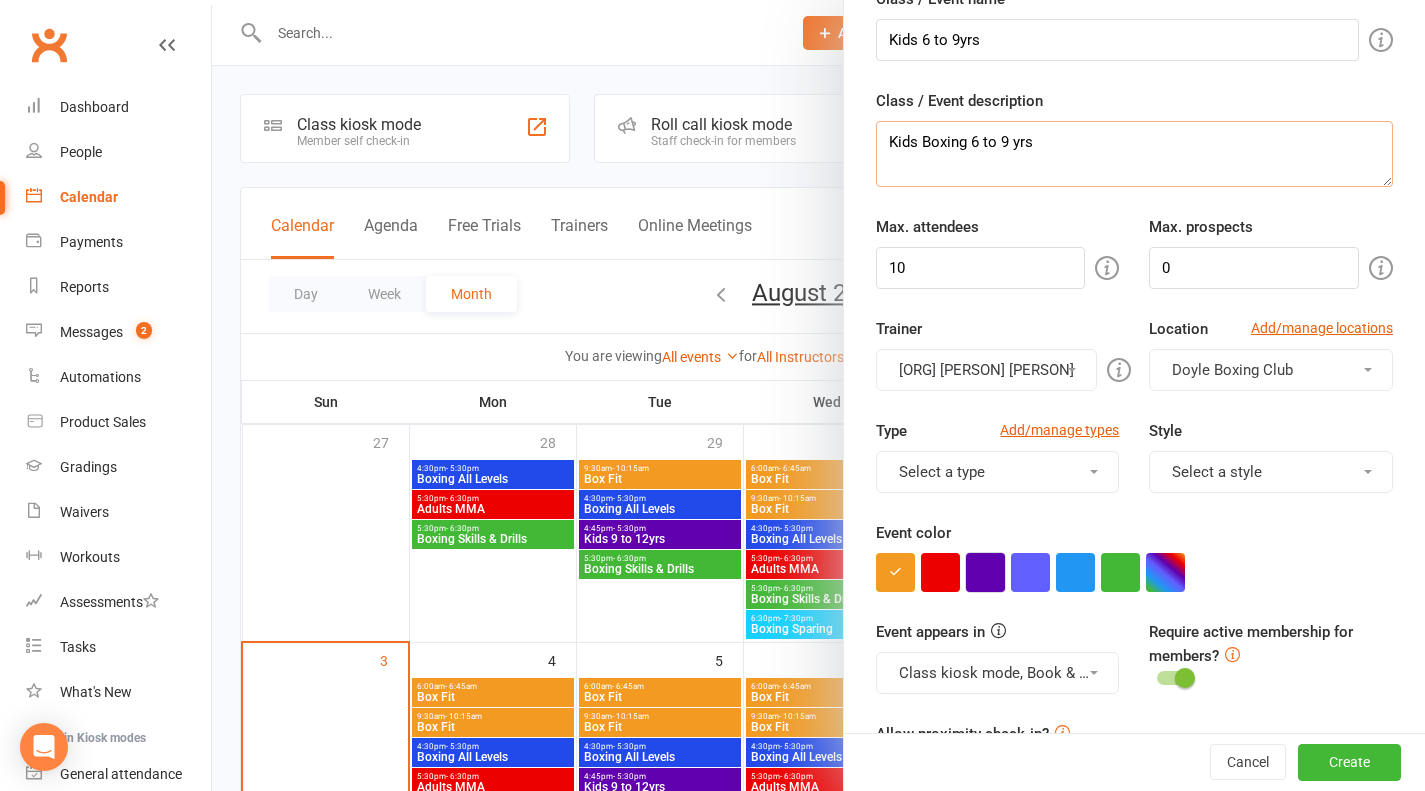 type on "Kids Boxing 6 to 9 yrs" 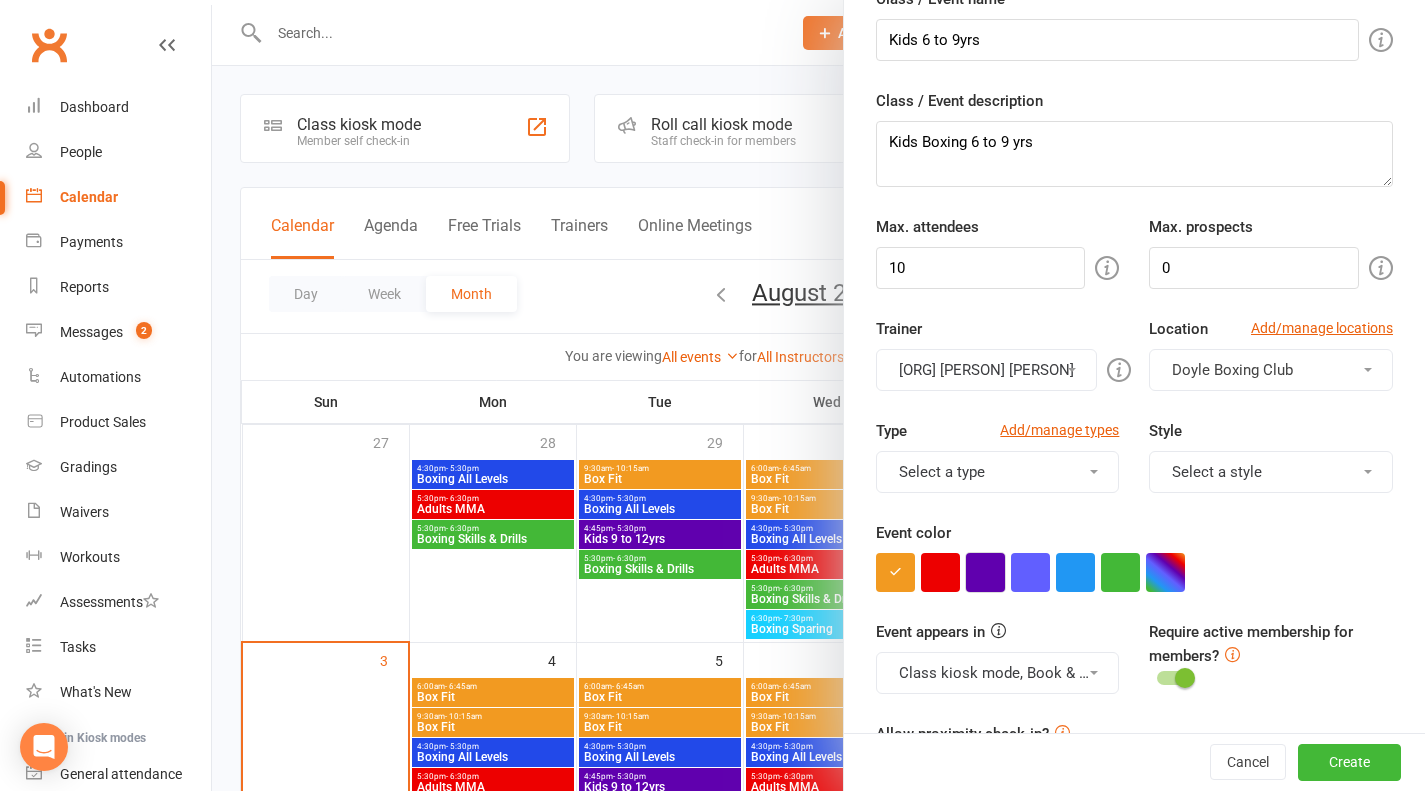 click at bounding box center [985, 572] 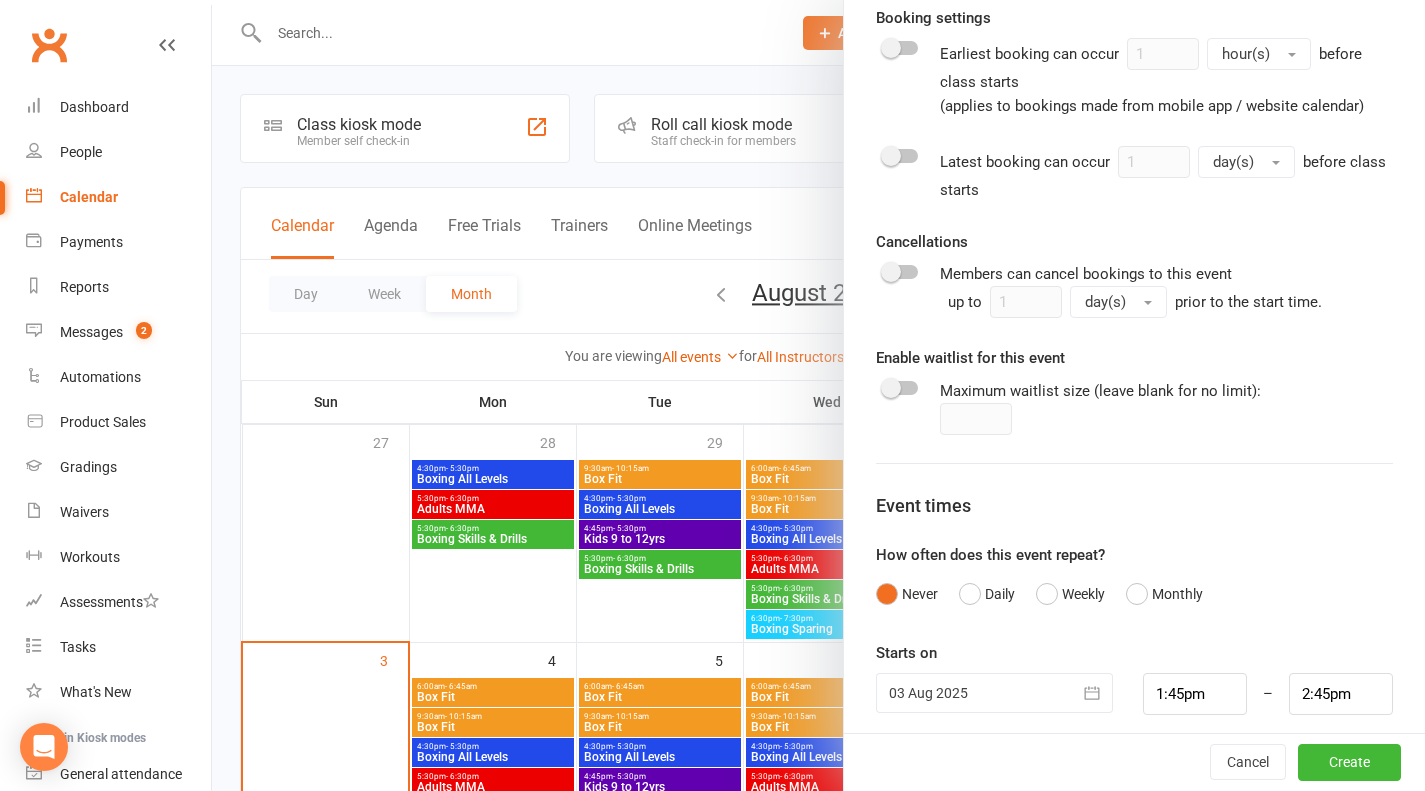 scroll, scrollTop: 1013, scrollLeft: 0, axis: vertical 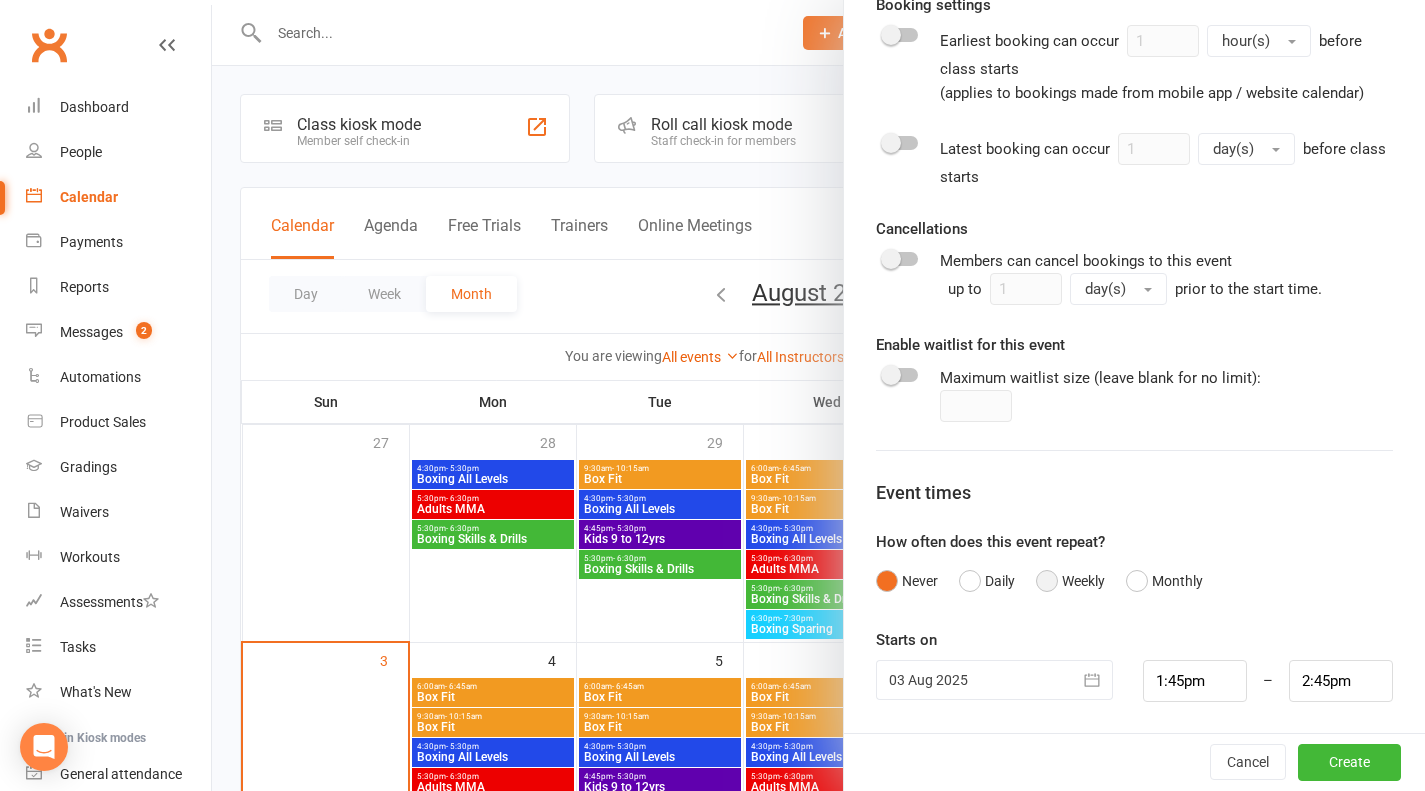 click on "Weekly" at bounding box center [1070, 581] 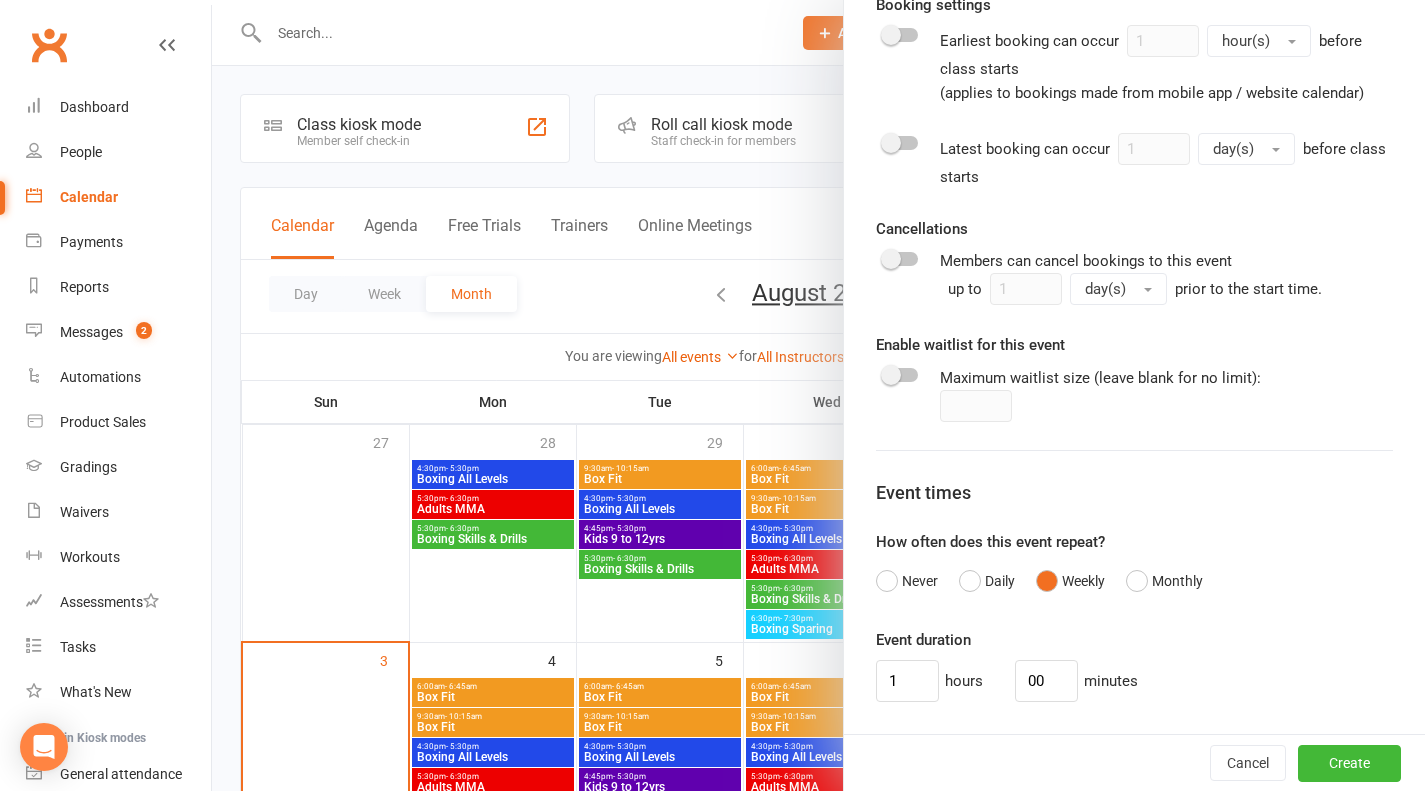 scroll, scrollTop: 1213, scrollLeft: 0, axis: vertical 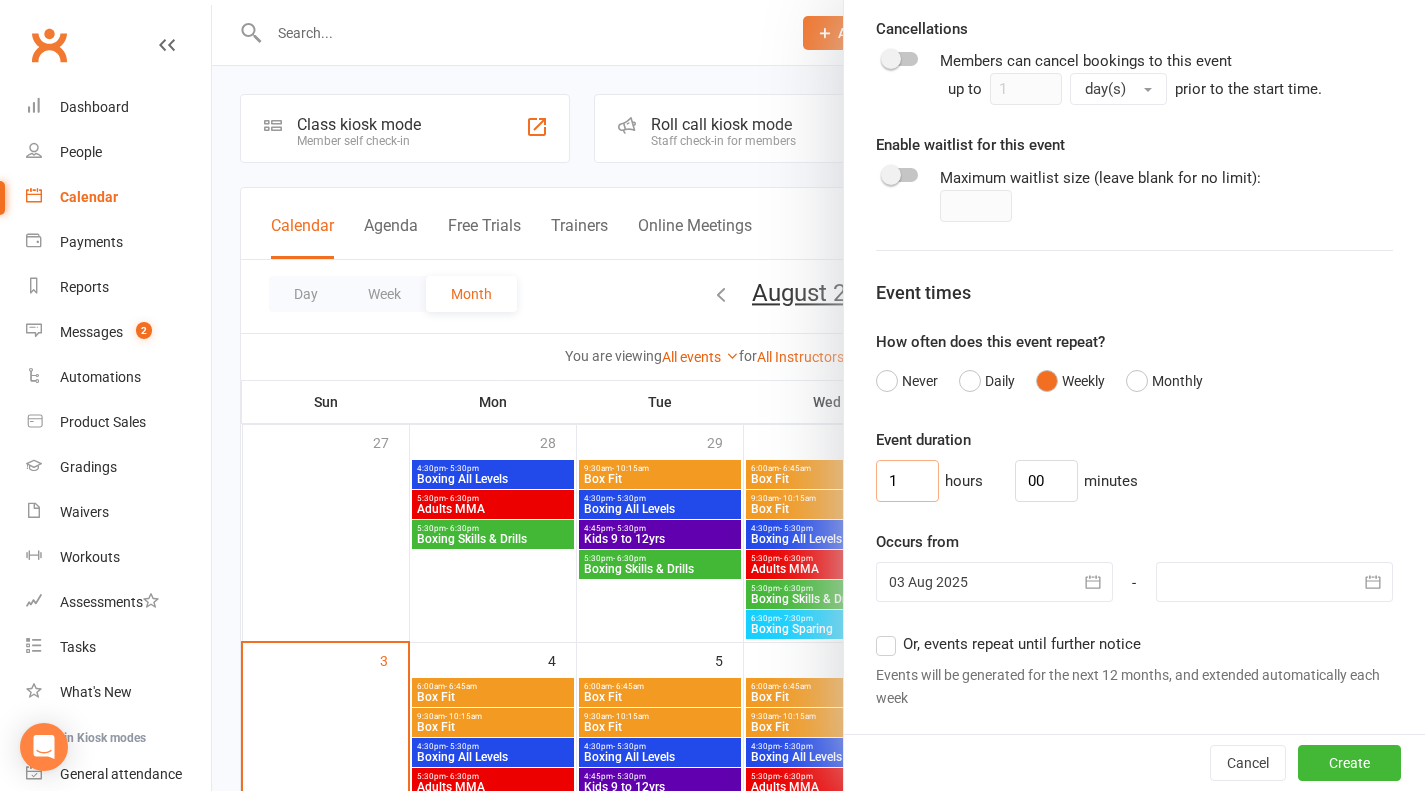 click on "1" at bounding box center [907, 481] 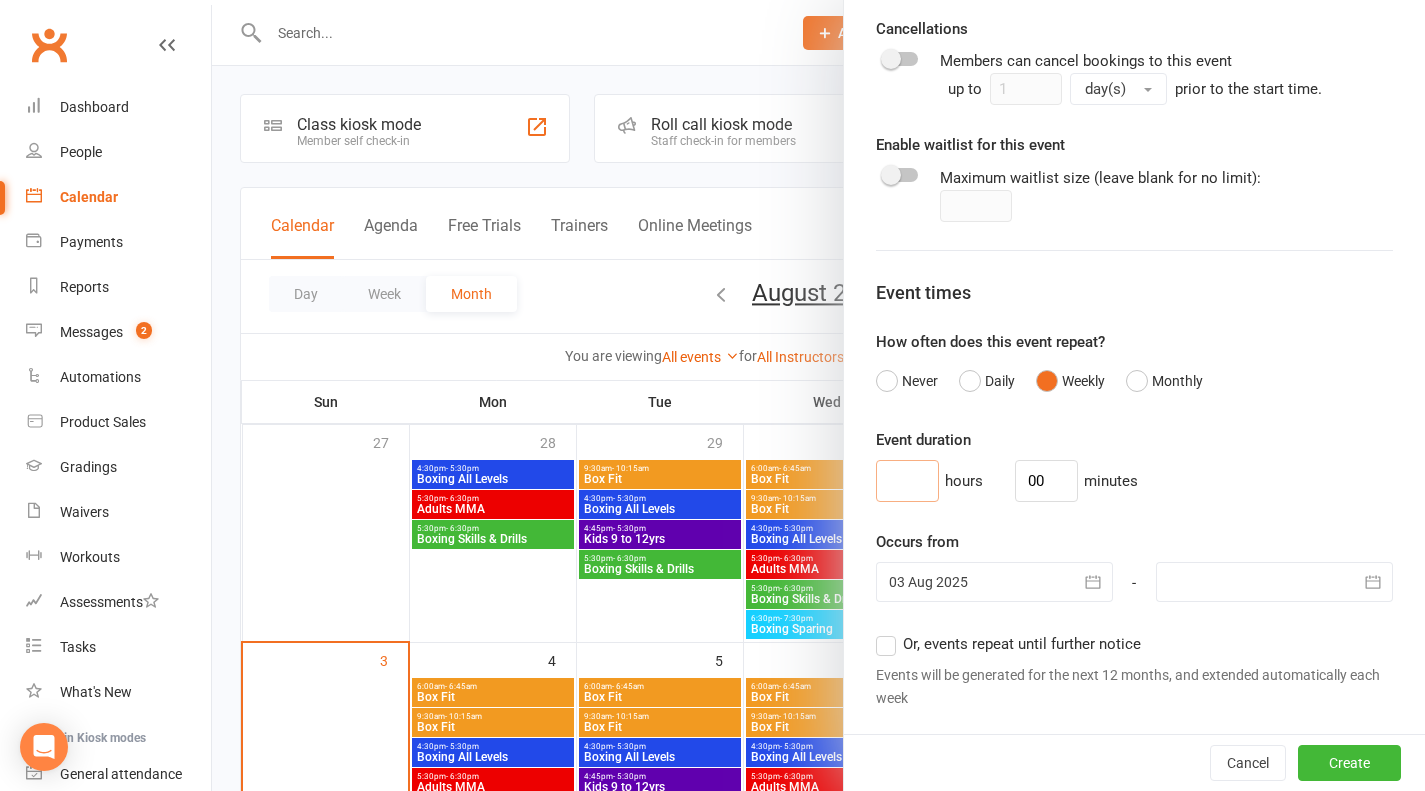 type 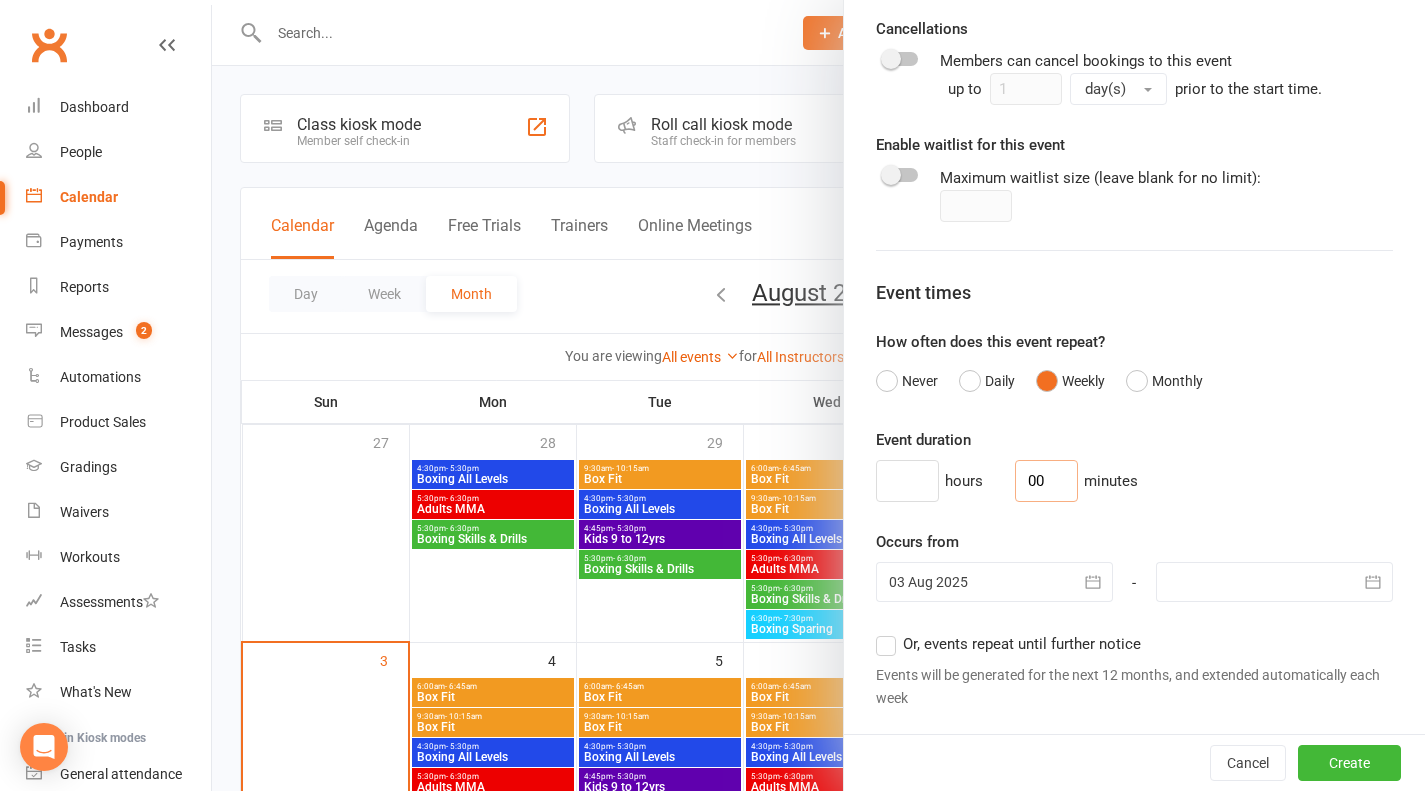 click on "00" at bounding box center (1046, 481) 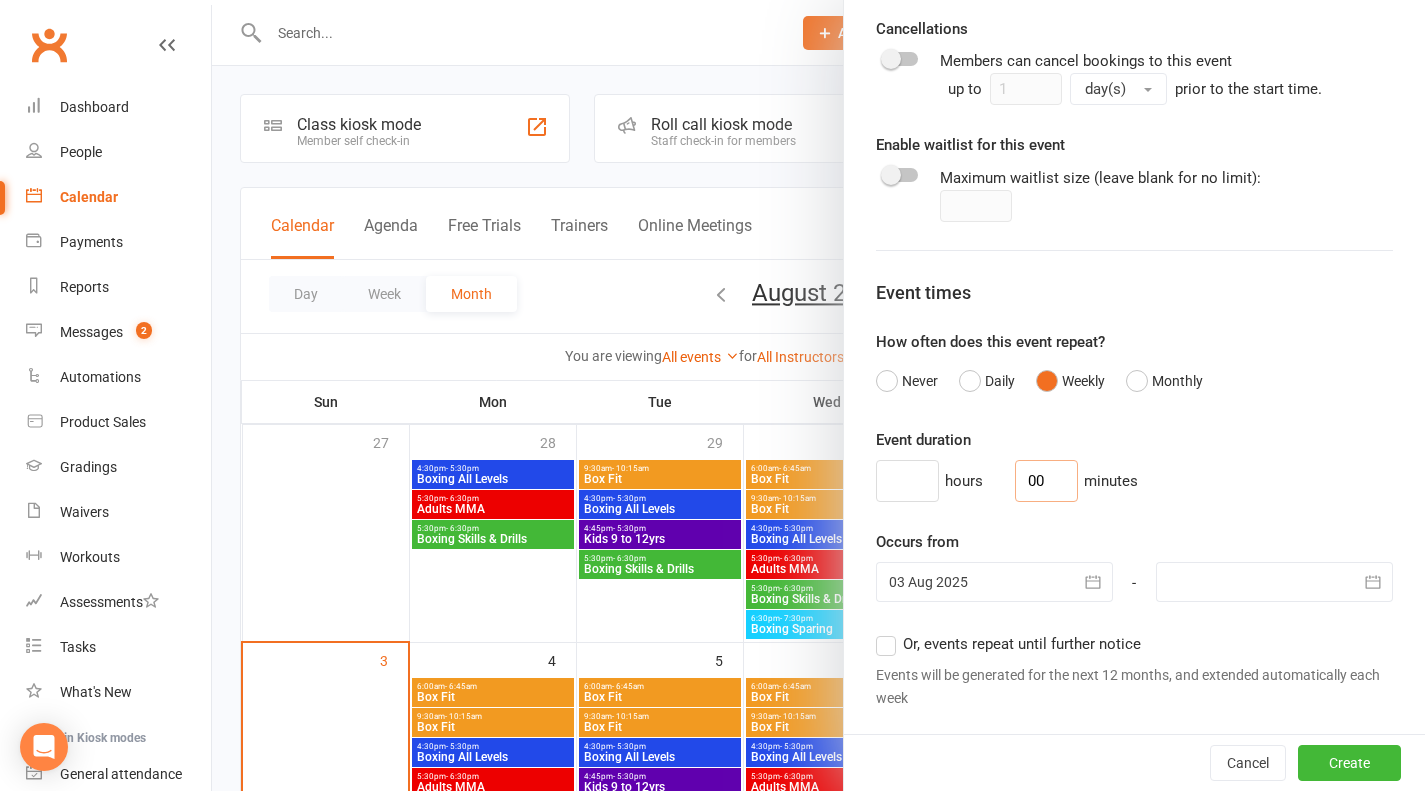 type on "0" 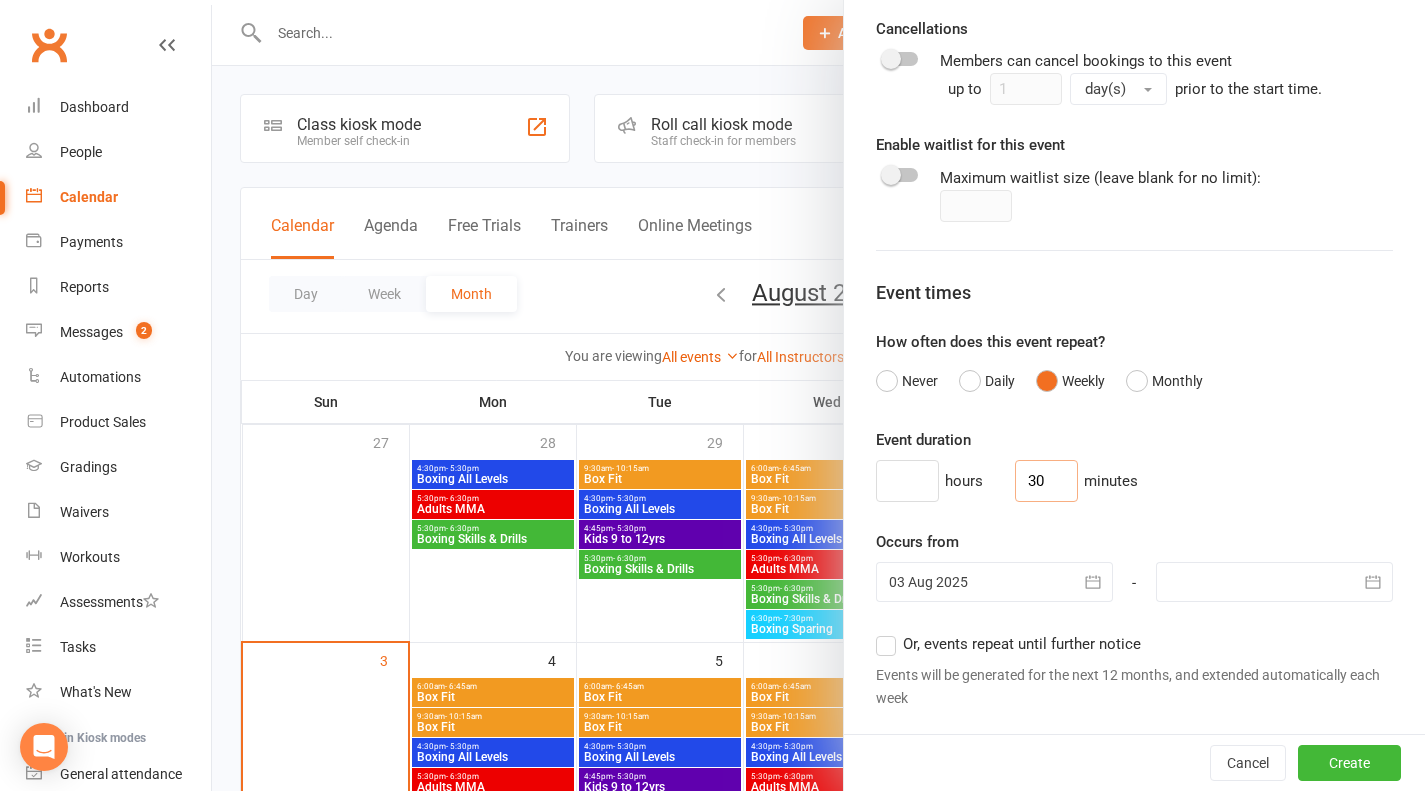 scroll, scrollTop: 1413, scrollLeft: 0, axis: vertical 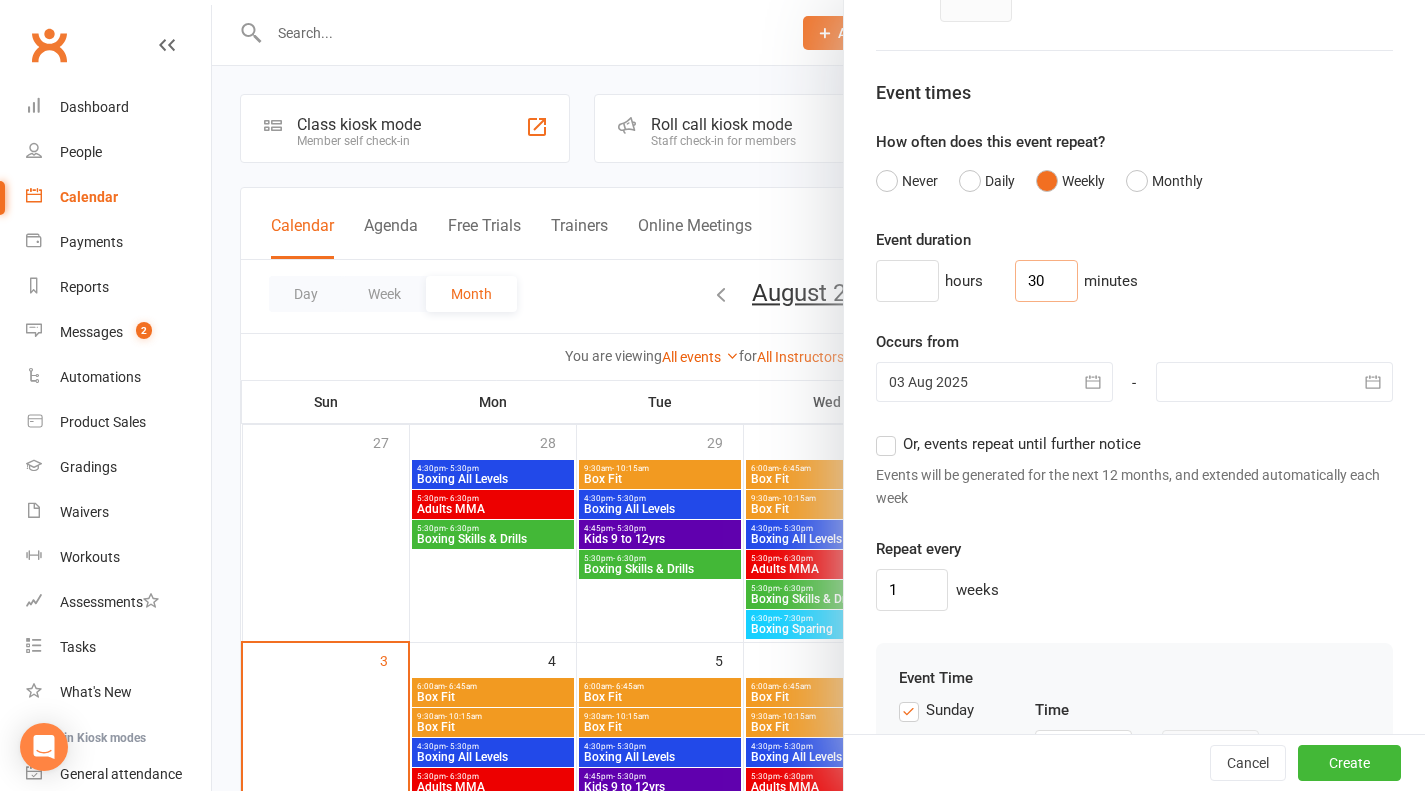 type on "30" 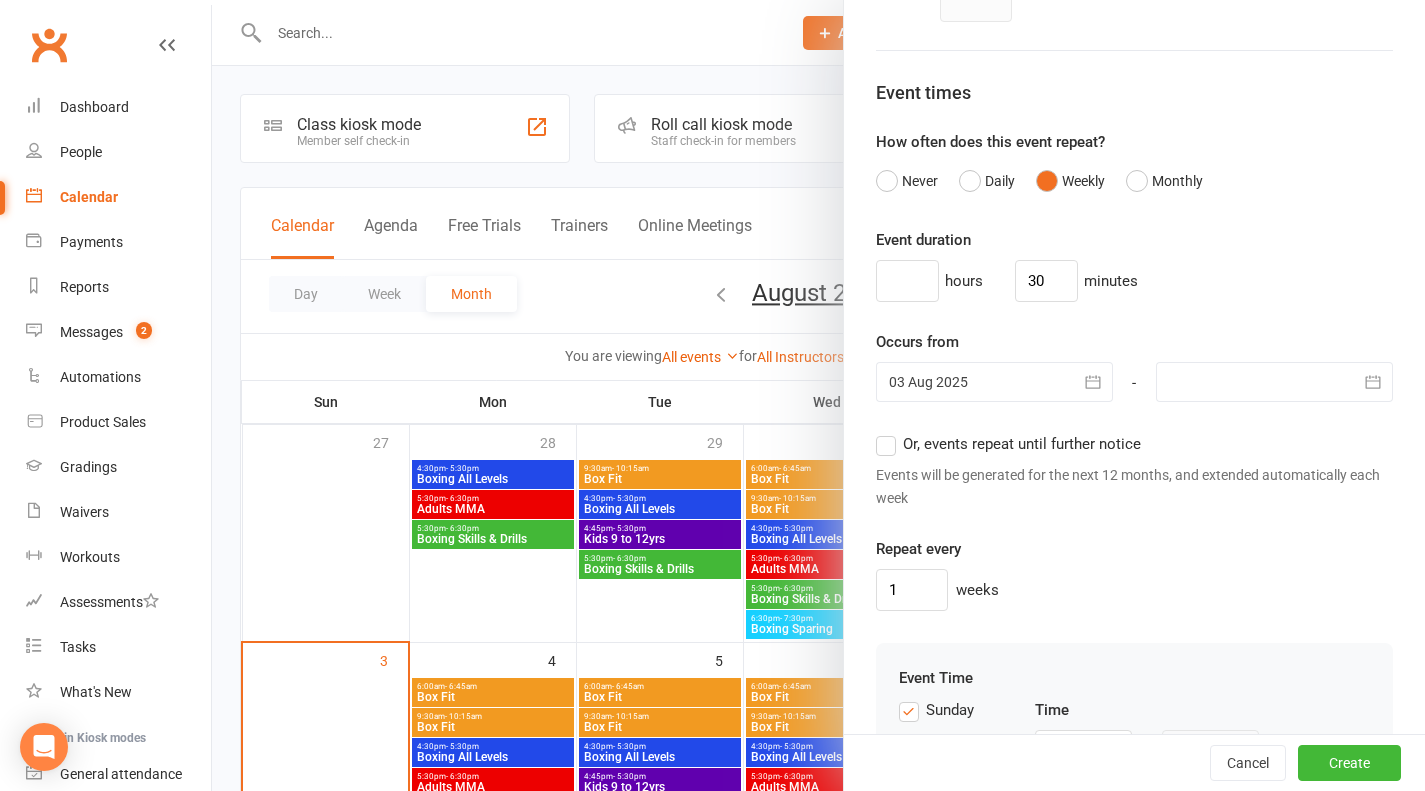 click 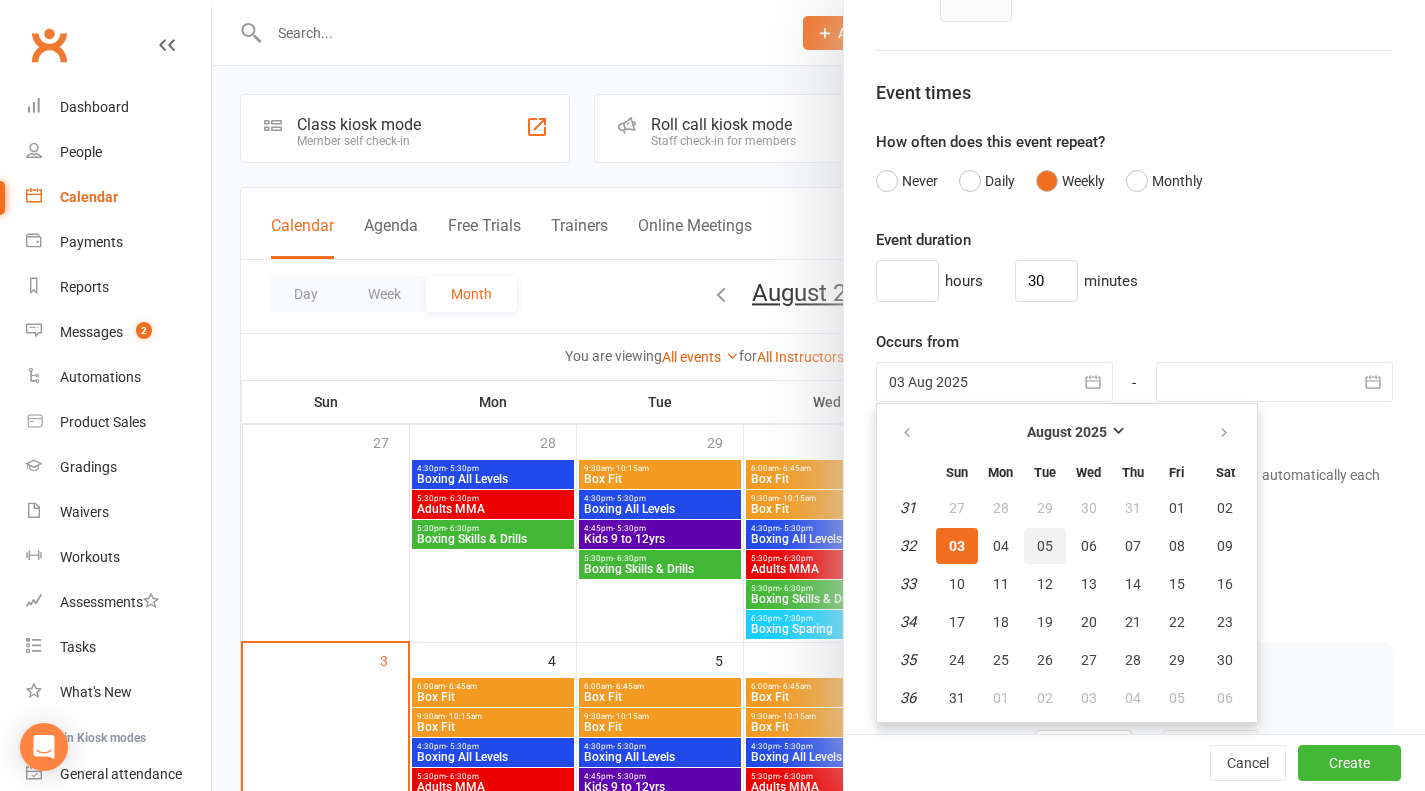 click on "05" at bounding box center [1045, 546] 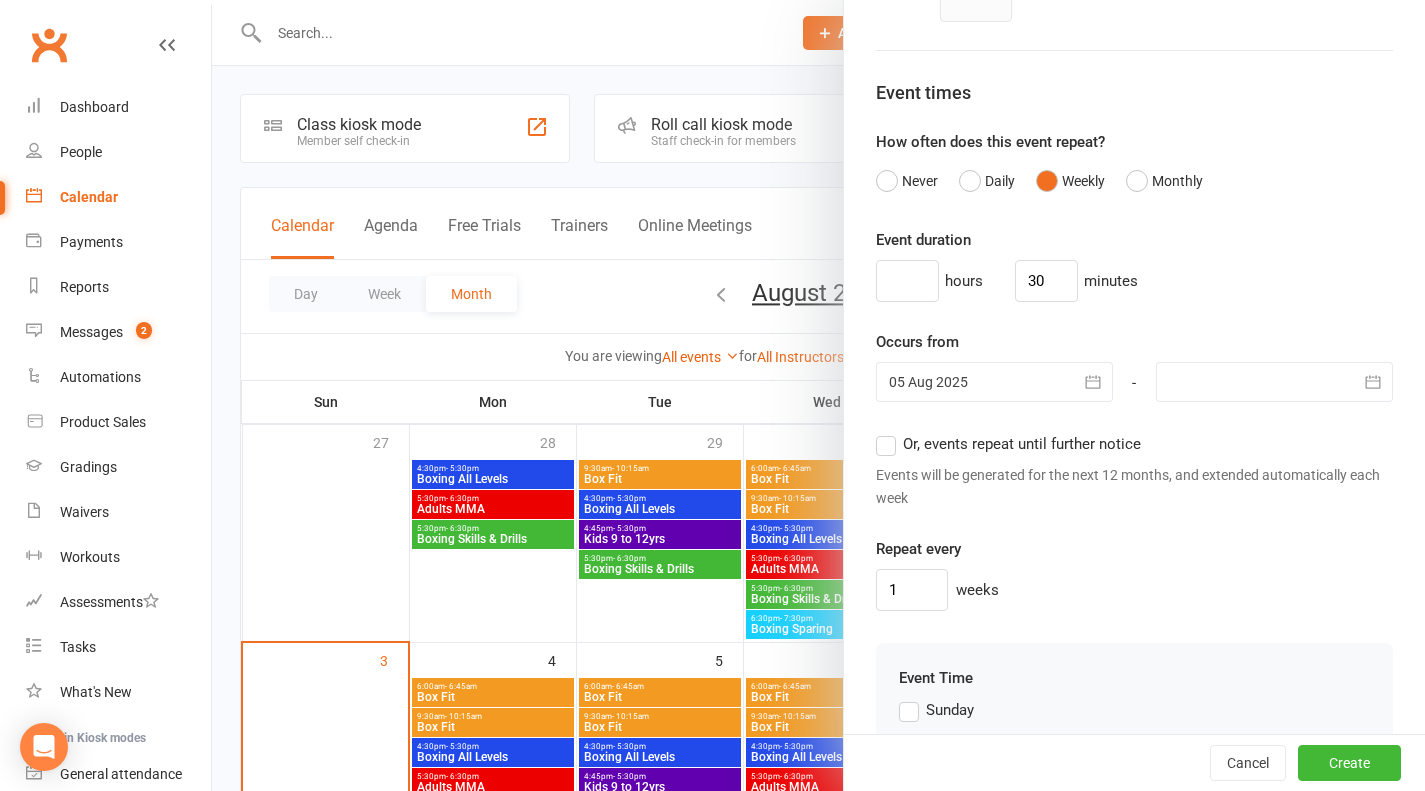 click 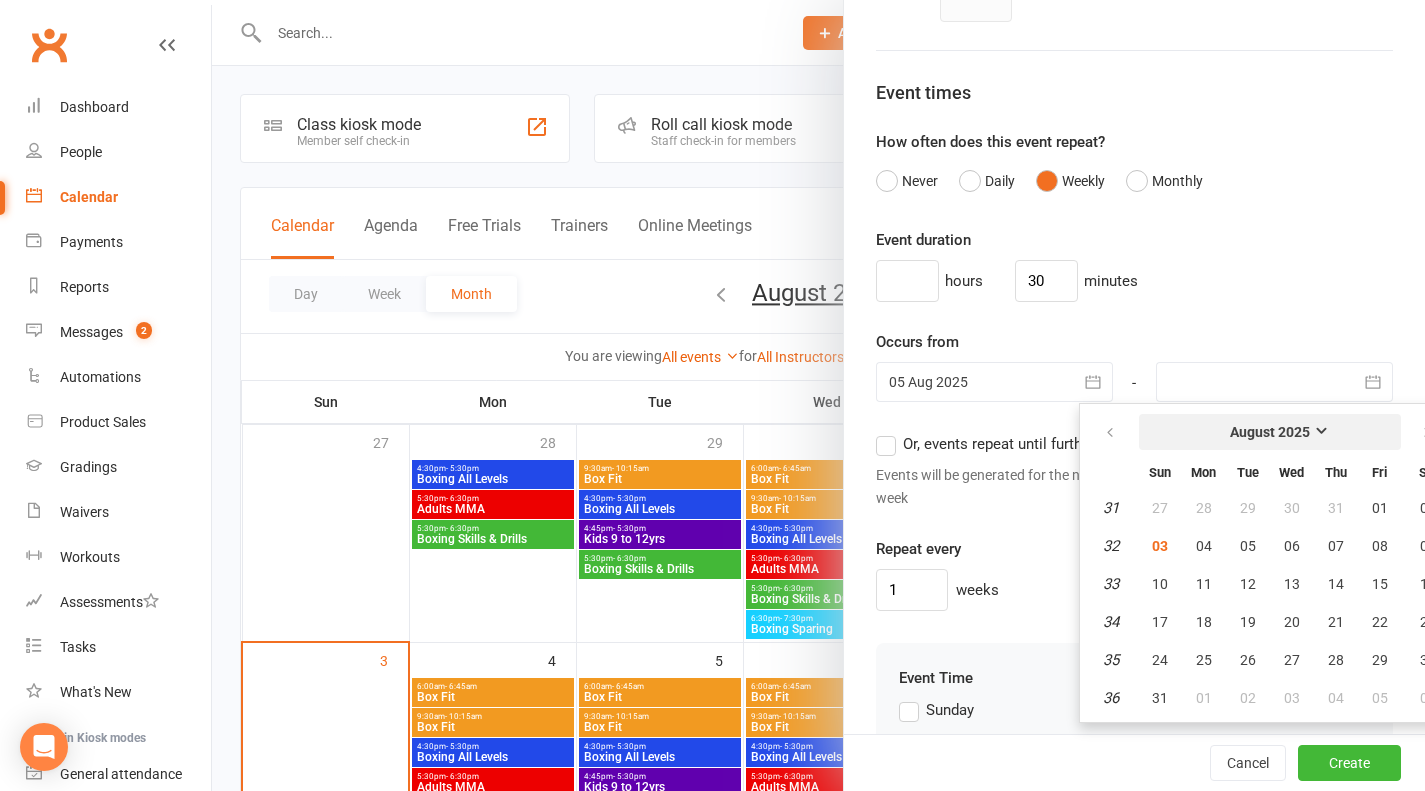 click on "August 2025" at bounding box center [1270, 432] 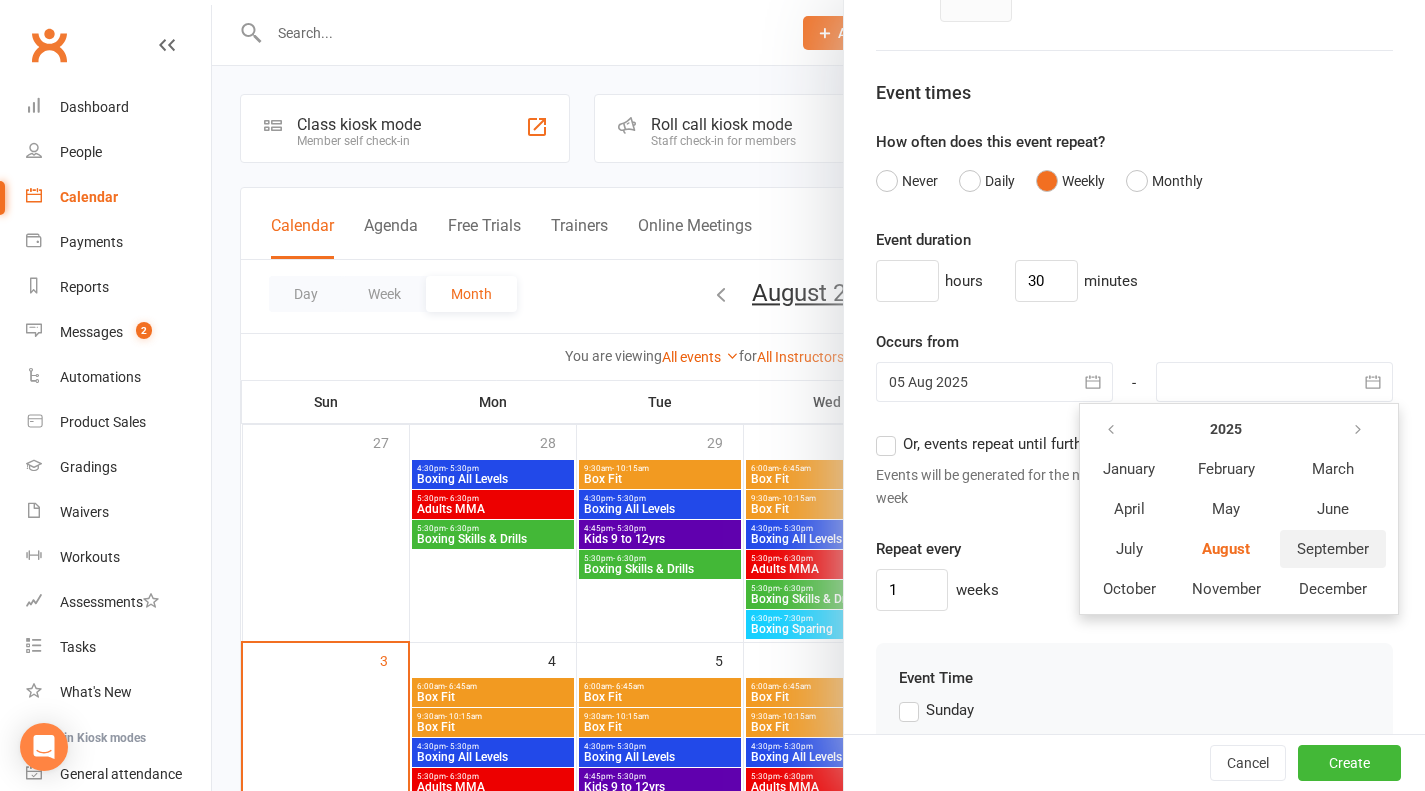 click on "September" at bounding box center (1333, 549) 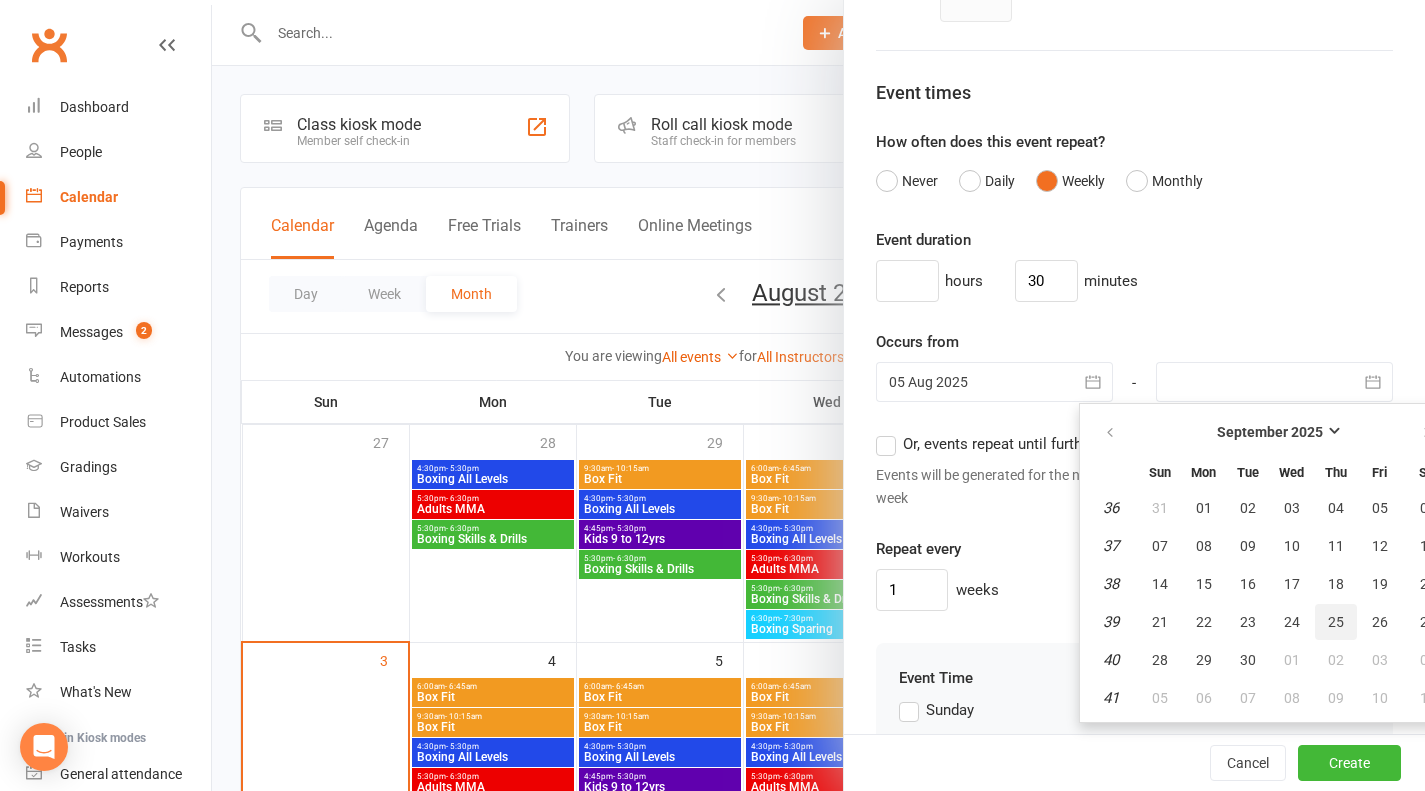 click on "25" at bounding box center [1336, 622] 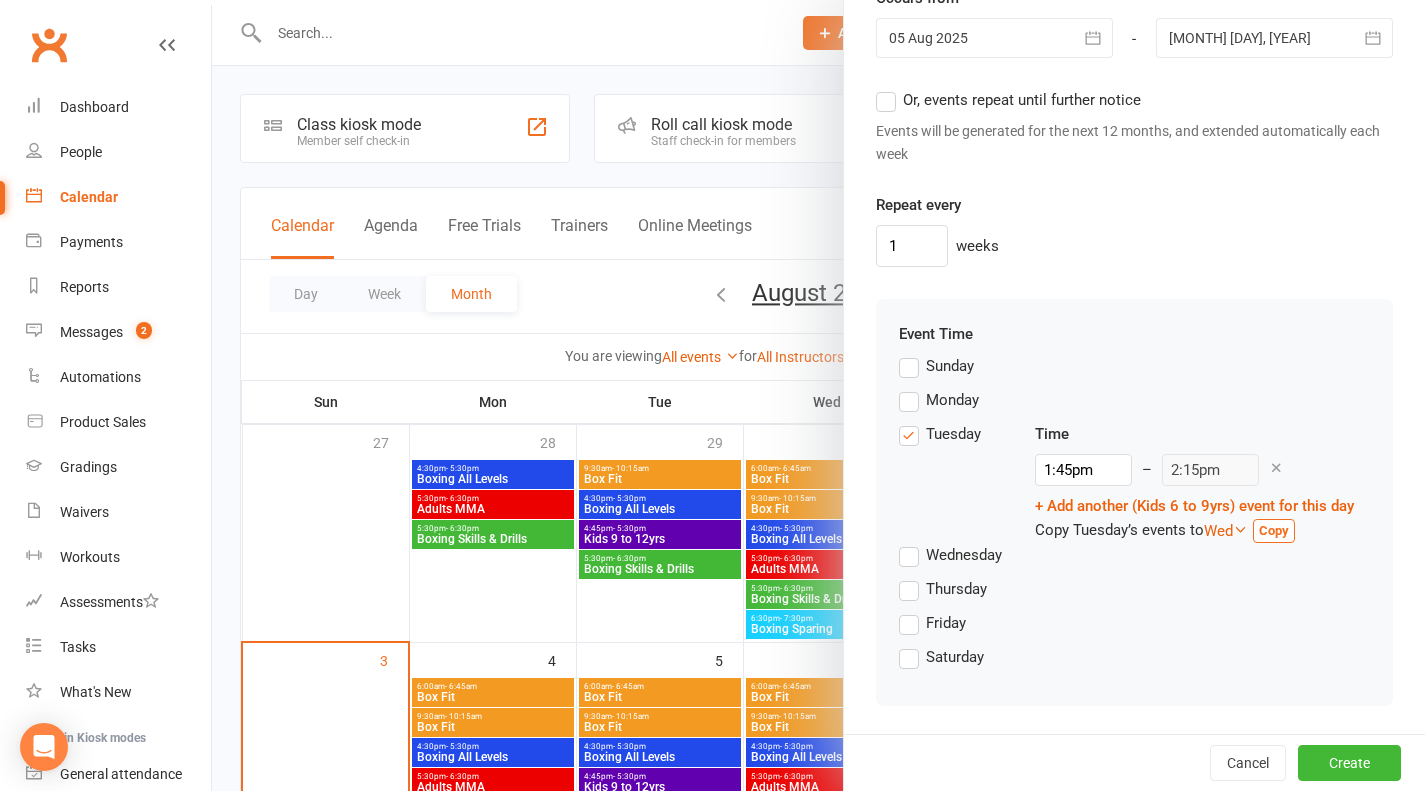 scroll, scrollTop: 1791, scrollLeft: 0, axis: vertical 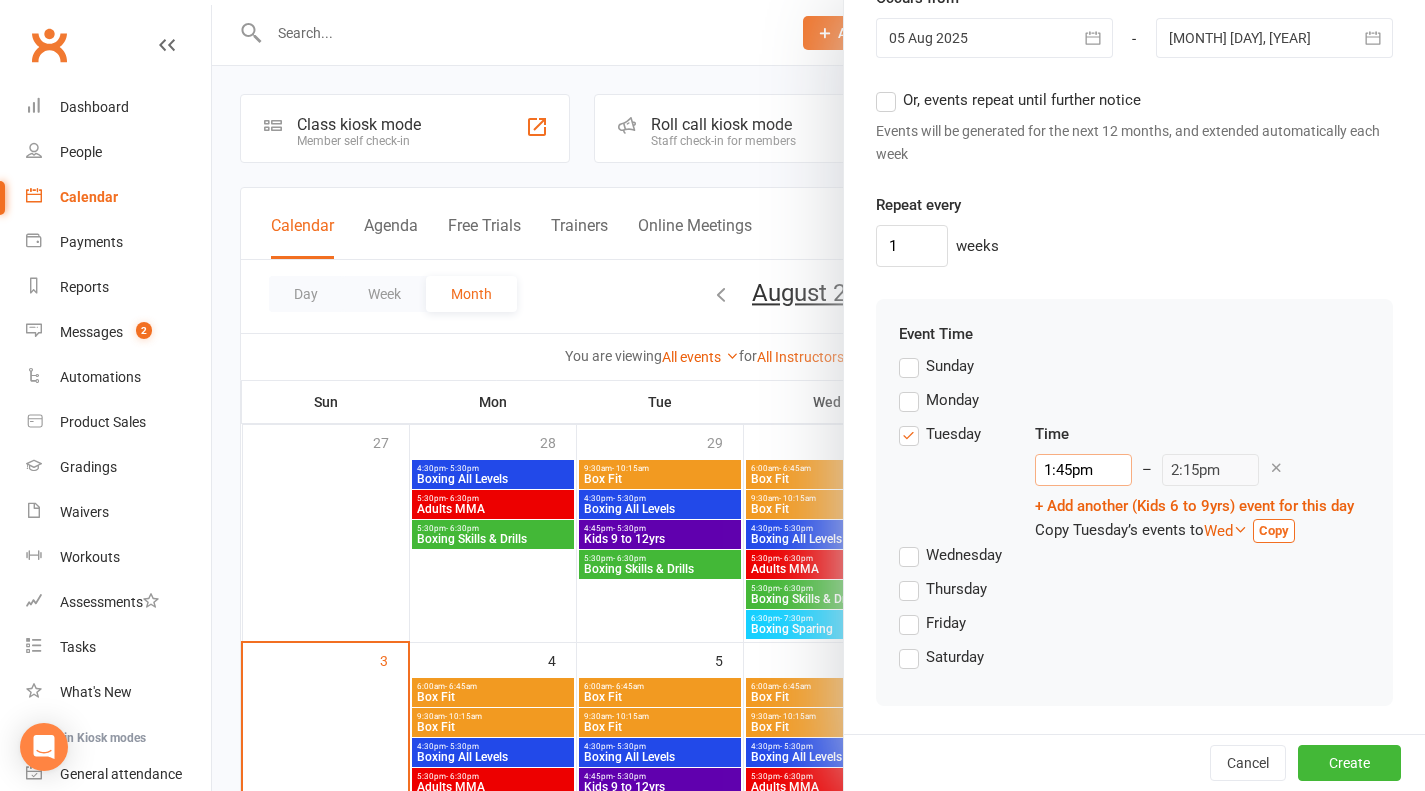 click on "1:45pm" at bounding box center (1083, 470) 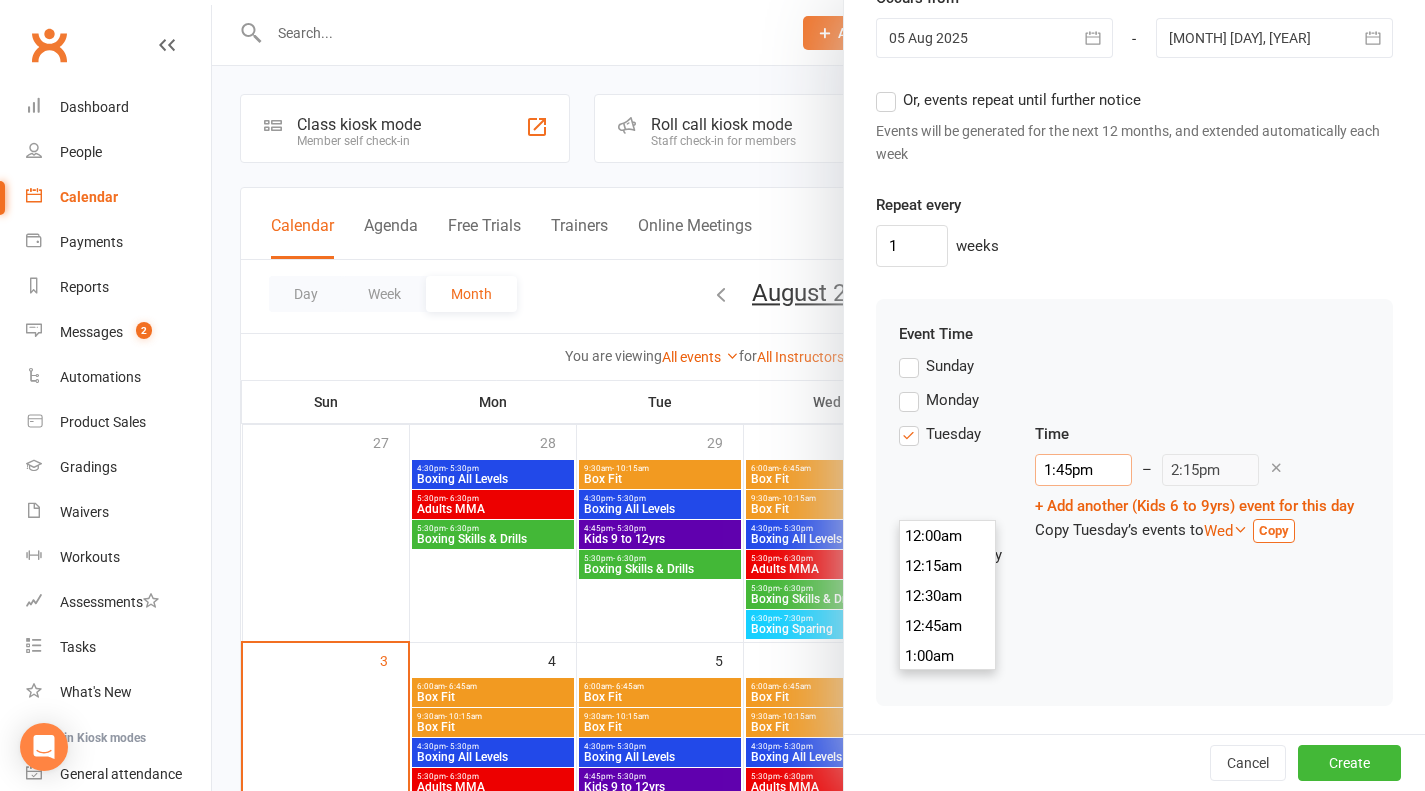 scroll, scrollTop: 1620, scrollLeft: 0, axis: vertical 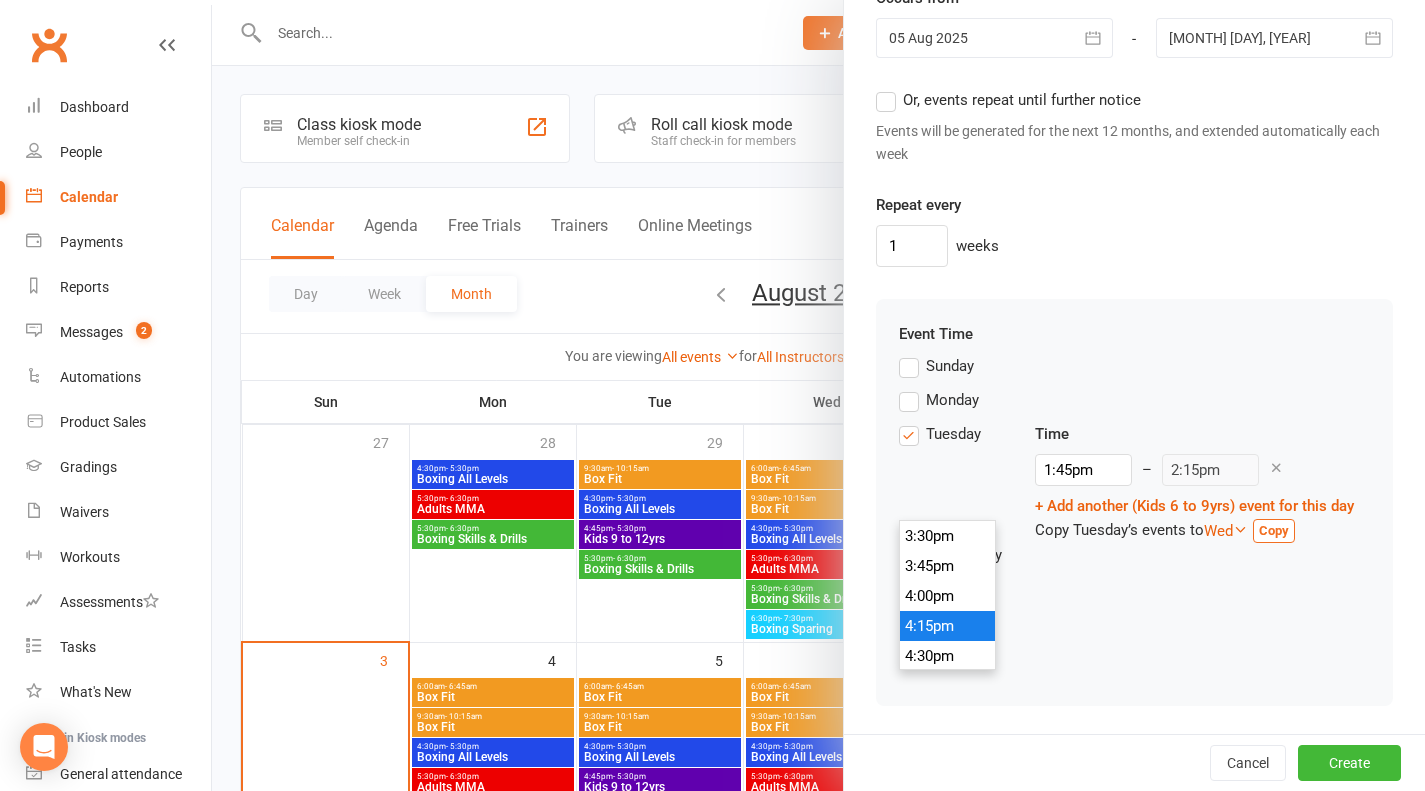 type on "4:15pm" 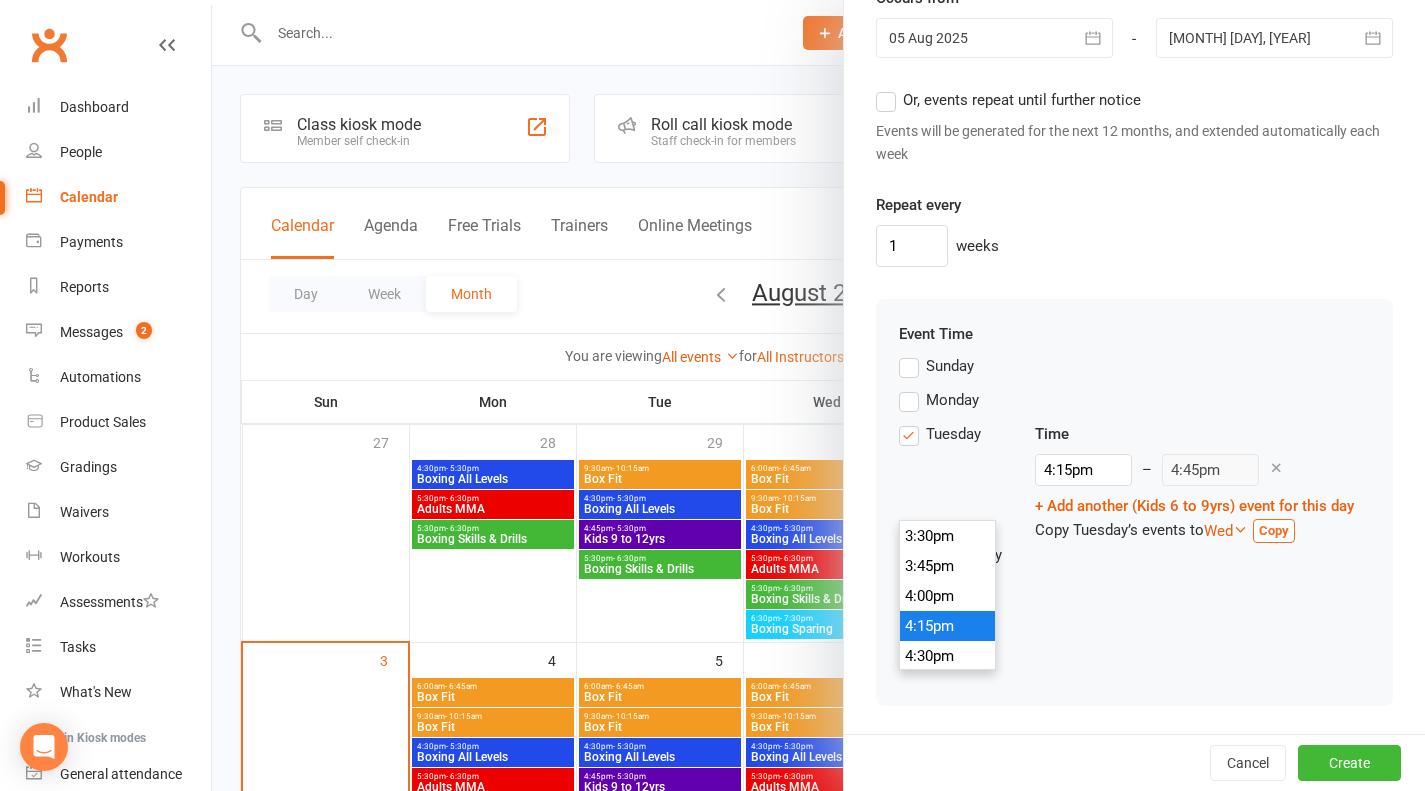 click on "4:15pm" at bounding box center [948, 626] 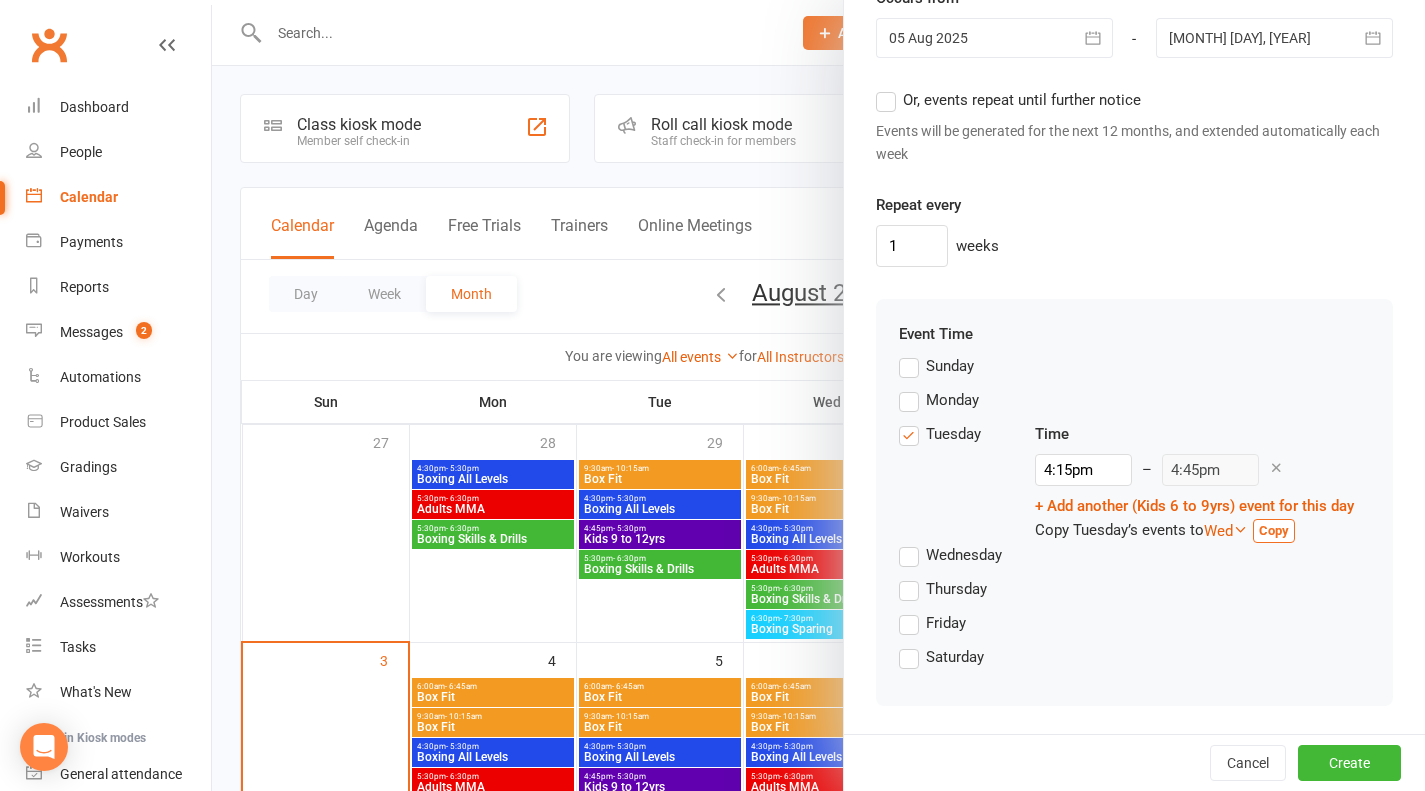 click on "Thursday" at bounding box center (943, 589) 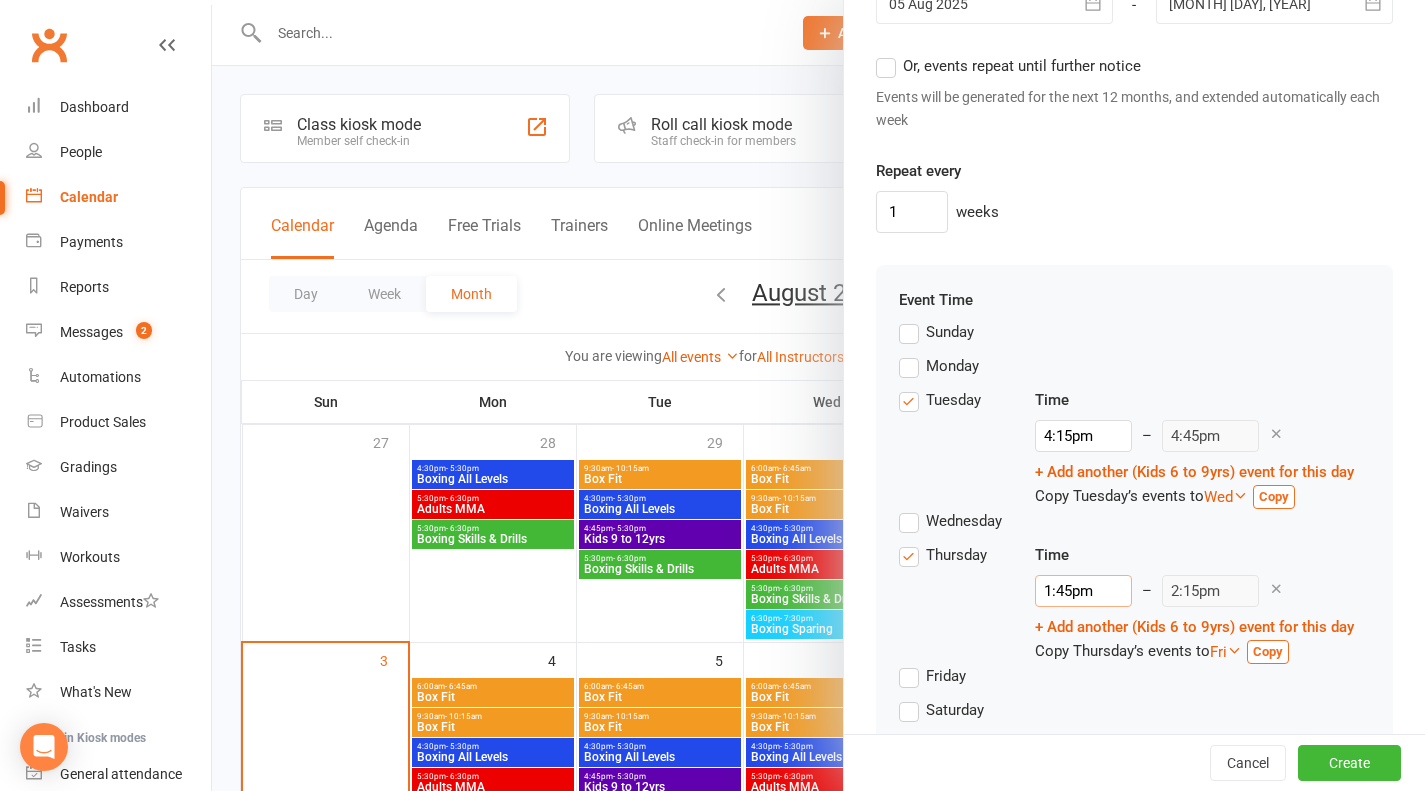 click on "1:45pm" at bounding box center (1083, 591) 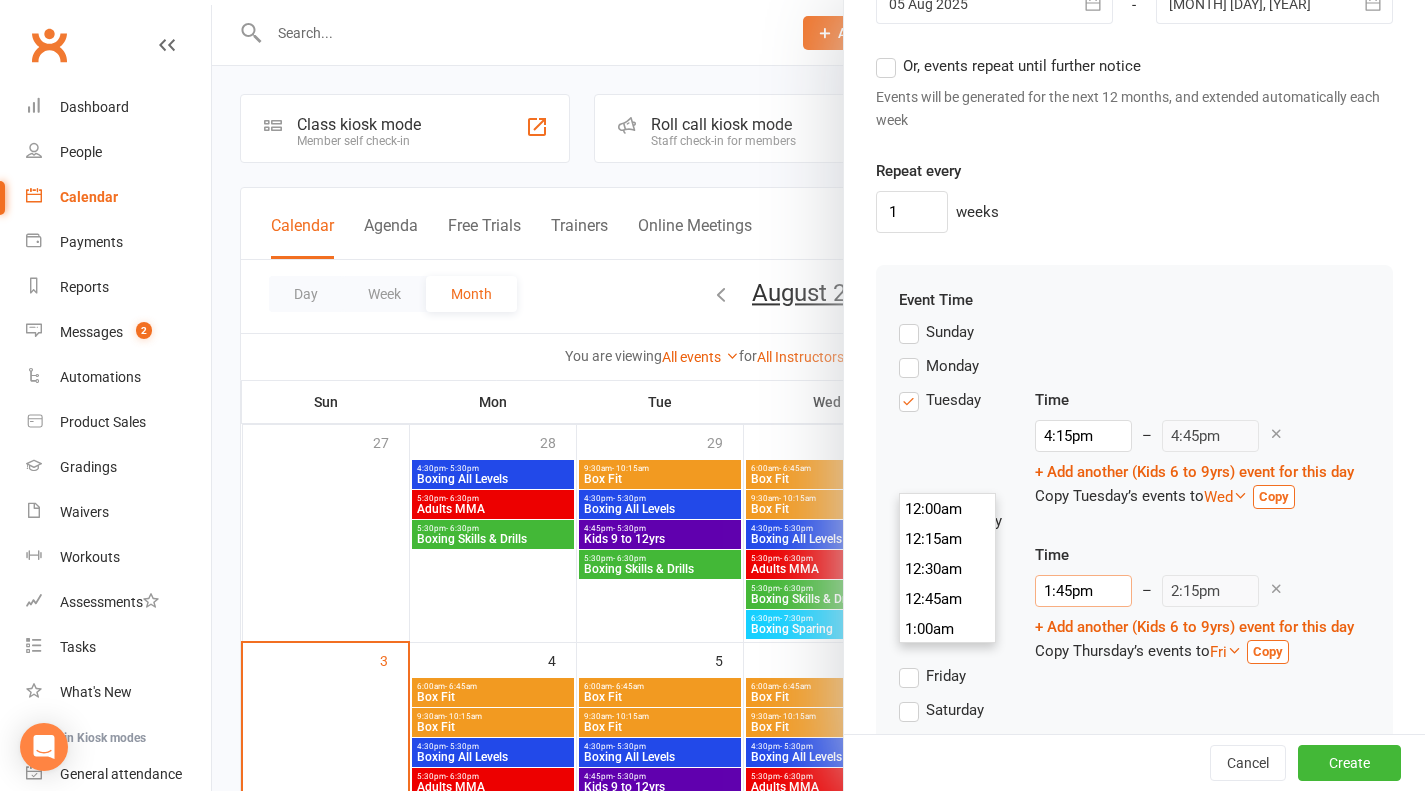 scroll, scrollTop: 1620, scrollLeft: 0, axis: vertical 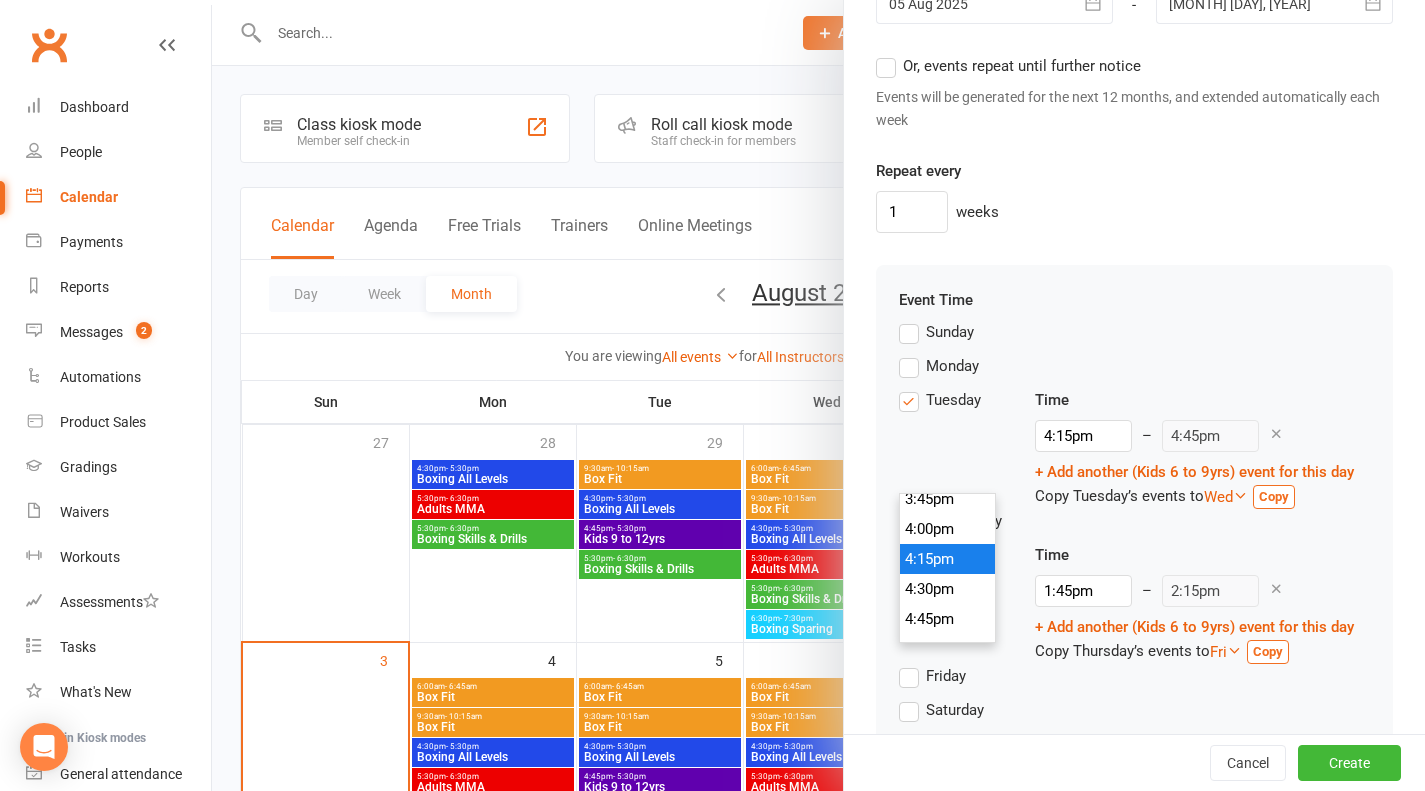 type on "4:15pm" 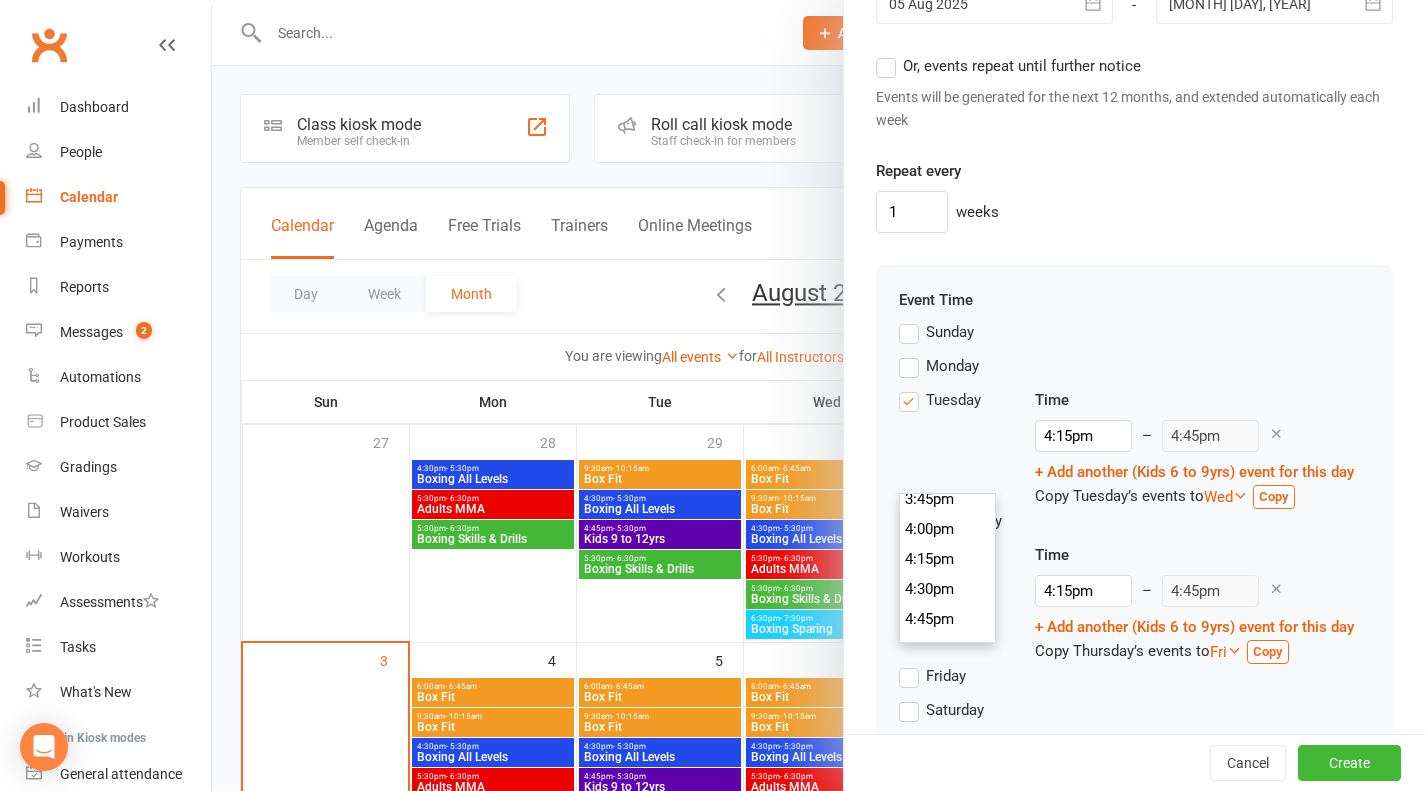 click on "4:15pm" at bounding box center (948, 559) 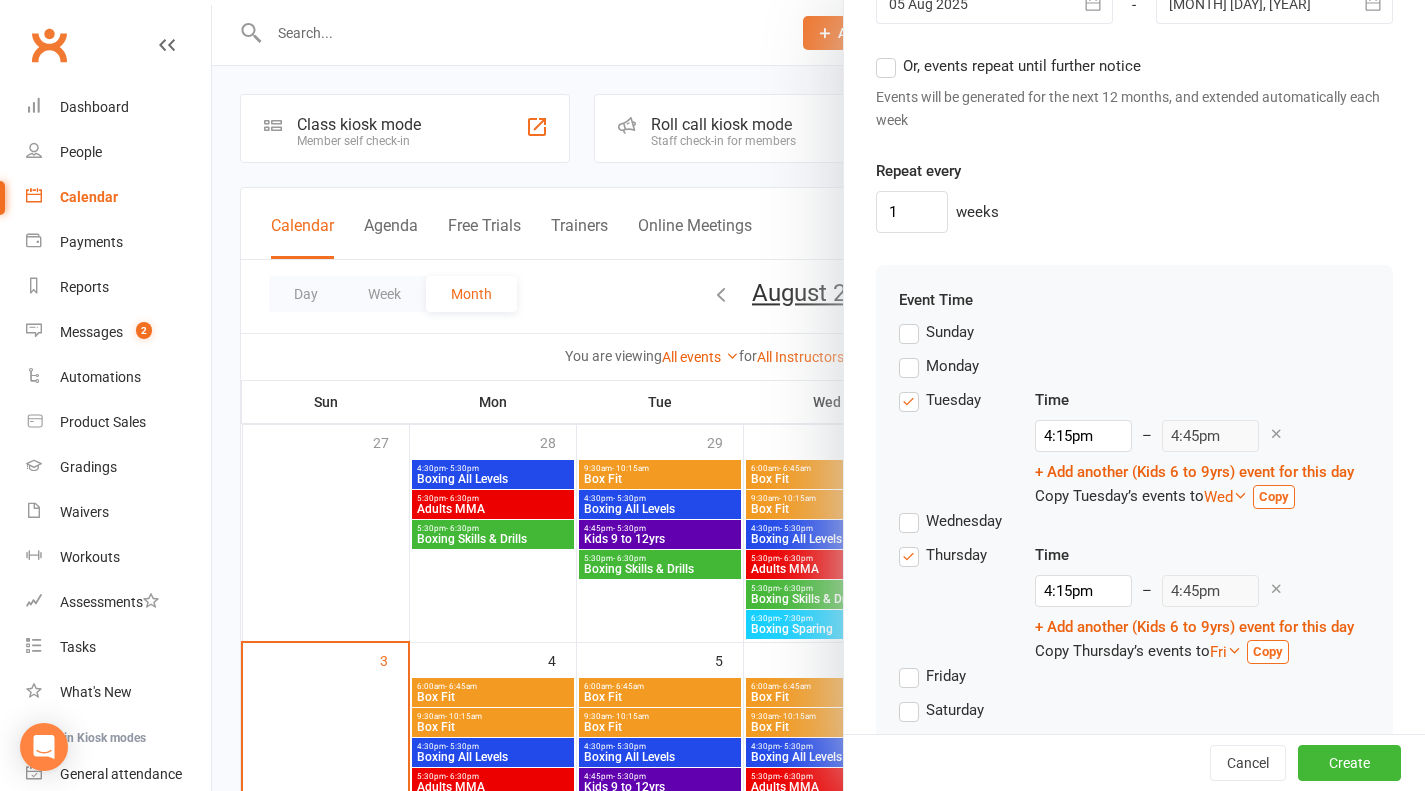 click on "Thursday Time 4:15pm 12:00am 12:15am 12:30am 12:45am 1:00am 1:15am 1:30am 1:45am 2:00am 2:15am 2:30am 2:45am 3:00am 3:15am 3:30am 3:45am 4:00am 4:15am 4:30am 4:45am 5:00am 5:15am 5:30am 5:45am 6:00am 6:15am 6:30am 6:45am 7:00am 7:15am 7:30am 7:45am 8:00am 8:15am 8:30am 8:45am 9:00am 9:15am 9:30am 9:45am 10:00am 10:15am 10:30am 10:45am 11:00am 11:15am 11:30am 11:45am 12:00pm 12:15pm 12:30pm 12:45pm 1:00pm 1:15pm 1:30pm 1:45pm 2:00pm 2:15pm 2:30pm 2:45pm 3:00pm 3:15pm 3:30pm 3:45pm 4:00pm 4:15pm 4:30pm 4:45pm 5:00pm 5:15pm 5:30pm 5:45pm 6:00pm 6:15pm 6:30pm 6:45pm 7:00pm 7:15pm 7:30pm 7:45pm 8:00pm 8:15pm 8:30pm 8:45pm 9:00pm 9:15pm 9:30pm 9:45pm 10:00pm 10:15pm 10:30pm 10:45pm 11:00pm 11:15pm 11:30pm 11:45pm –  4:45pm + Add another (Kids 6 to 9yrs) event for this day Copy Thursday’s events to  Fri  Sun Mon Tue Wed Thu Fri Sat Copy" at bounding box center [1134, 603] 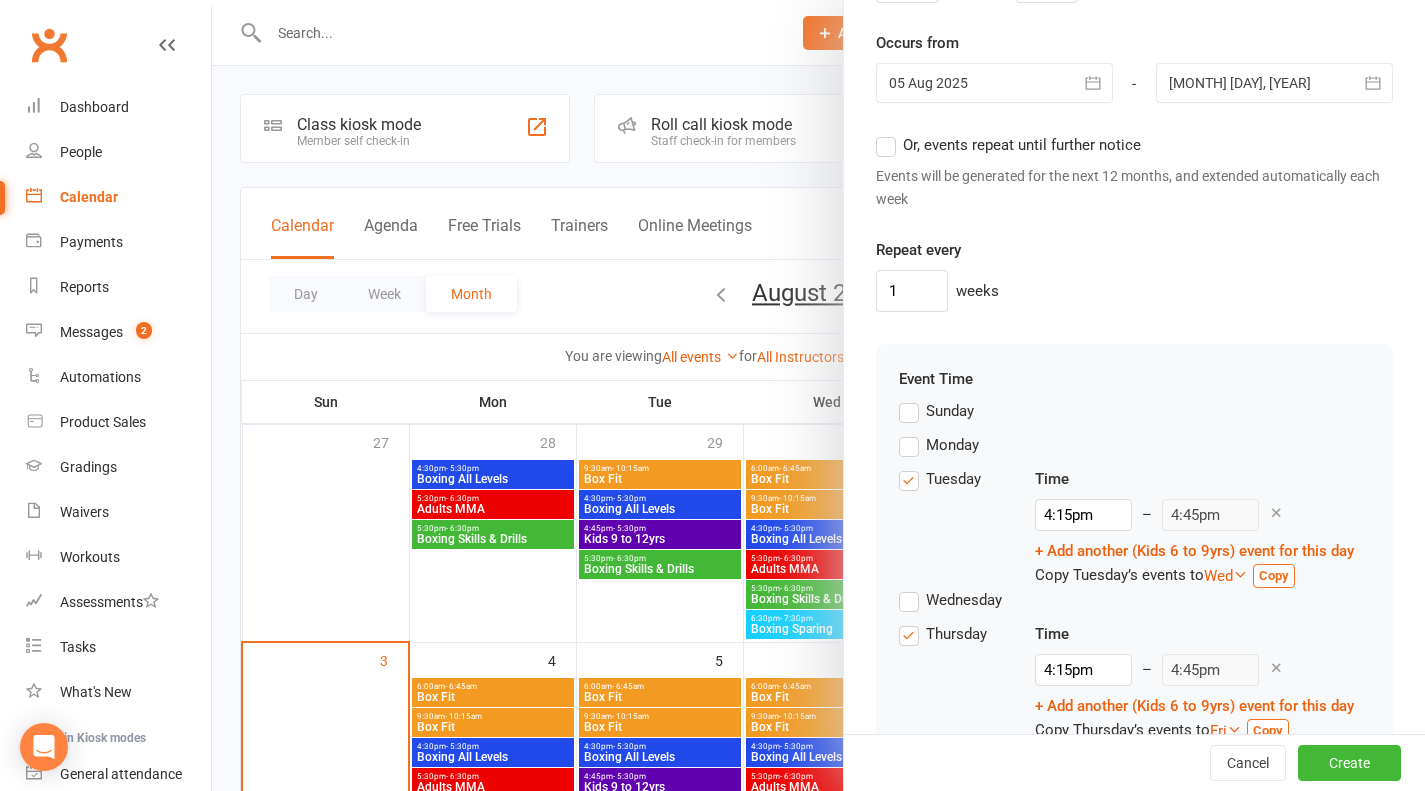 scroll, scrollTop: 1912, scrollLeft: 0, axis: vertical 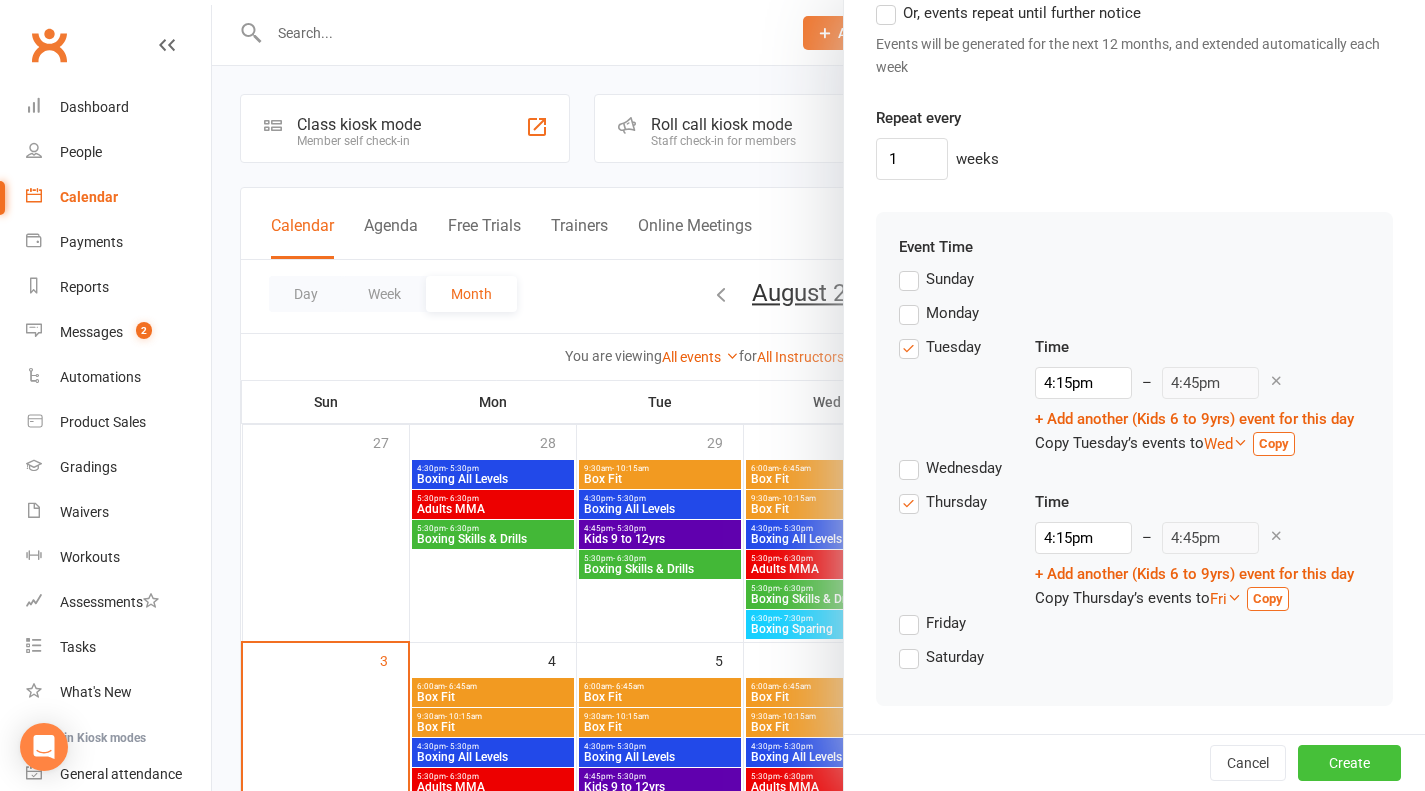 click on "Create" at bounding box center [1349, 763] 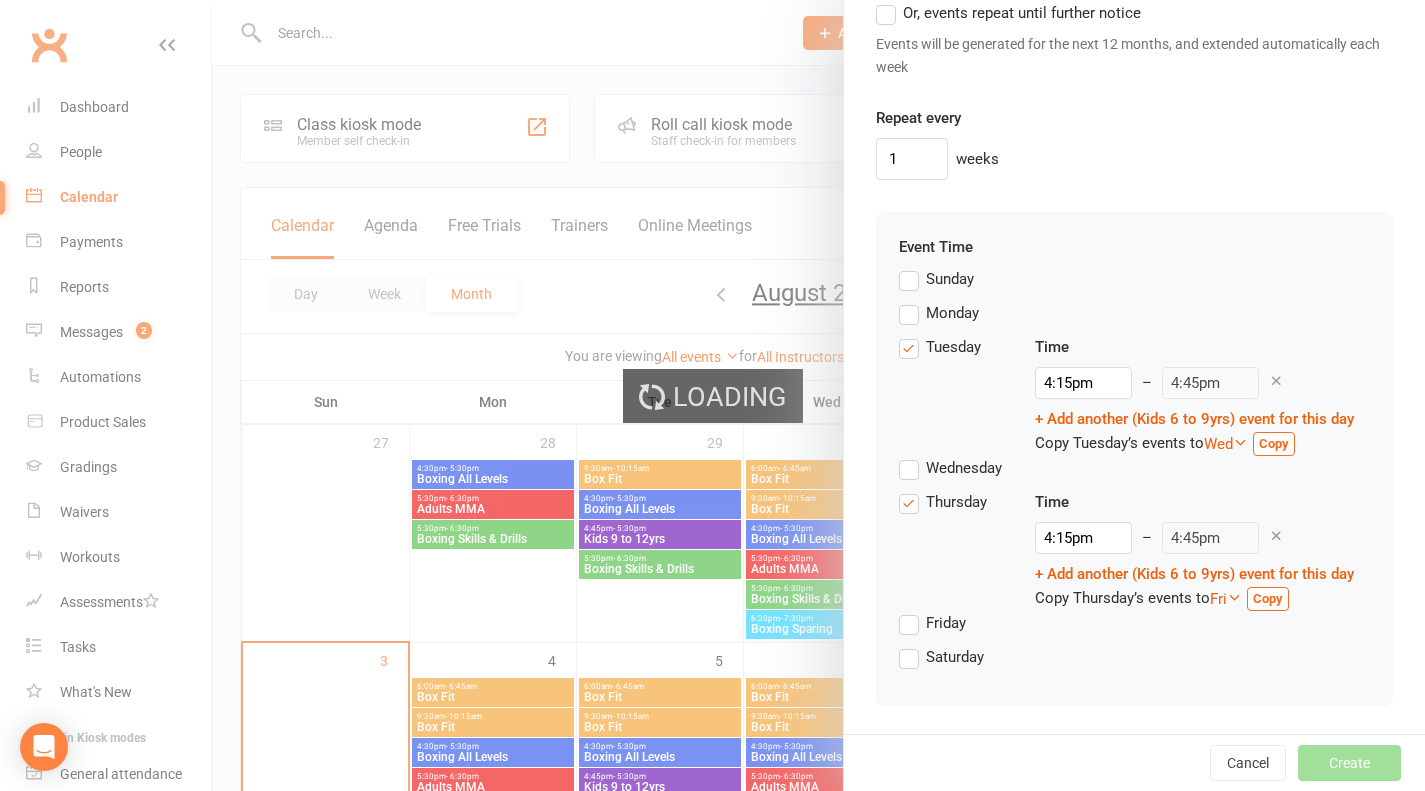 scroll, scrollTop: 1936, scrollLeft: 0, axis: vertical 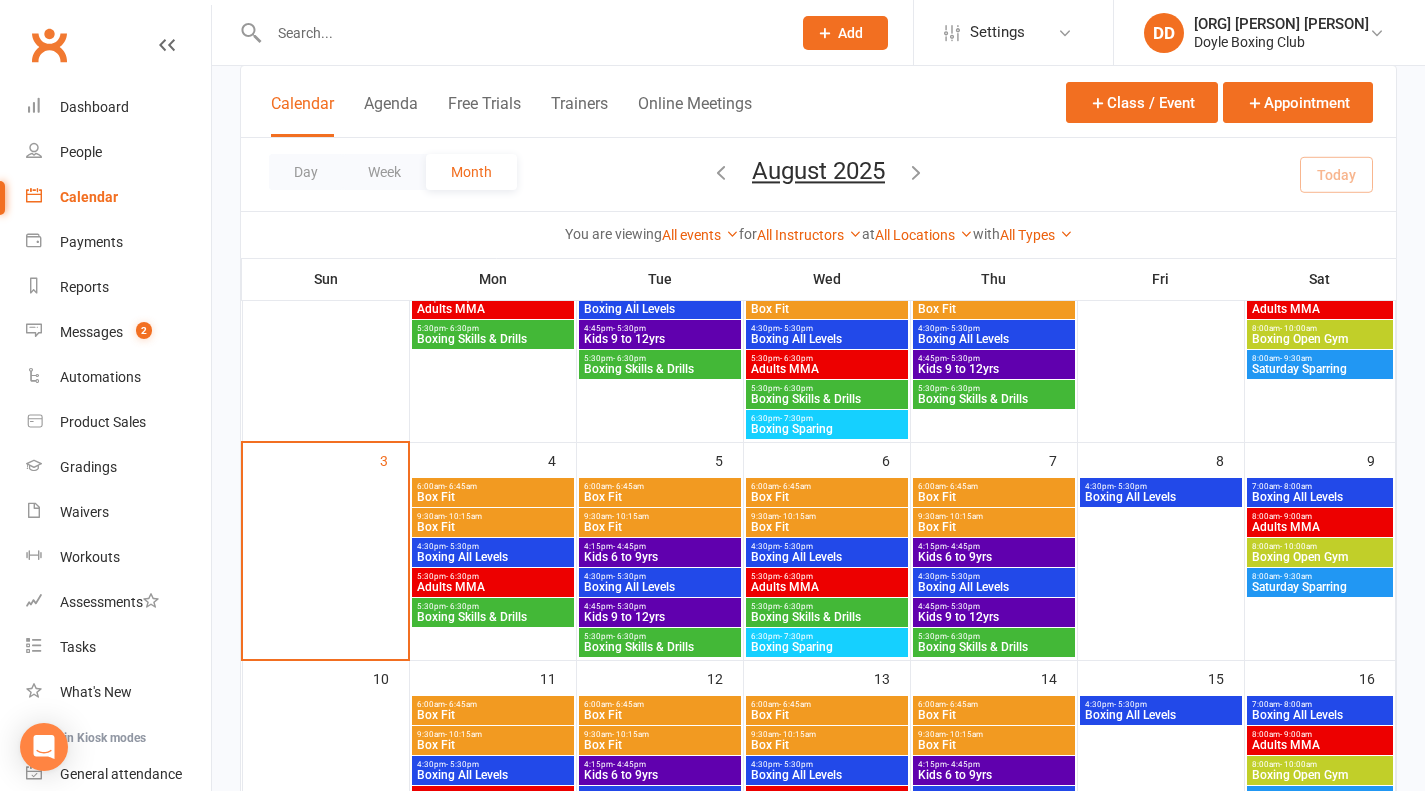 click on "6:30pm  - 7:30pm" at bounding box center [827, 418] 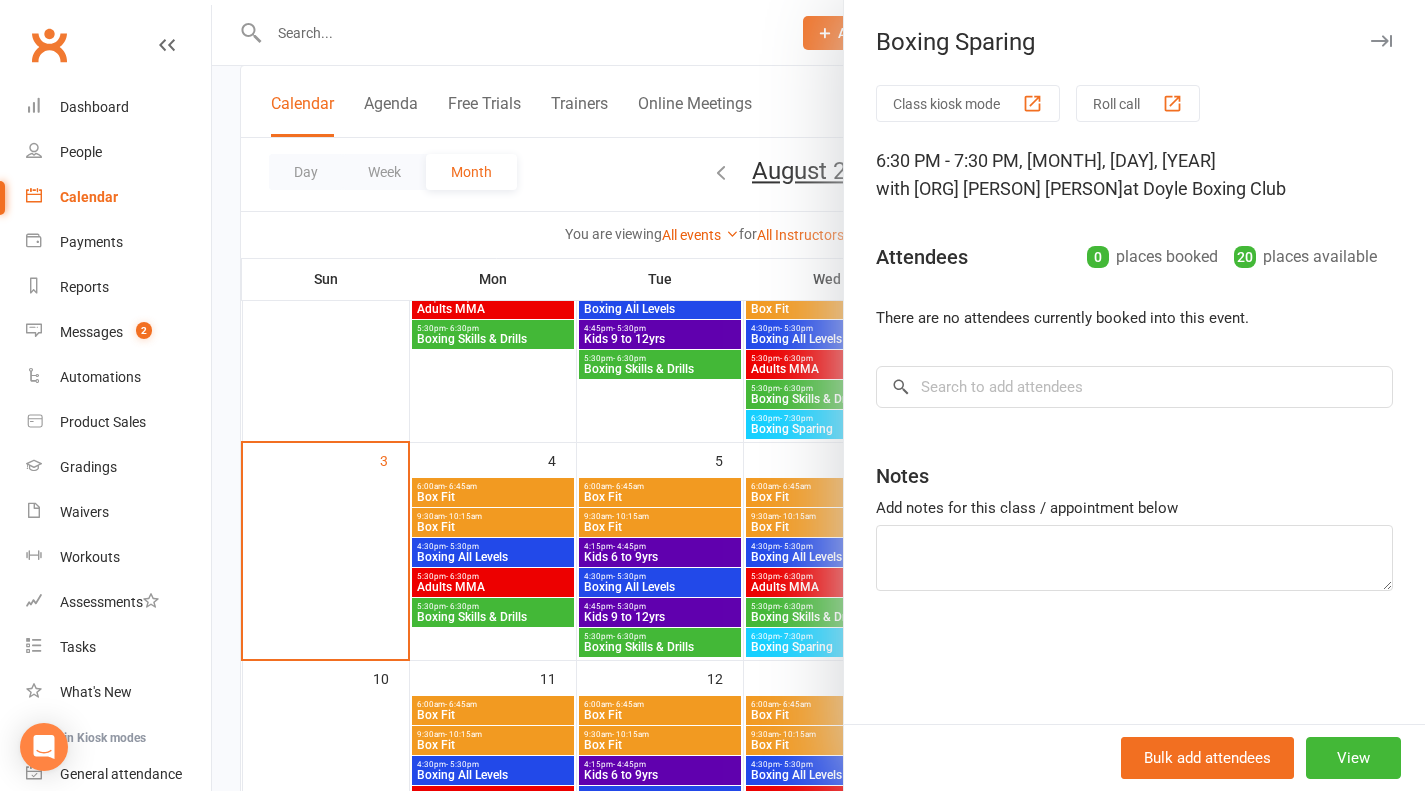 scroll, scrollTop: 400, scrollLeft: 0, axis: vertical 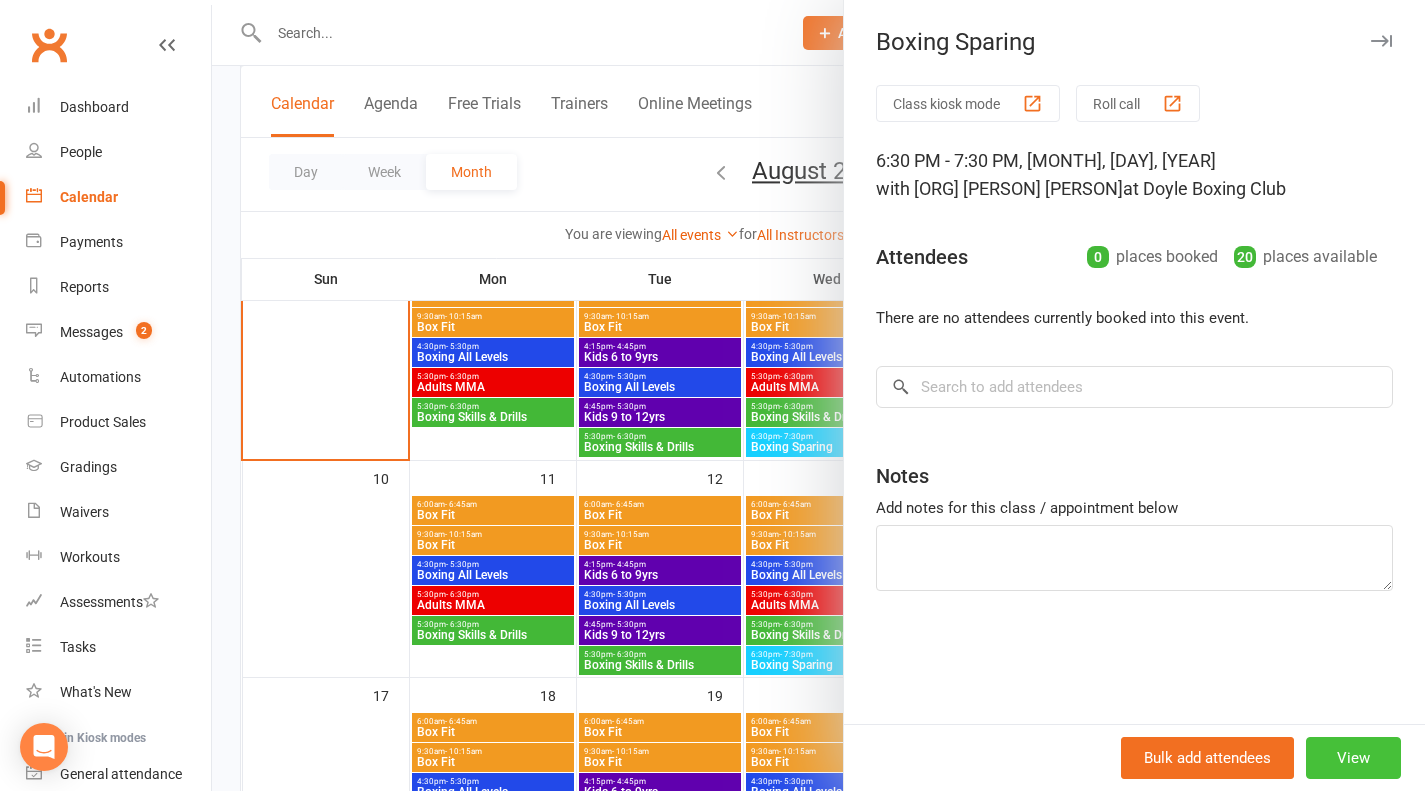 click on "View" at bounding box center (1353, 758) 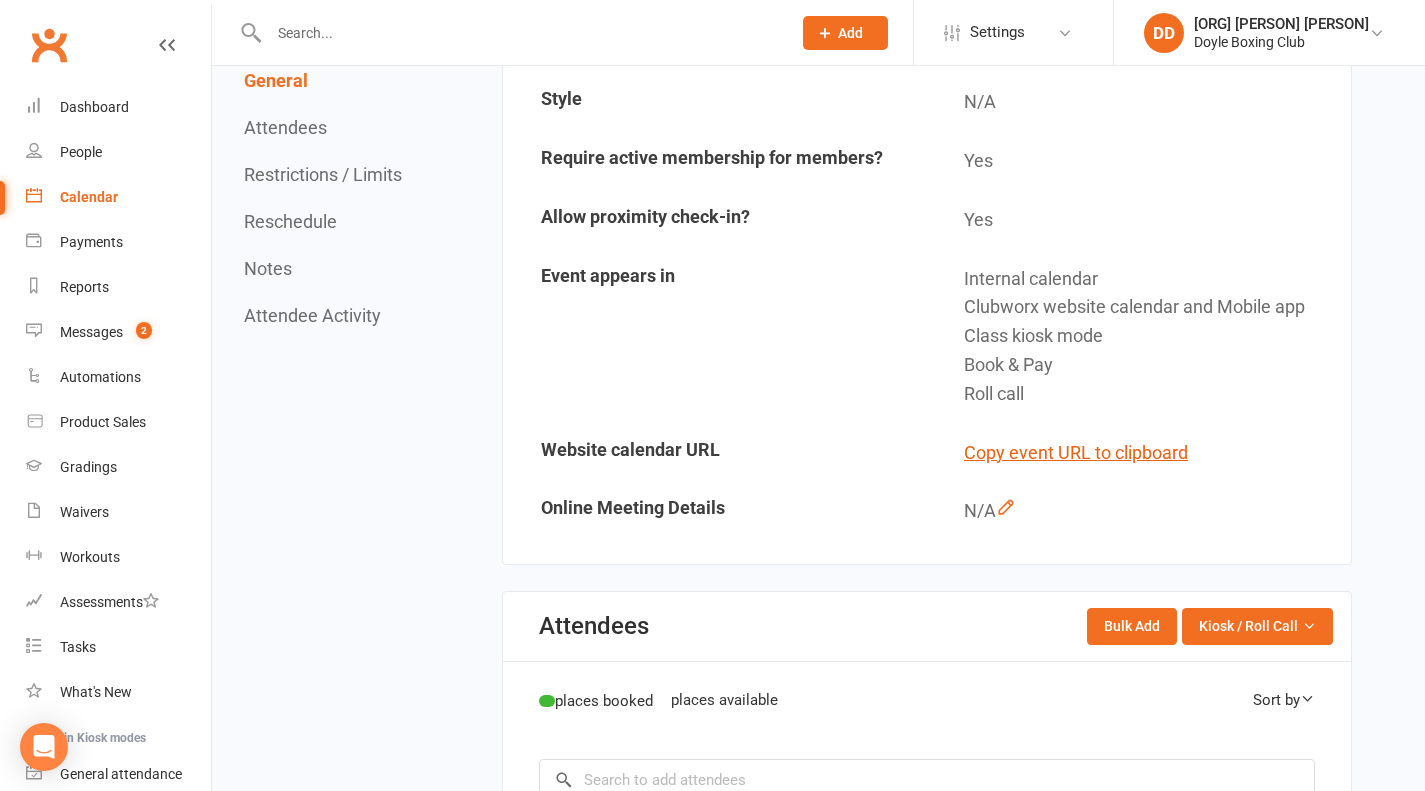scroll, scrollTop: 0, scrollLeft: 0, axis: both 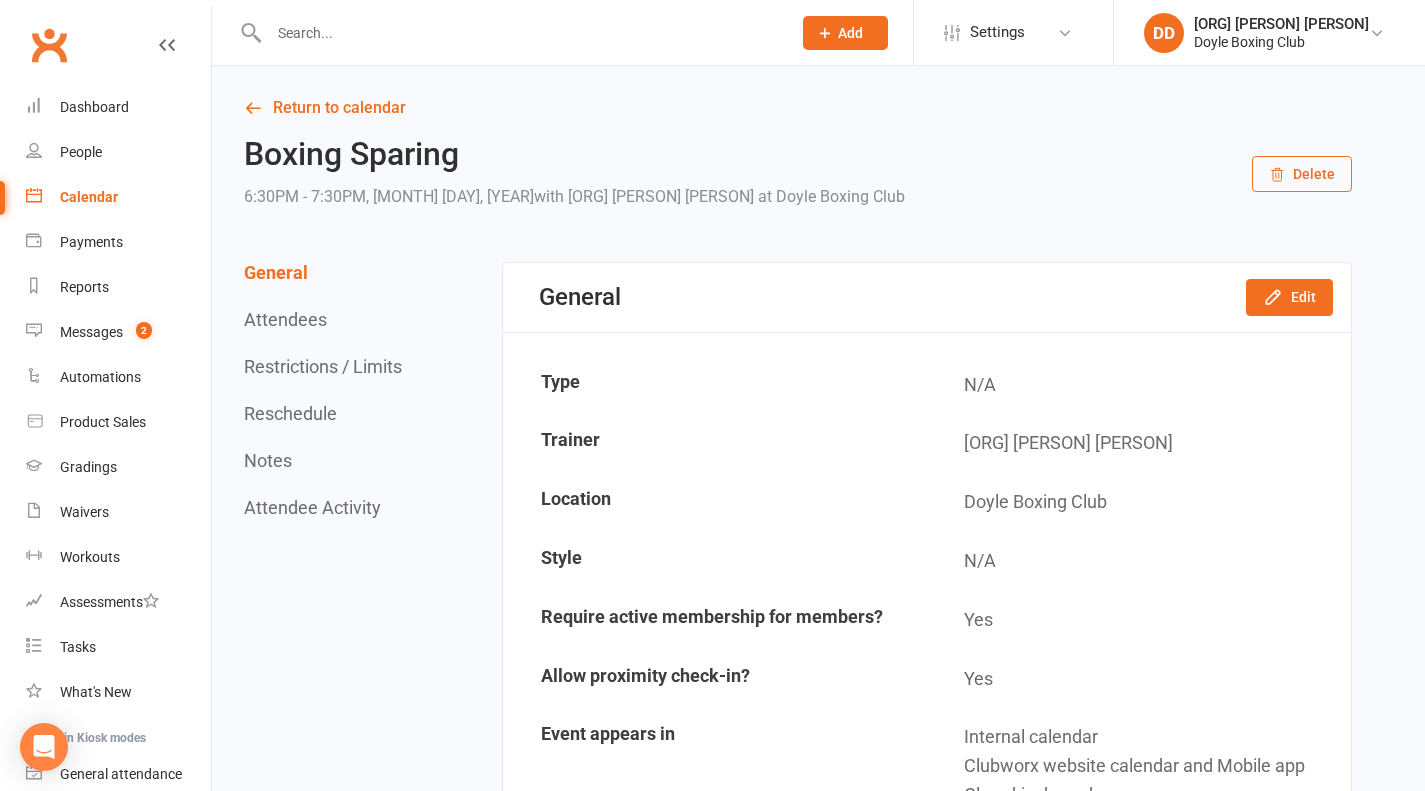 click on "Delete" at bounding box center [1302, 174] 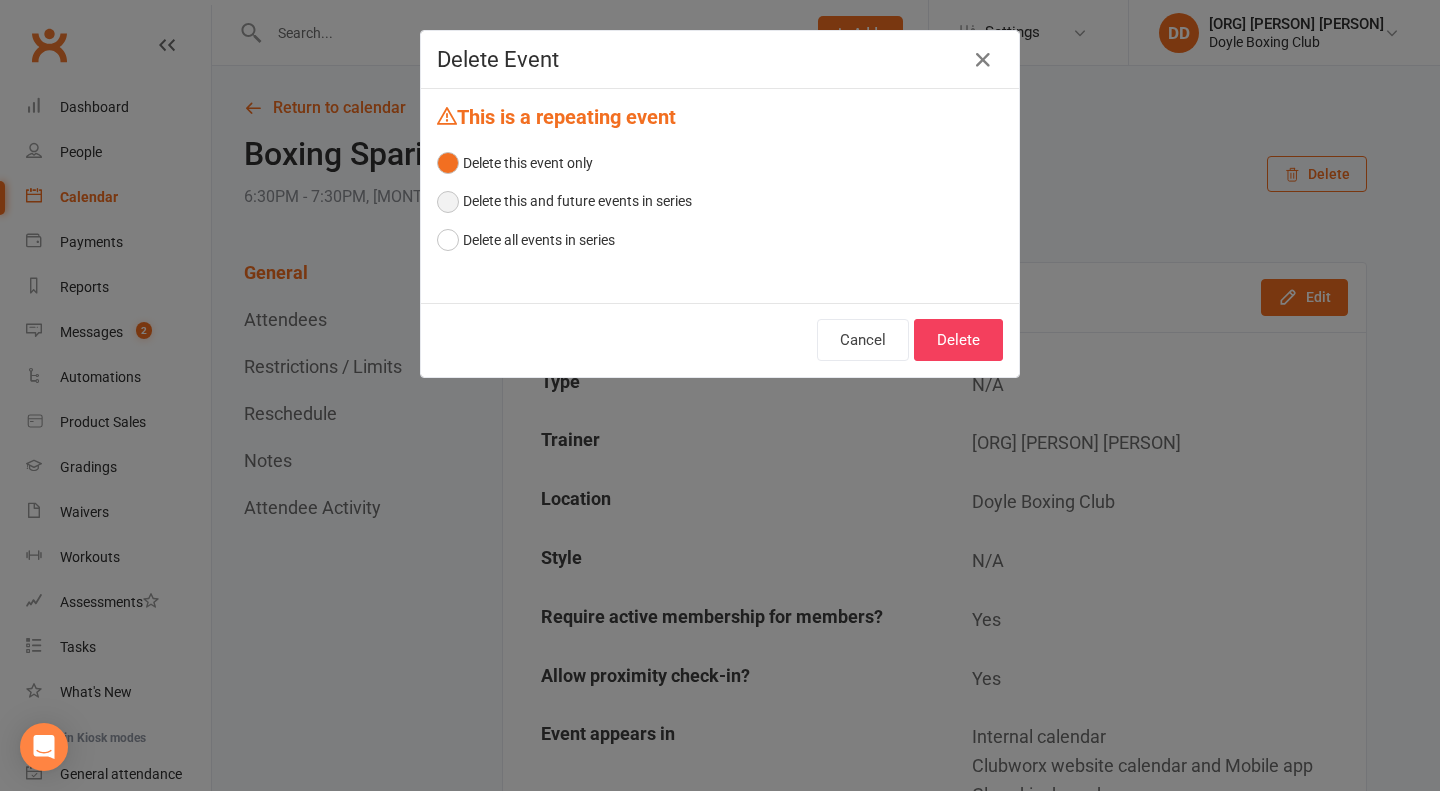 click on "Delete this and future events in series" at bounding box center [564, 201] 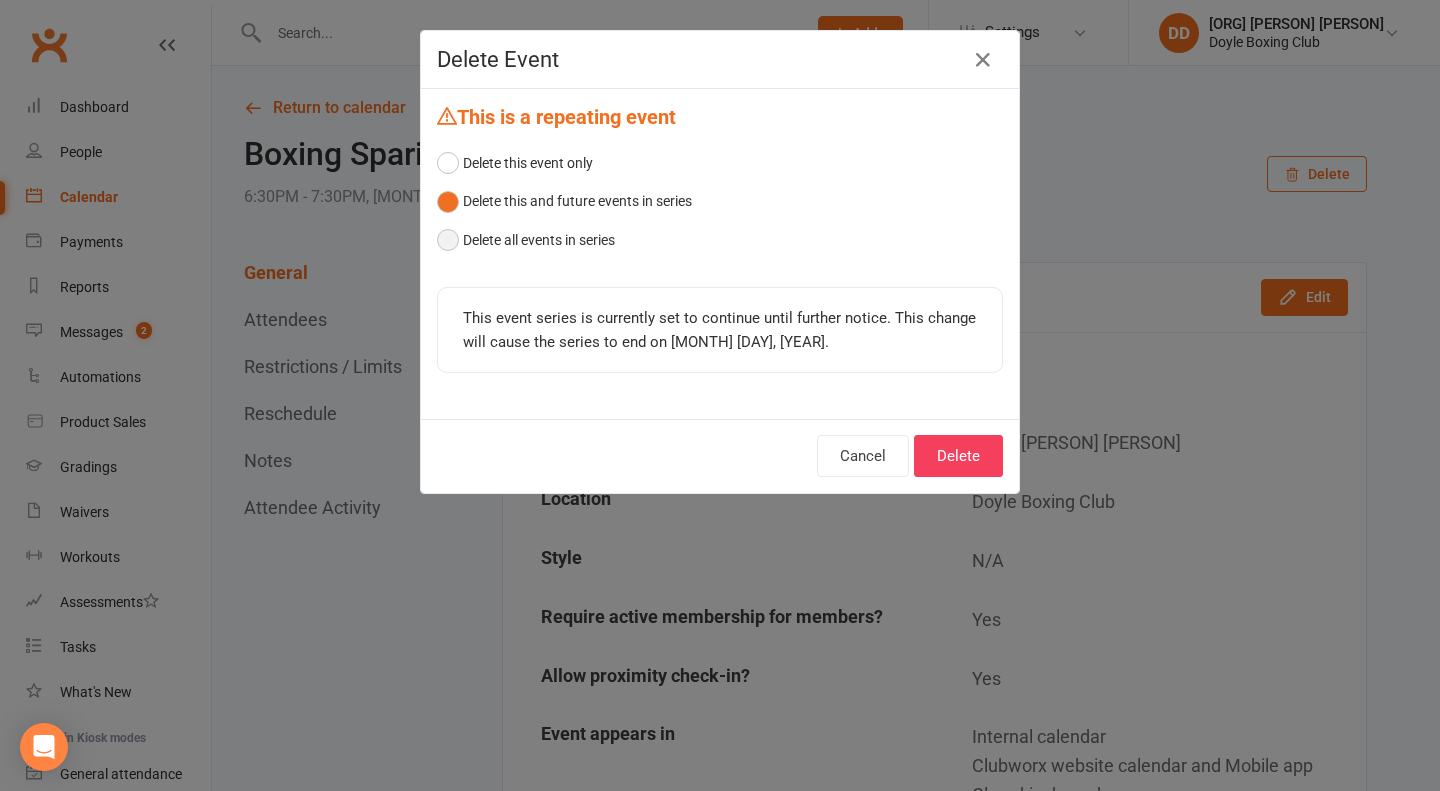 click on "Delete all events in series" at bounding box center [526, 240] 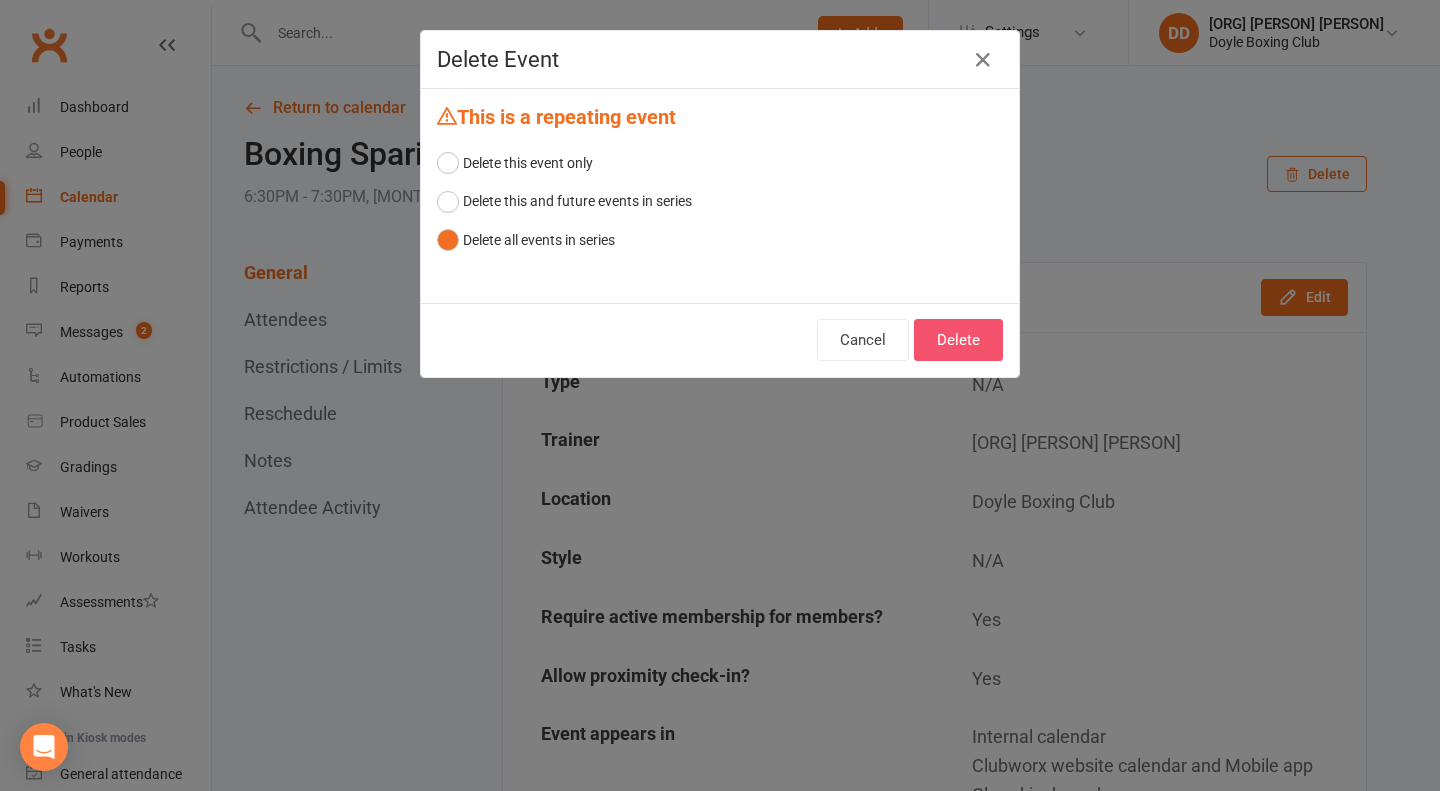 click on "Delete" at bounding box center (958, 340) 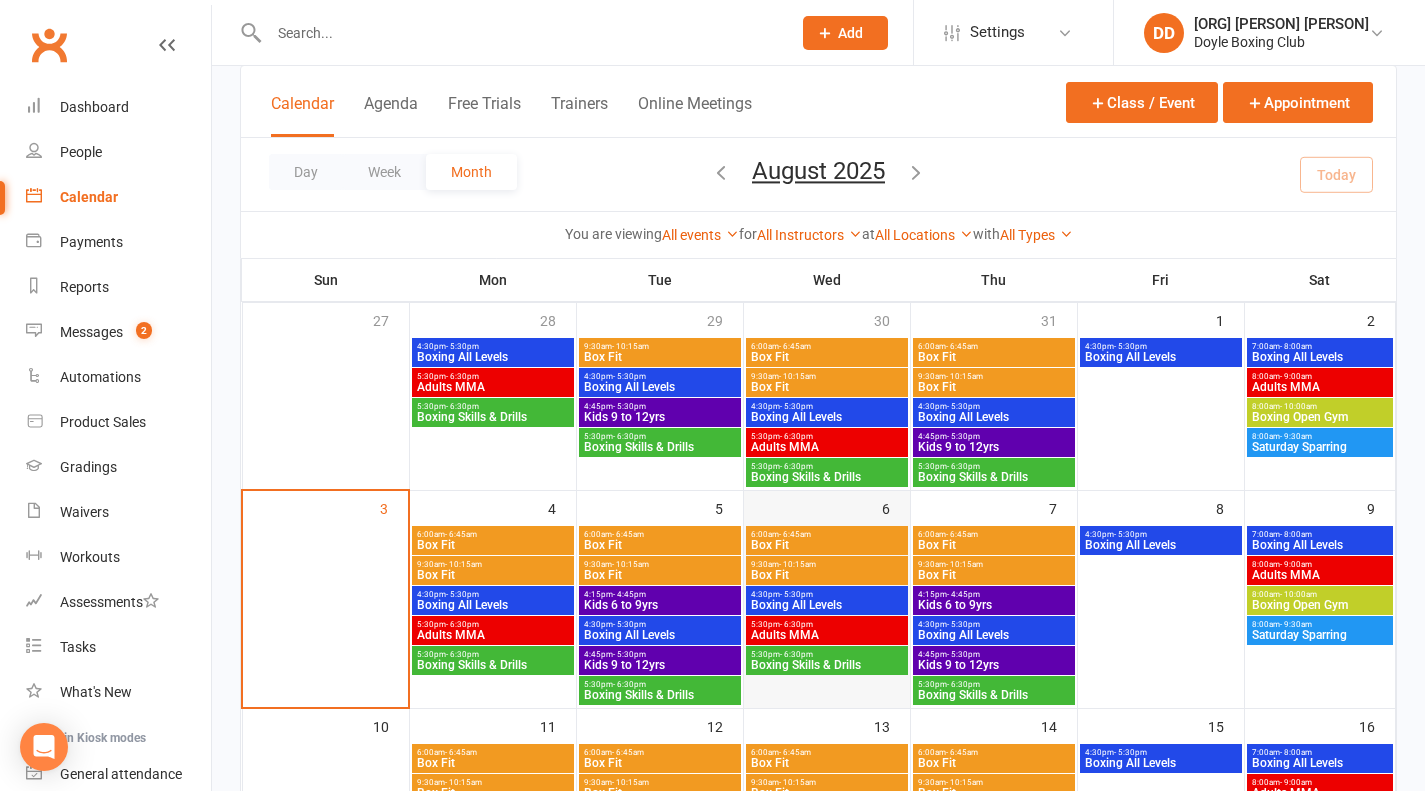 scroll, scrollTop: 0, scrollLeft: 0, axis: both 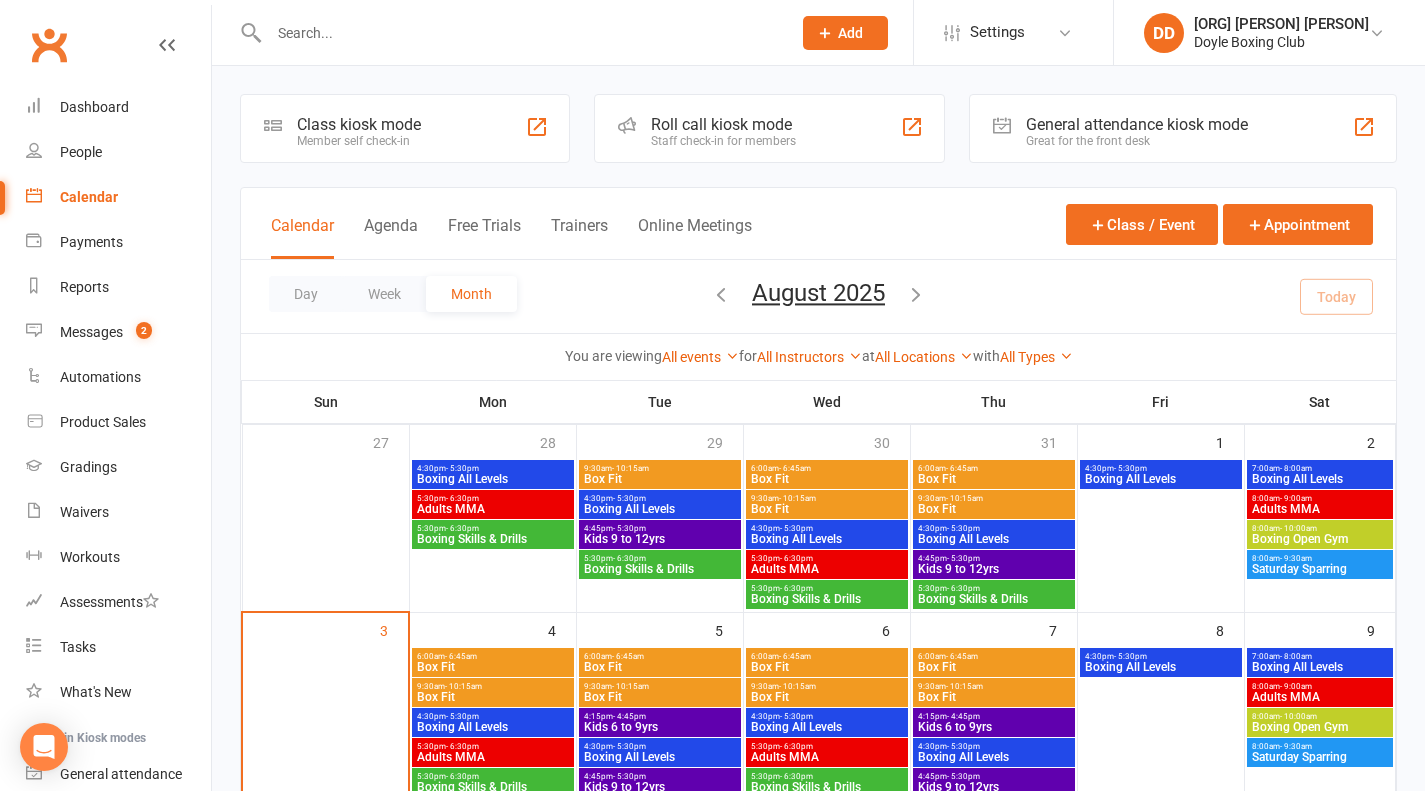 click on "Boxing Skills & Drills" at bounding box center (660, 569) 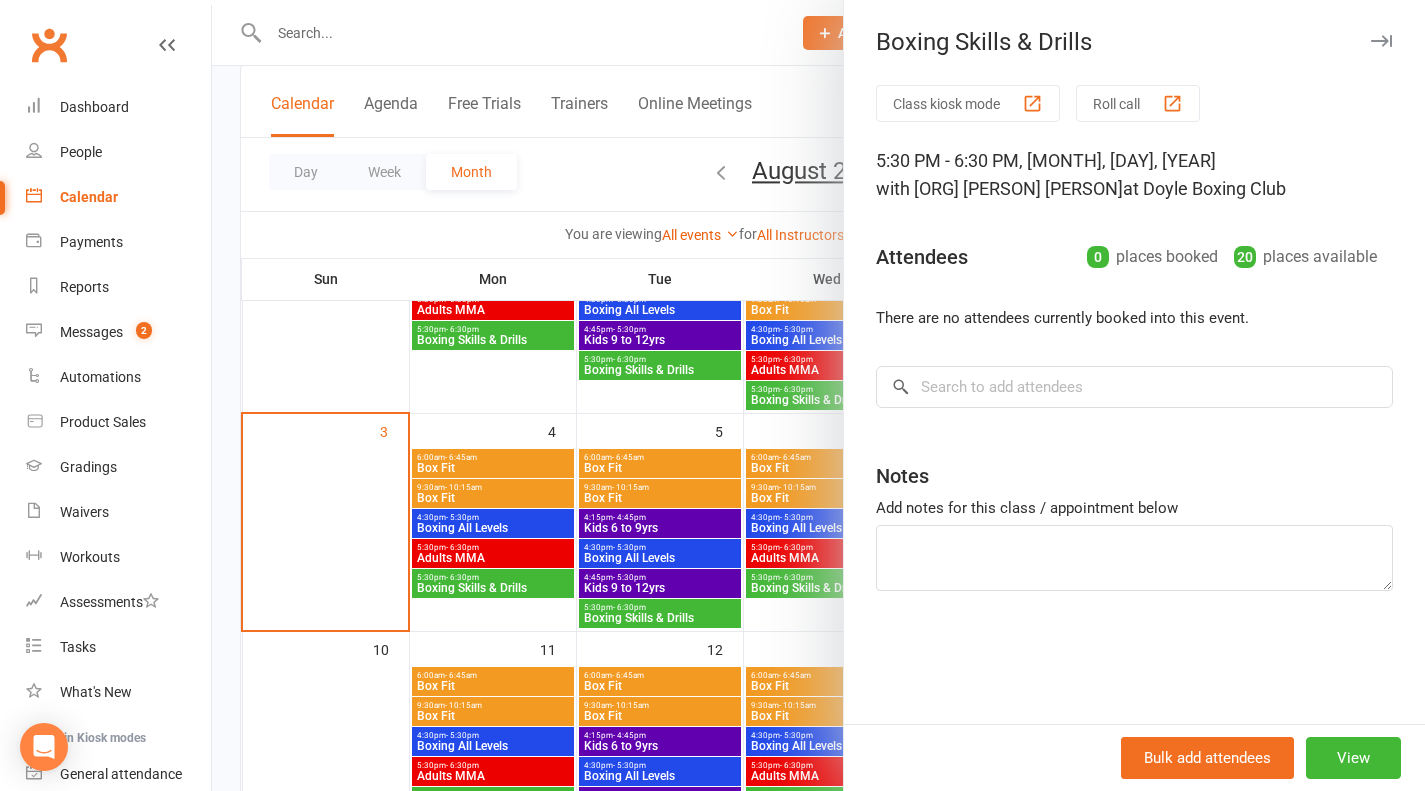 scroll, scrollTop: 200, scrollLeft: 0, axis: vertical 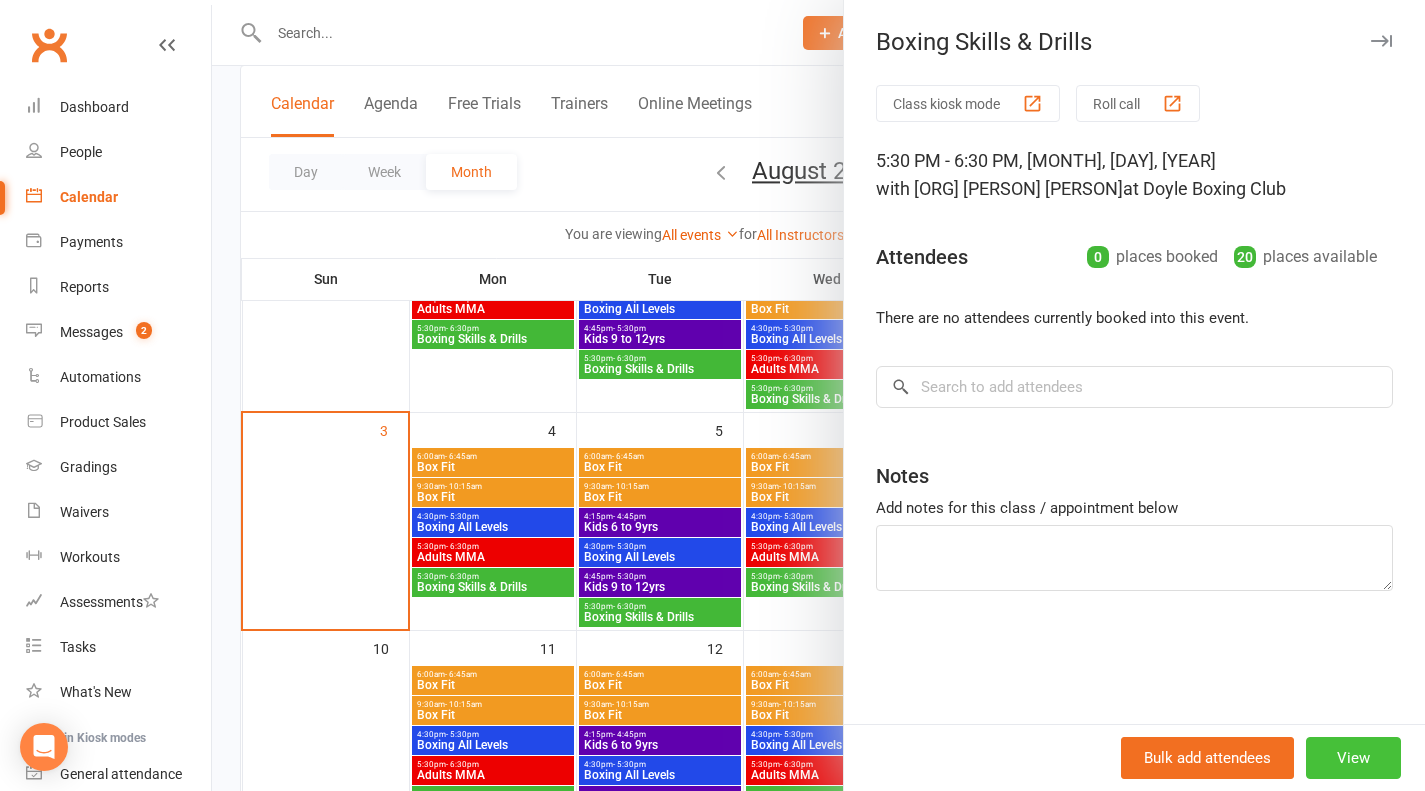 click on "View" at bounding box center (1353, 758) 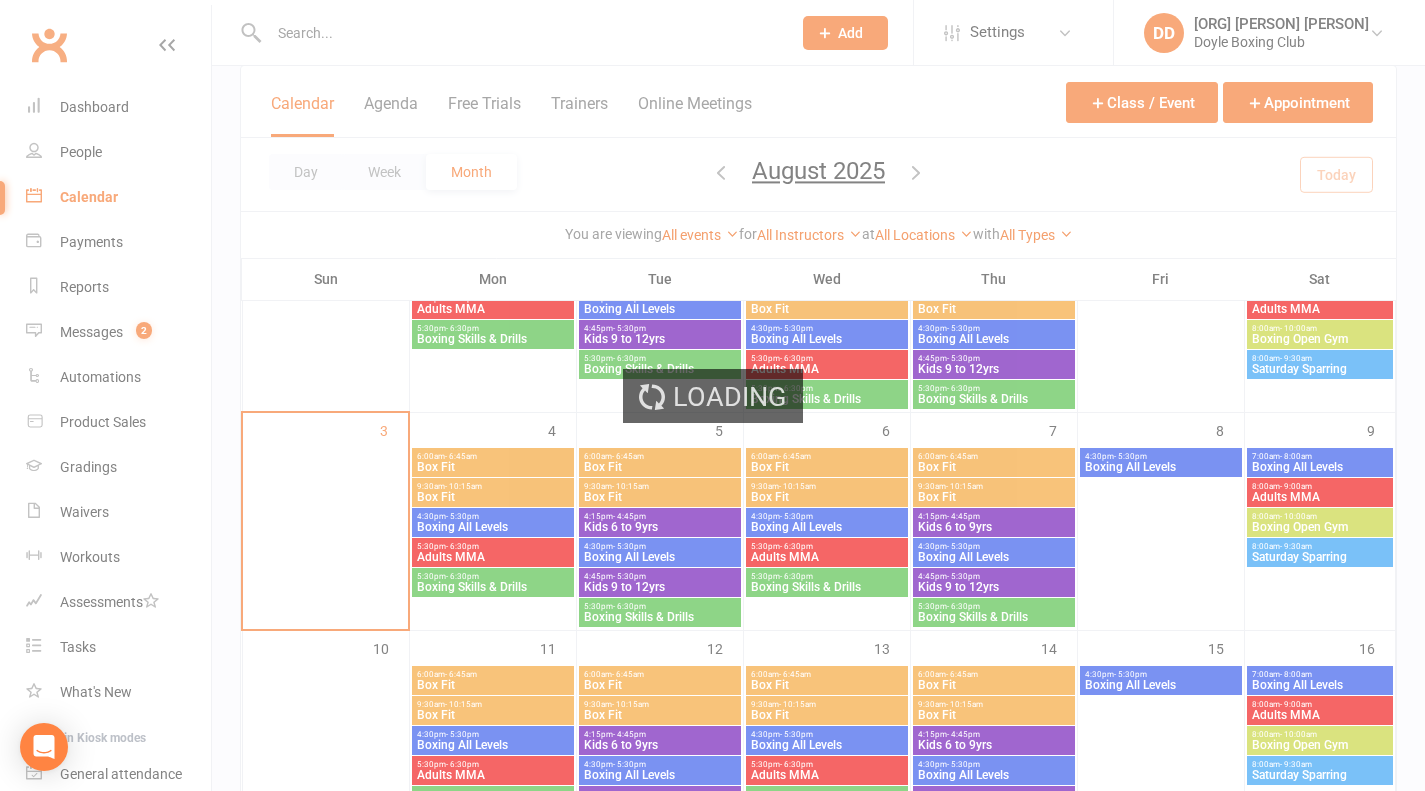 scroll, scrollTop: 0, scrollLeft: 0, axis: both 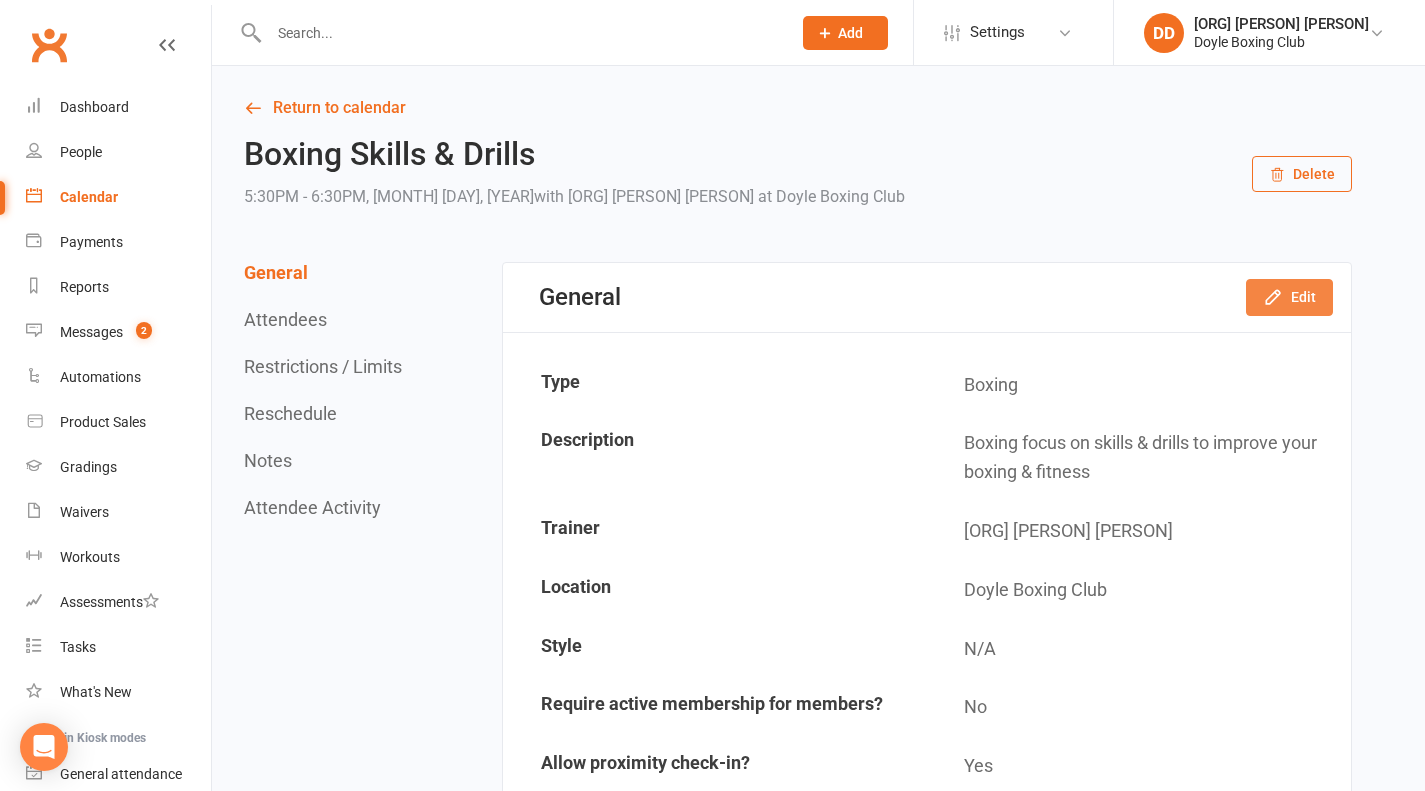 click 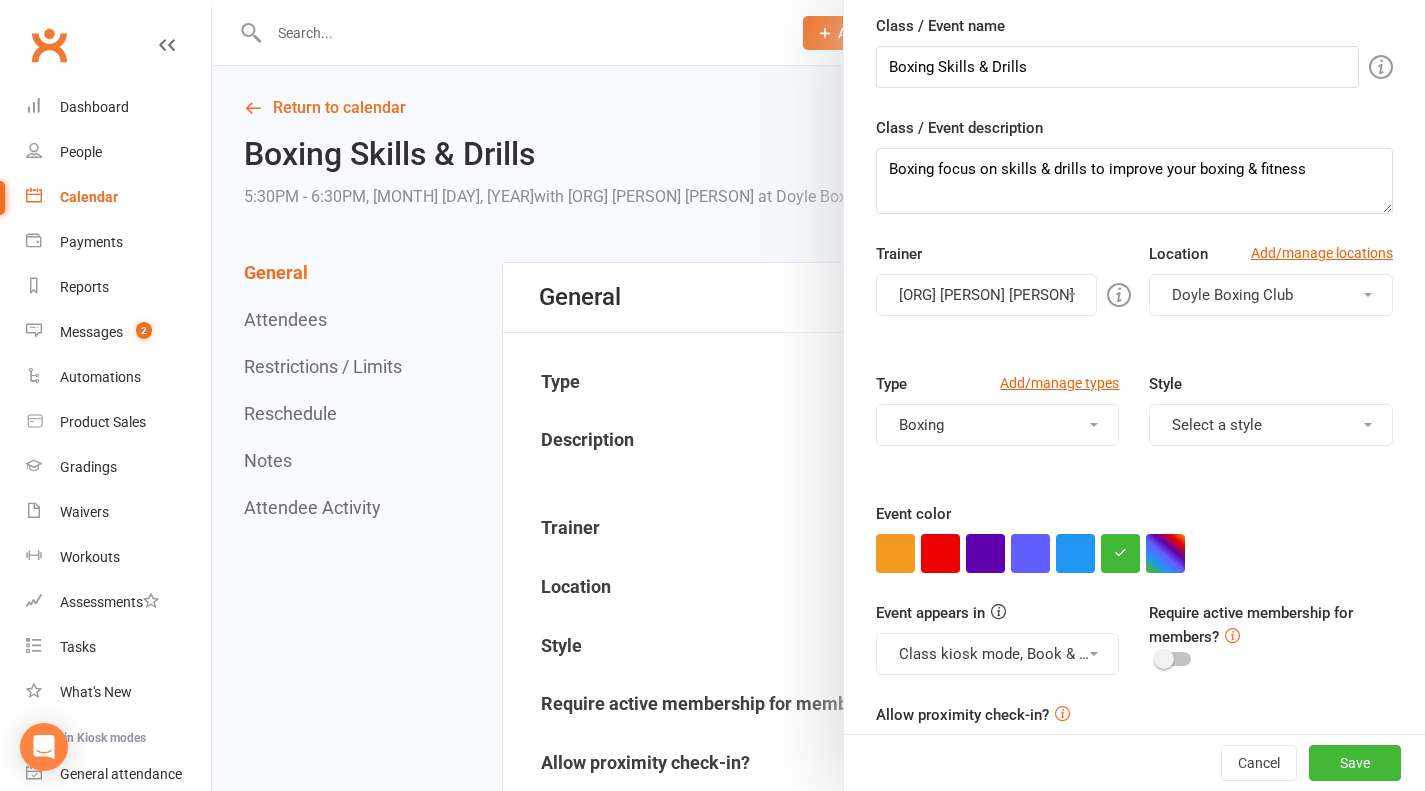 scroll, scrollTop: 200, scrollLeft: 0, axis: vertical 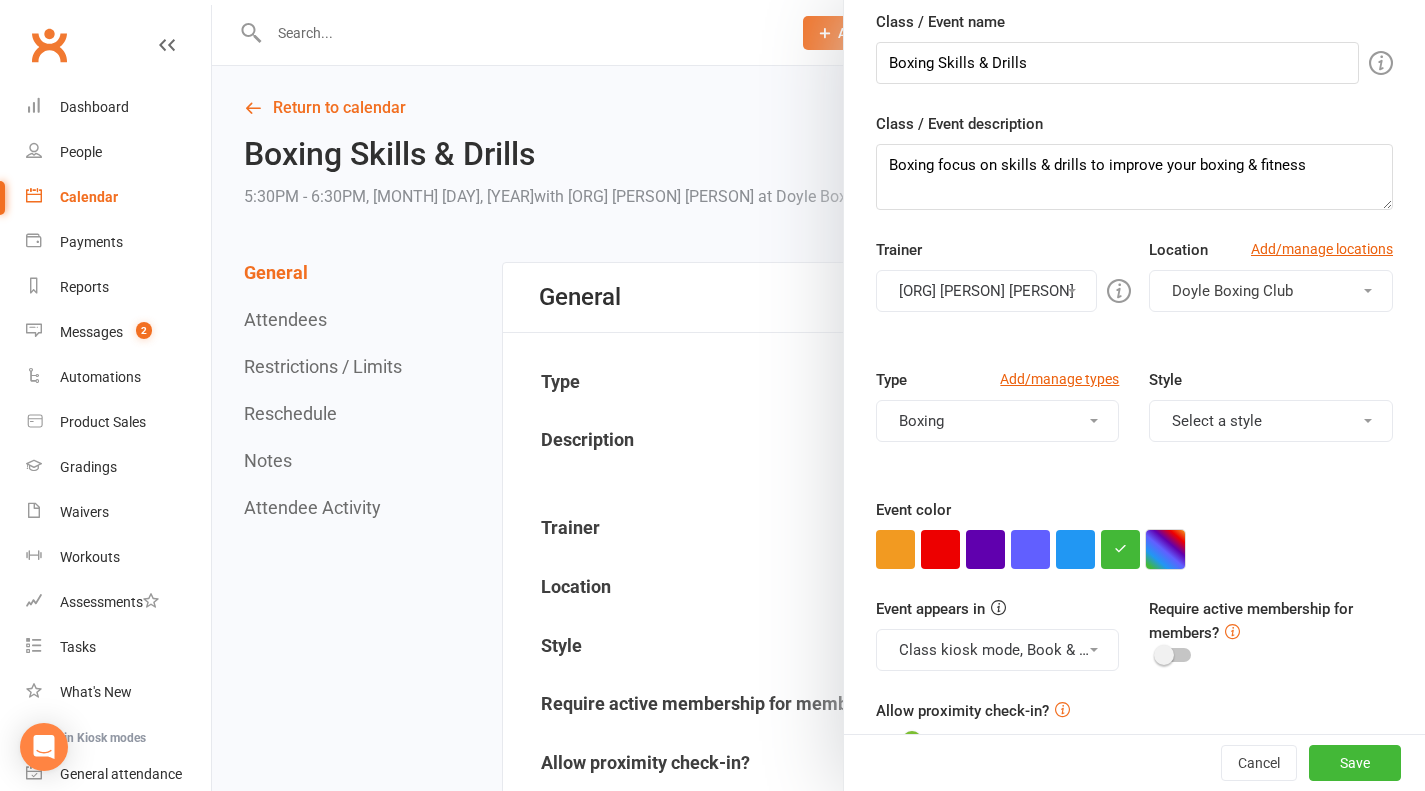 click at bounding box center [1165, 549] 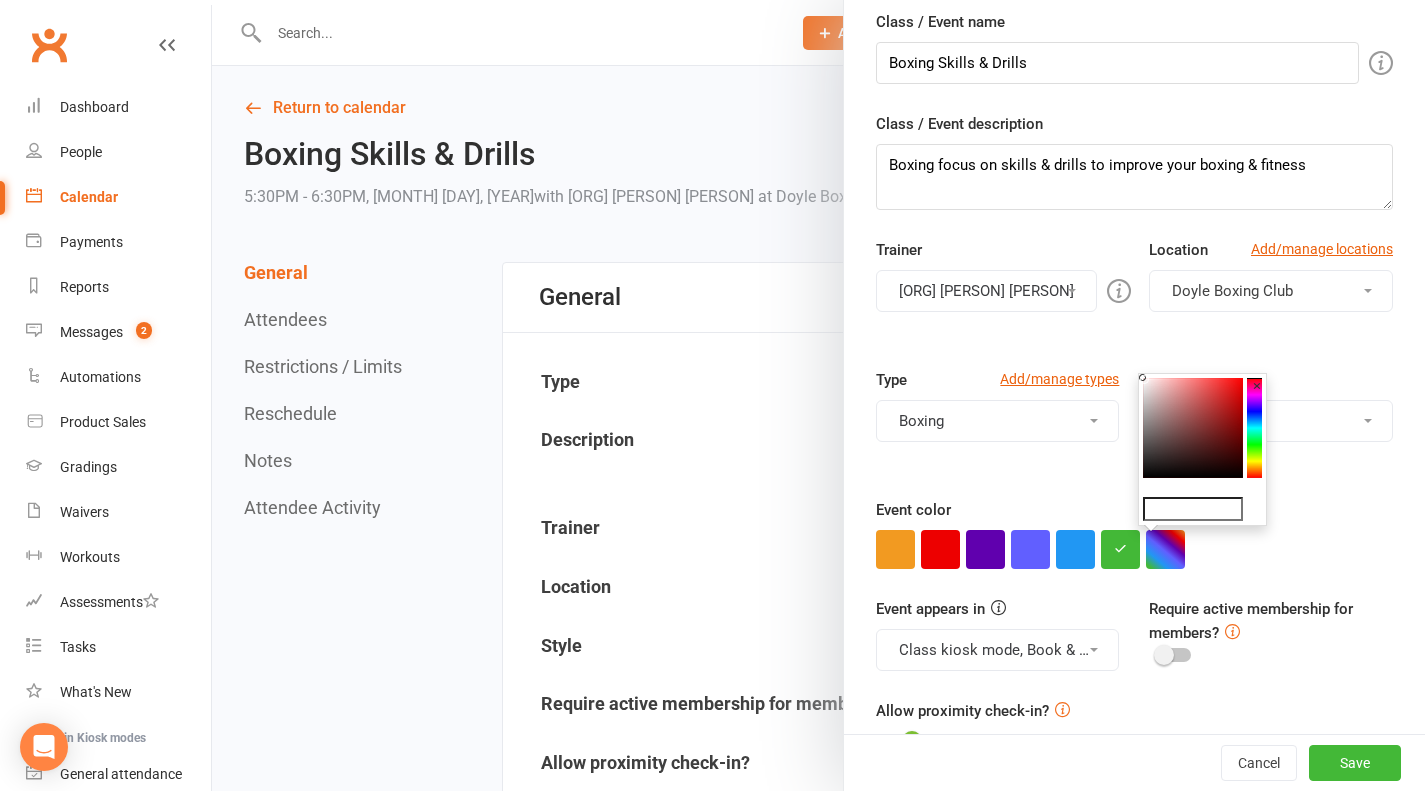click 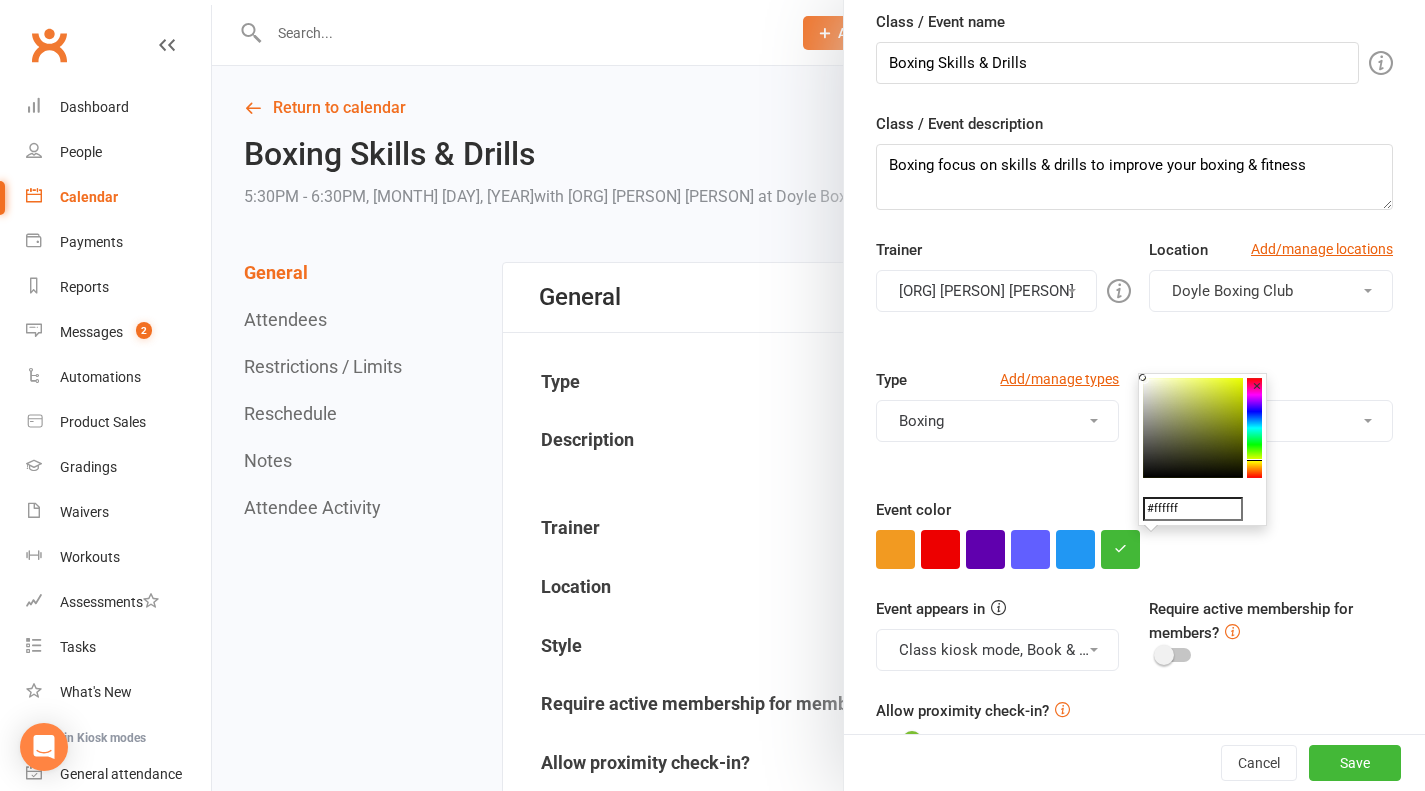 click 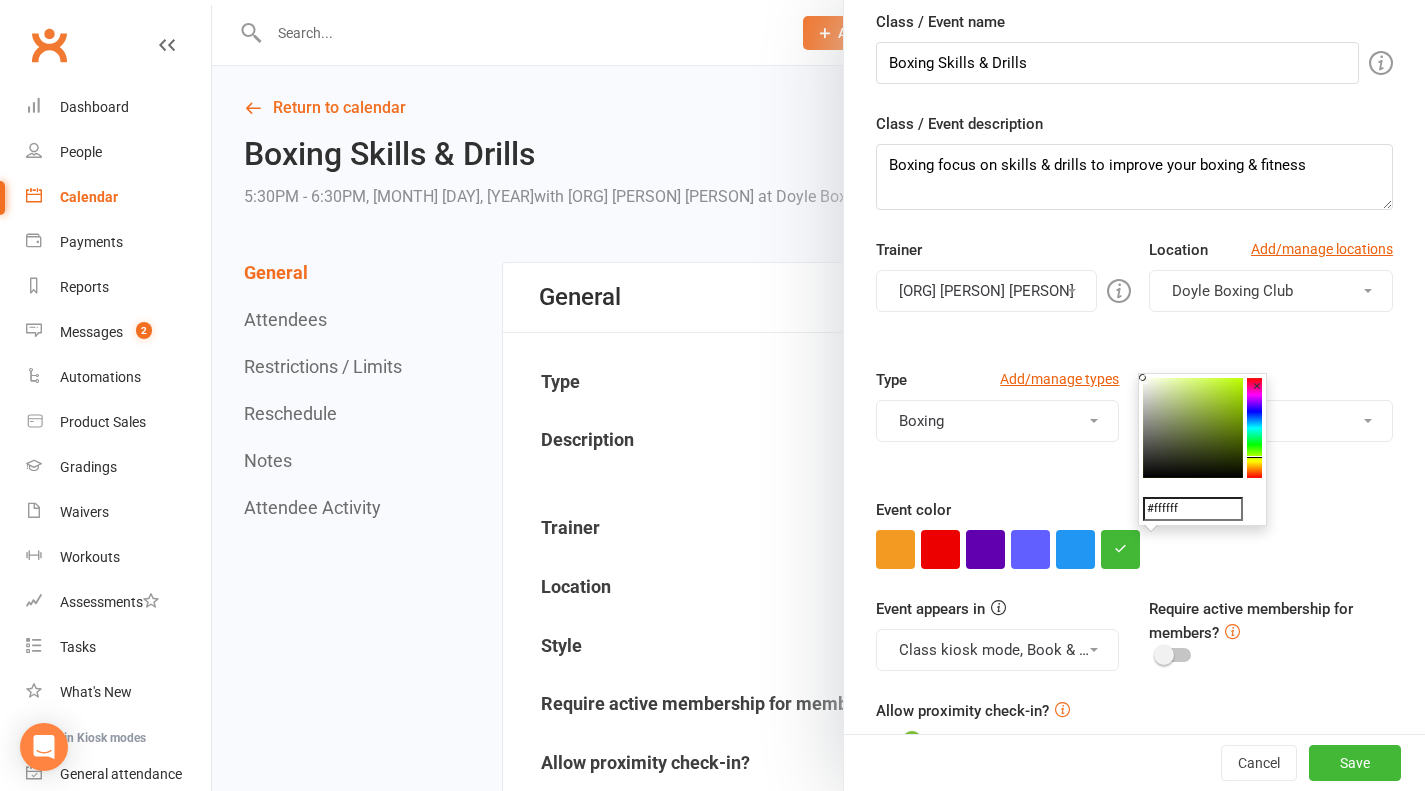 click 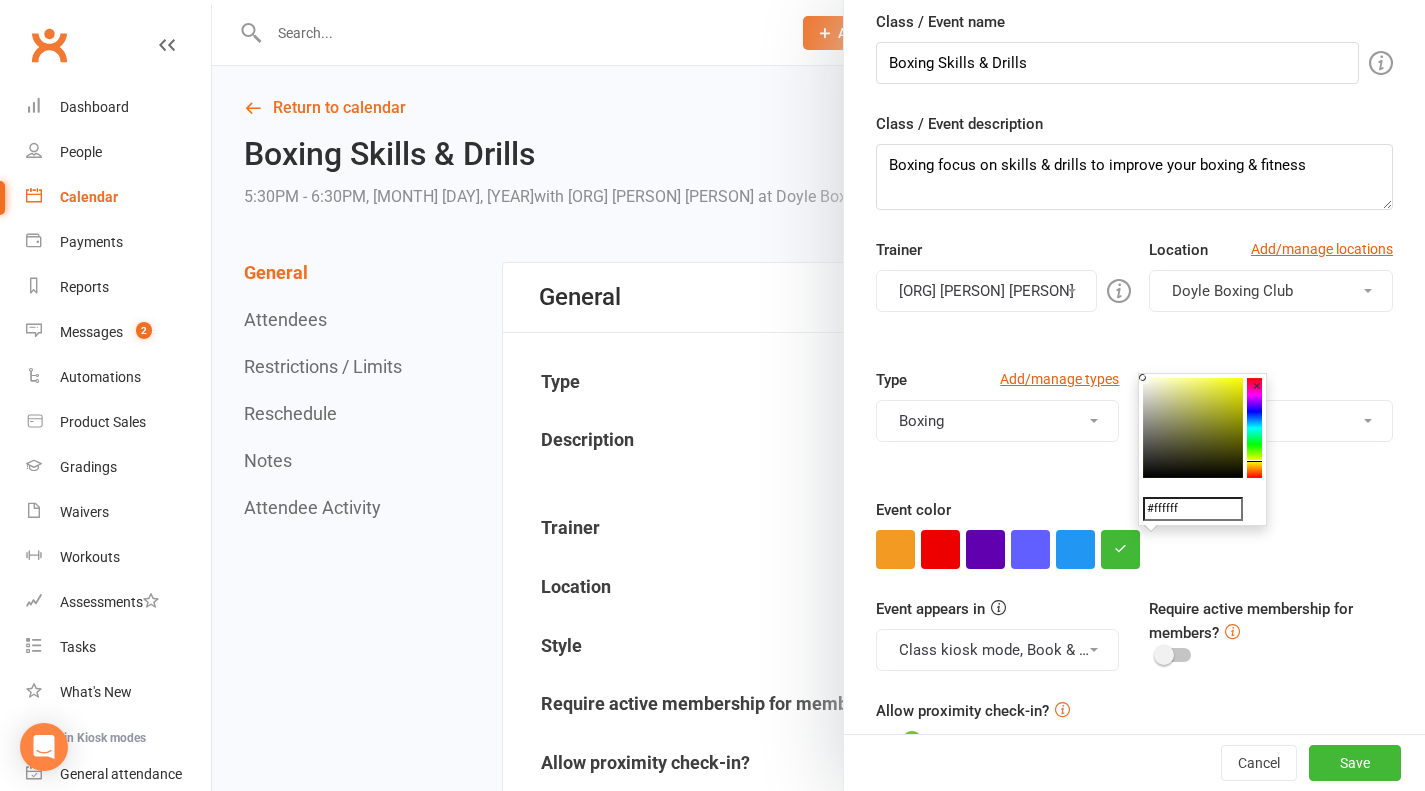 click 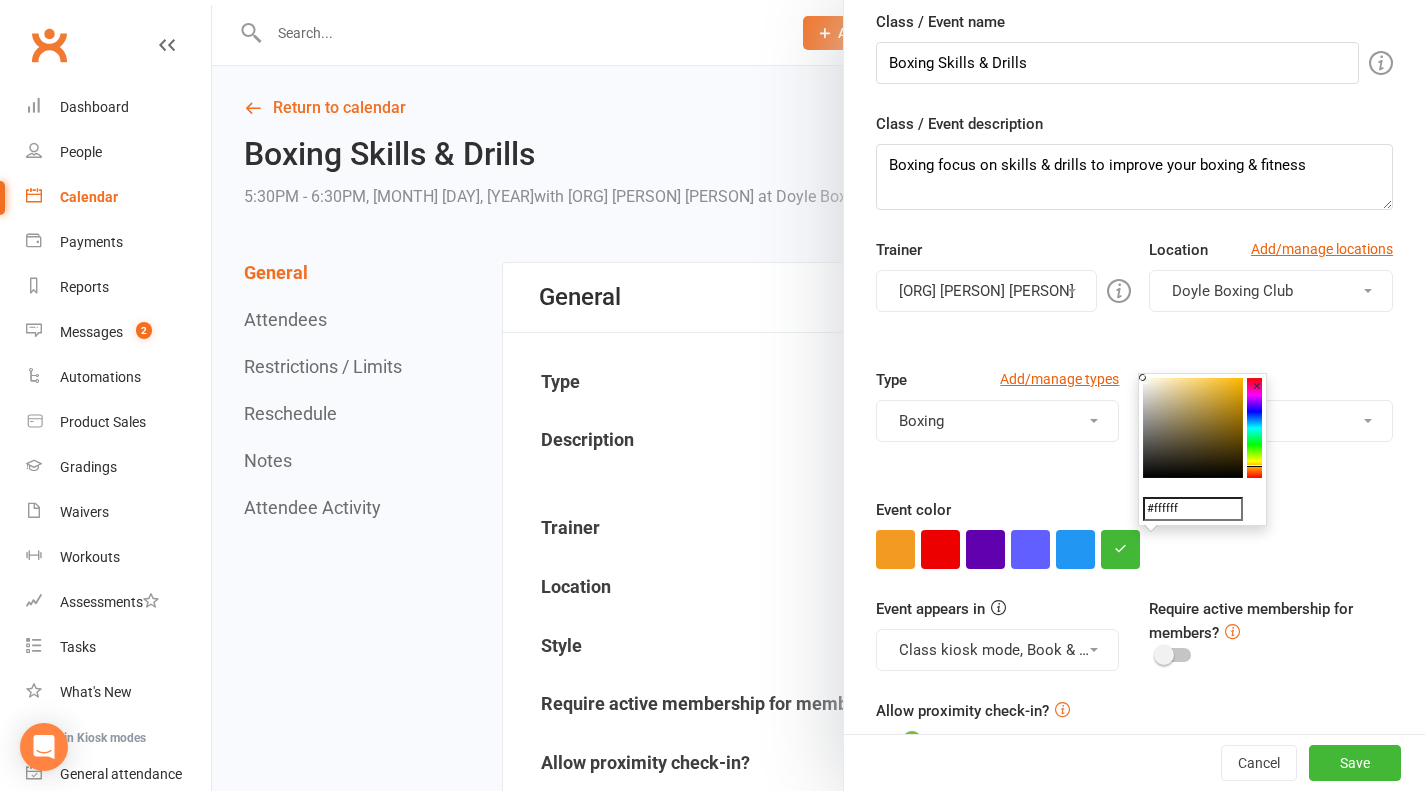click 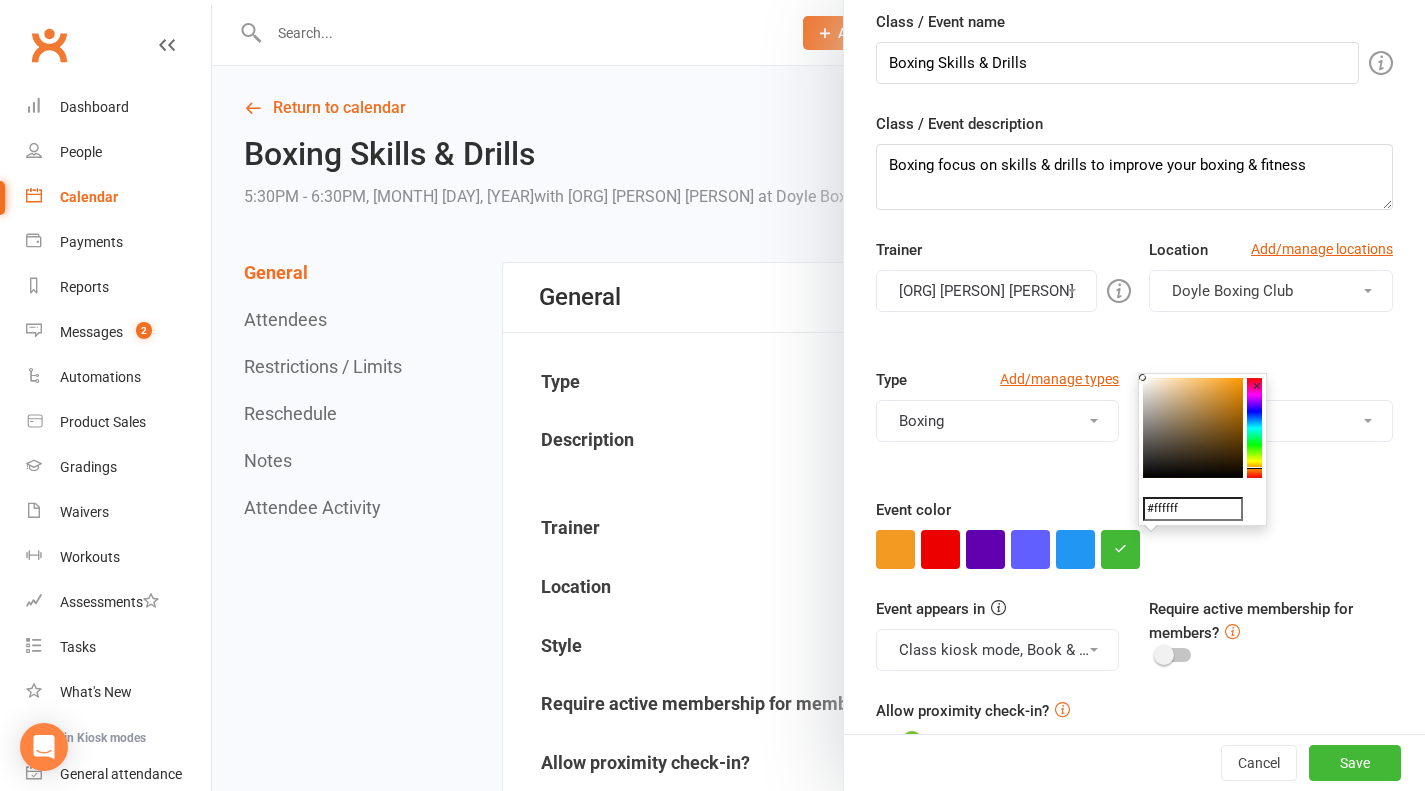 click 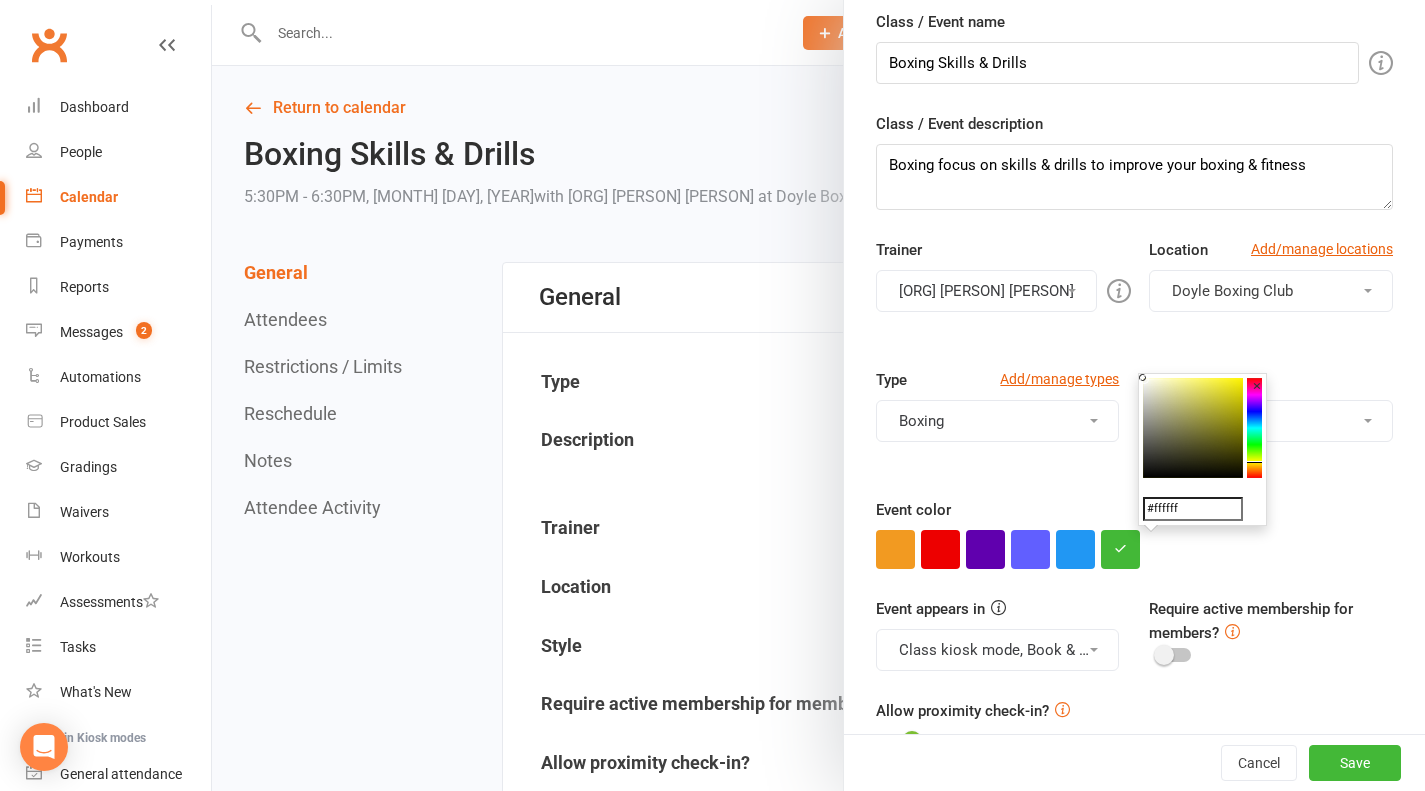 click at bounding box center [1193, 428] 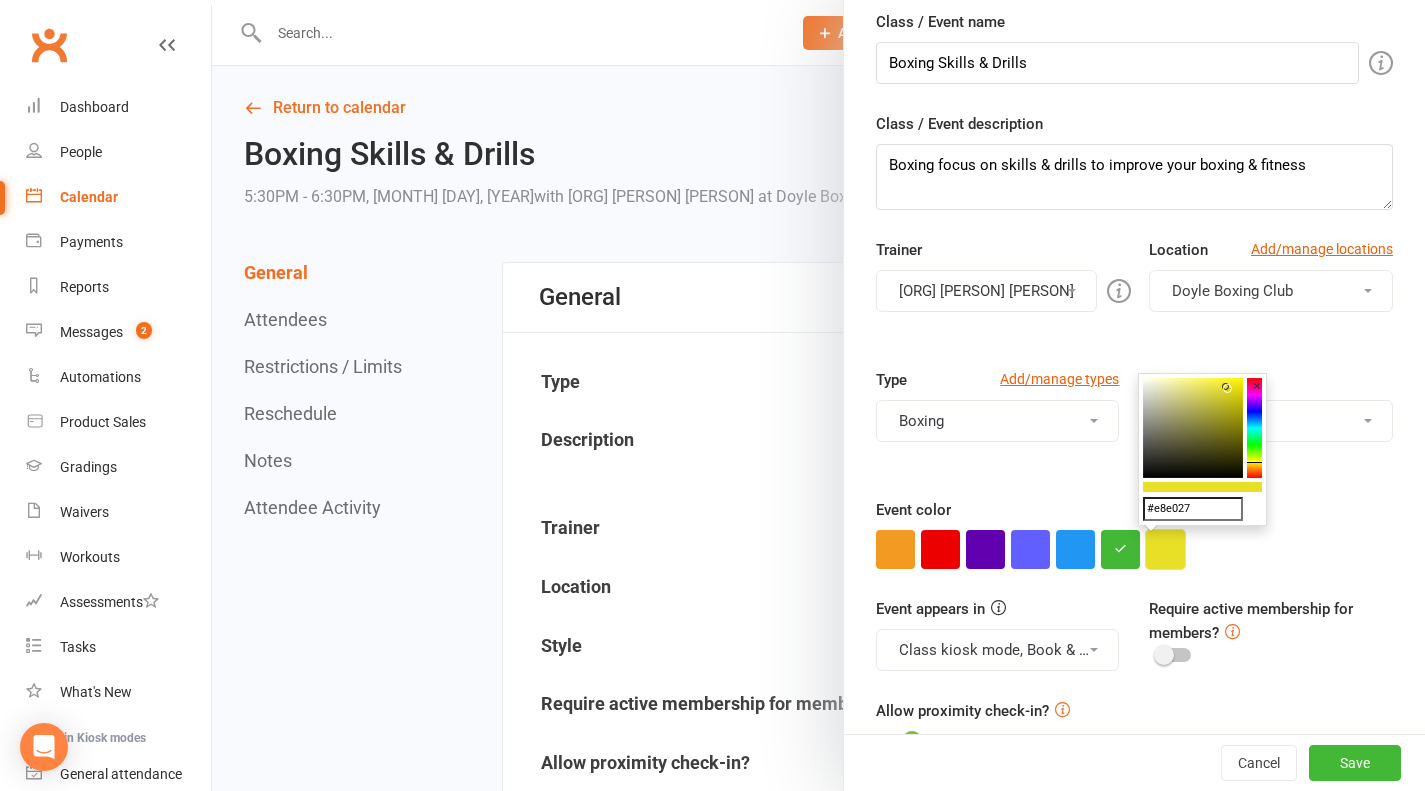 click at bounding box center (1165, 549) 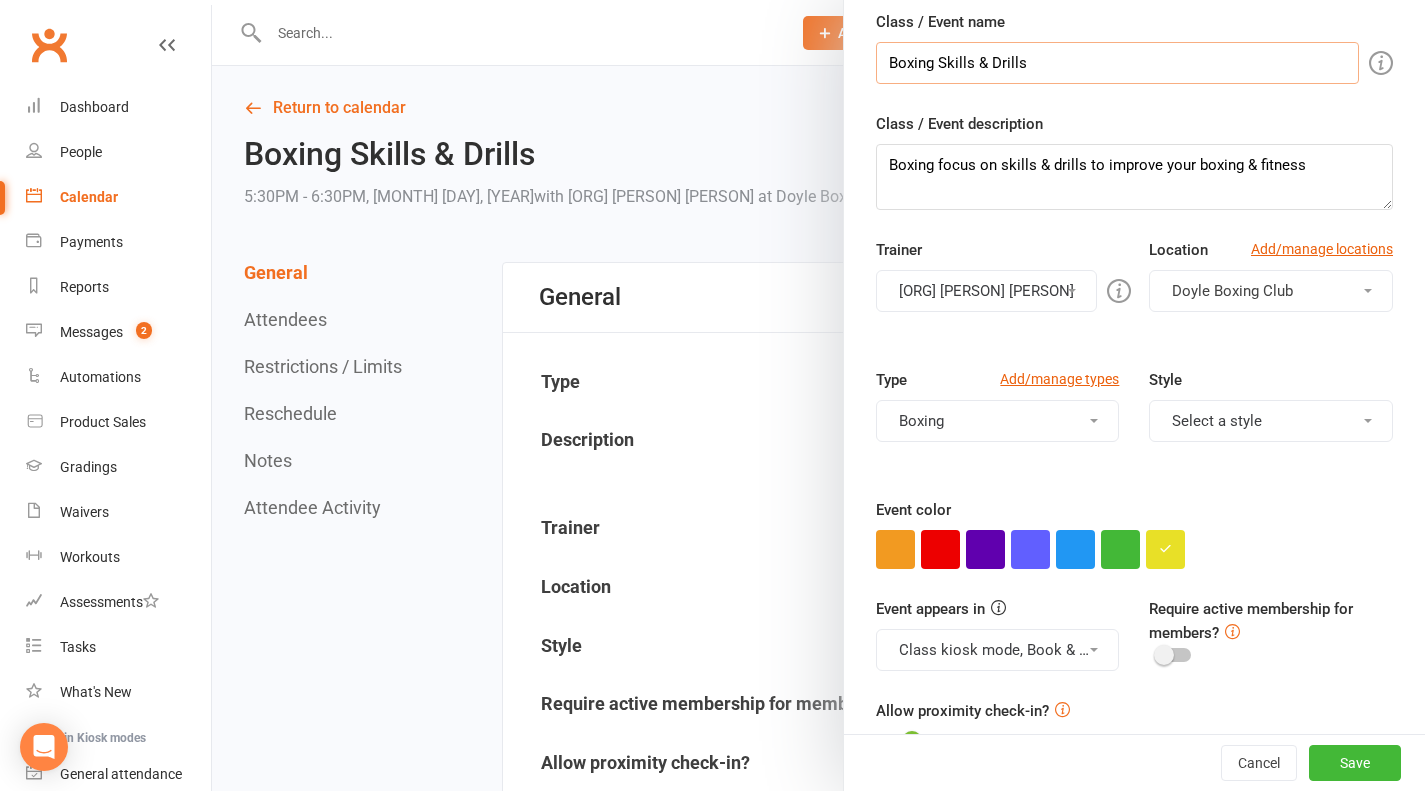 drag, startPoint x: 1105, startPoint y: 62, endPoint x: 823, endPoint y: 77, distance: 282.39865 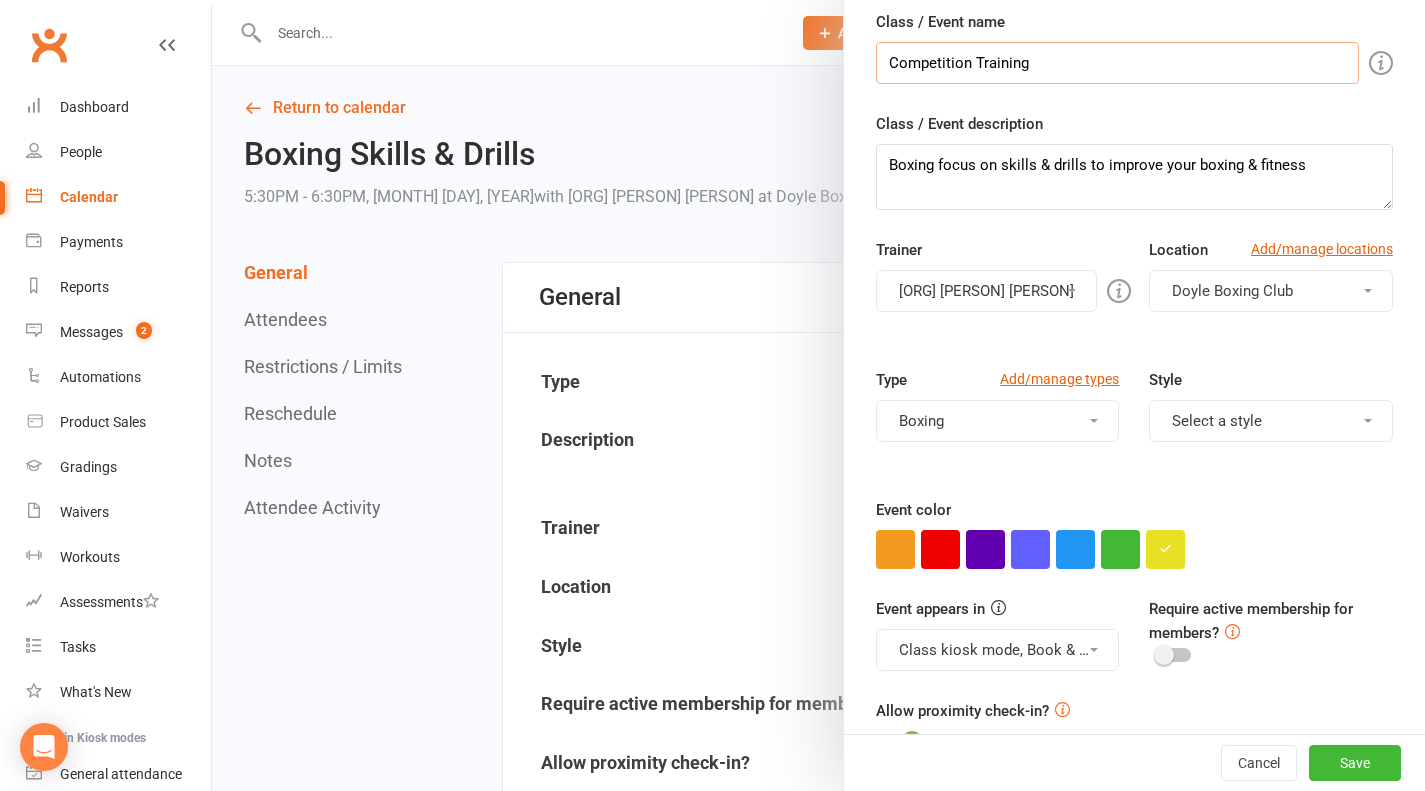 type on "Competition Training" 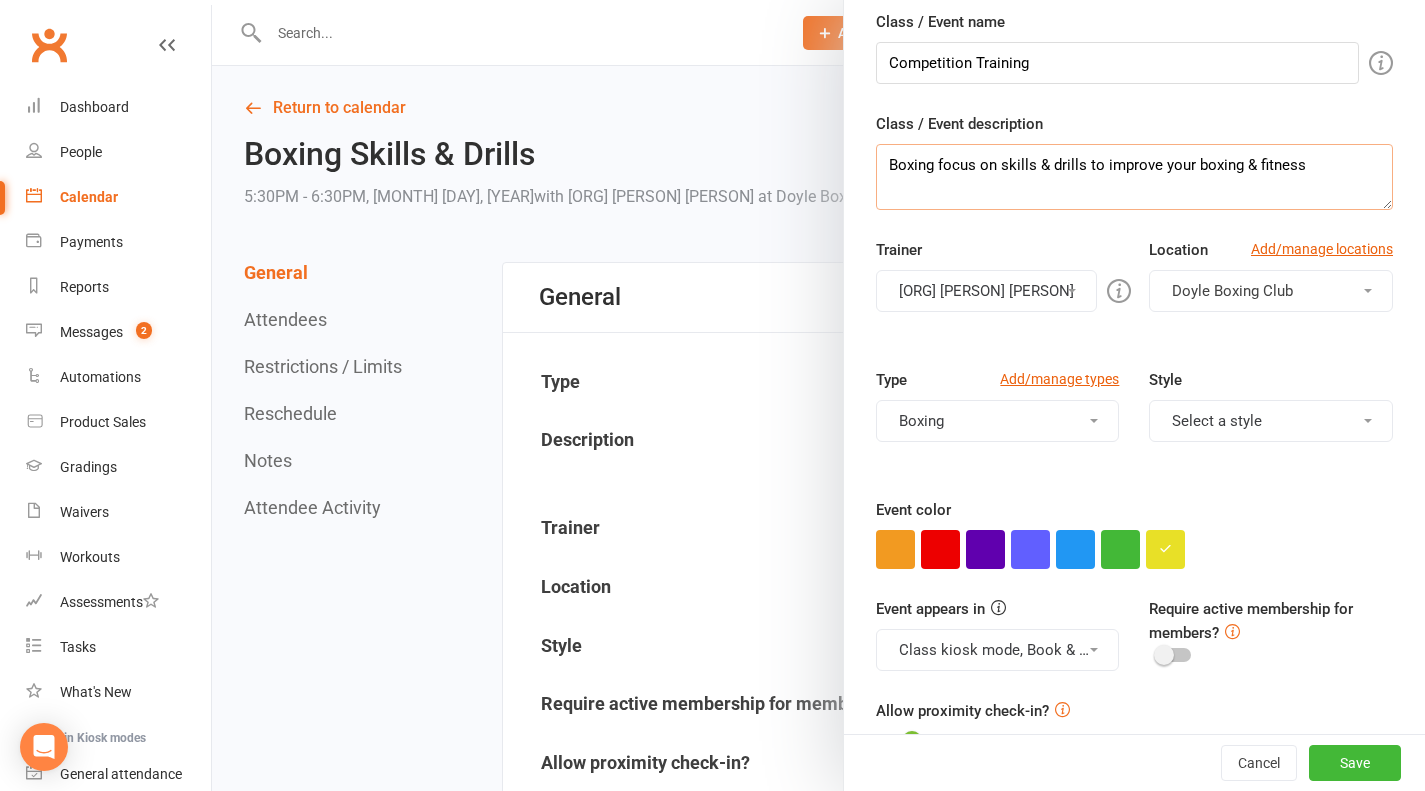 drag, startPoint x: 1304, startPoint y: 167, endPoint x: 971, endPoint y: 174, distance: 333.07358 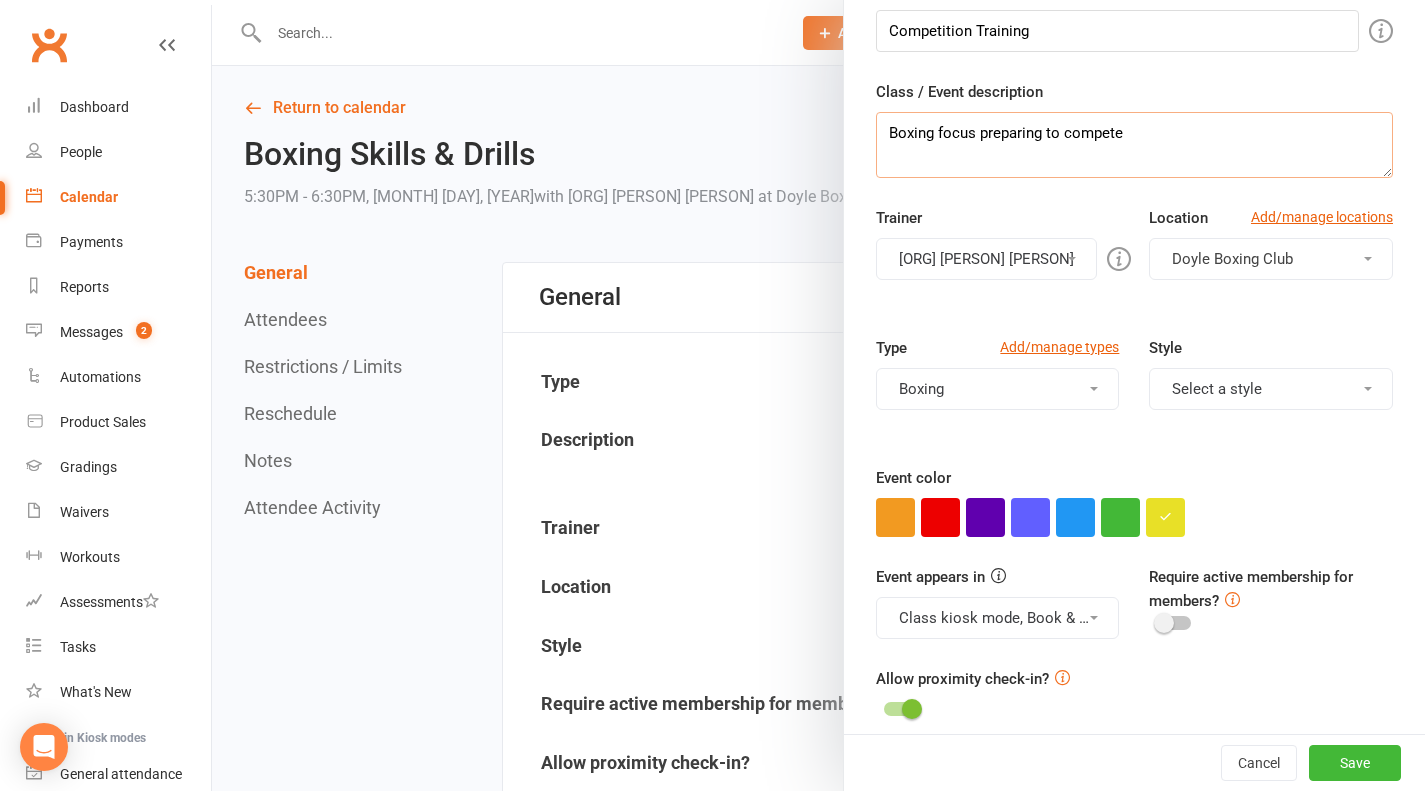 scroll, scrollTop: 249, scrollLeft: 0, axis: vertical 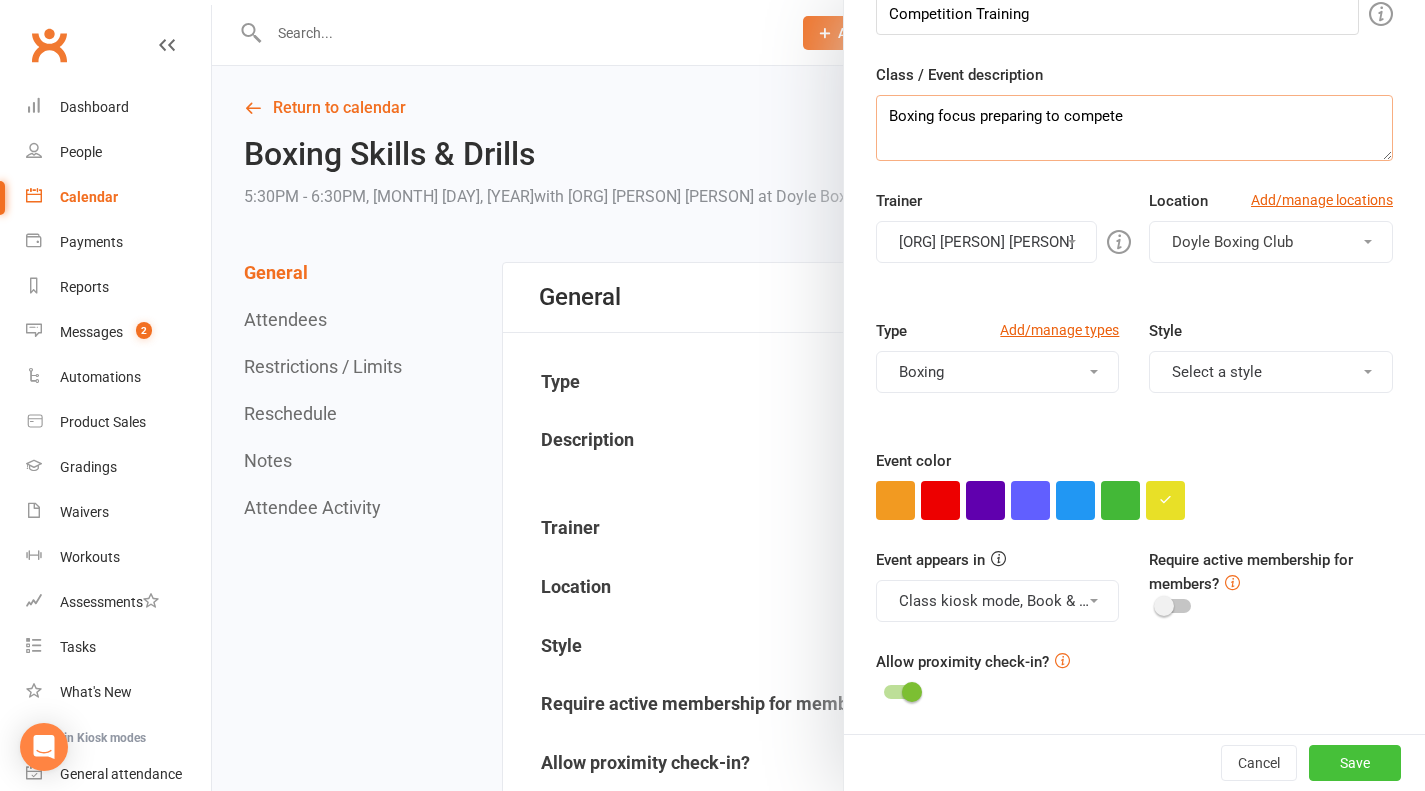 type on "Boxing focus preparing to compete" 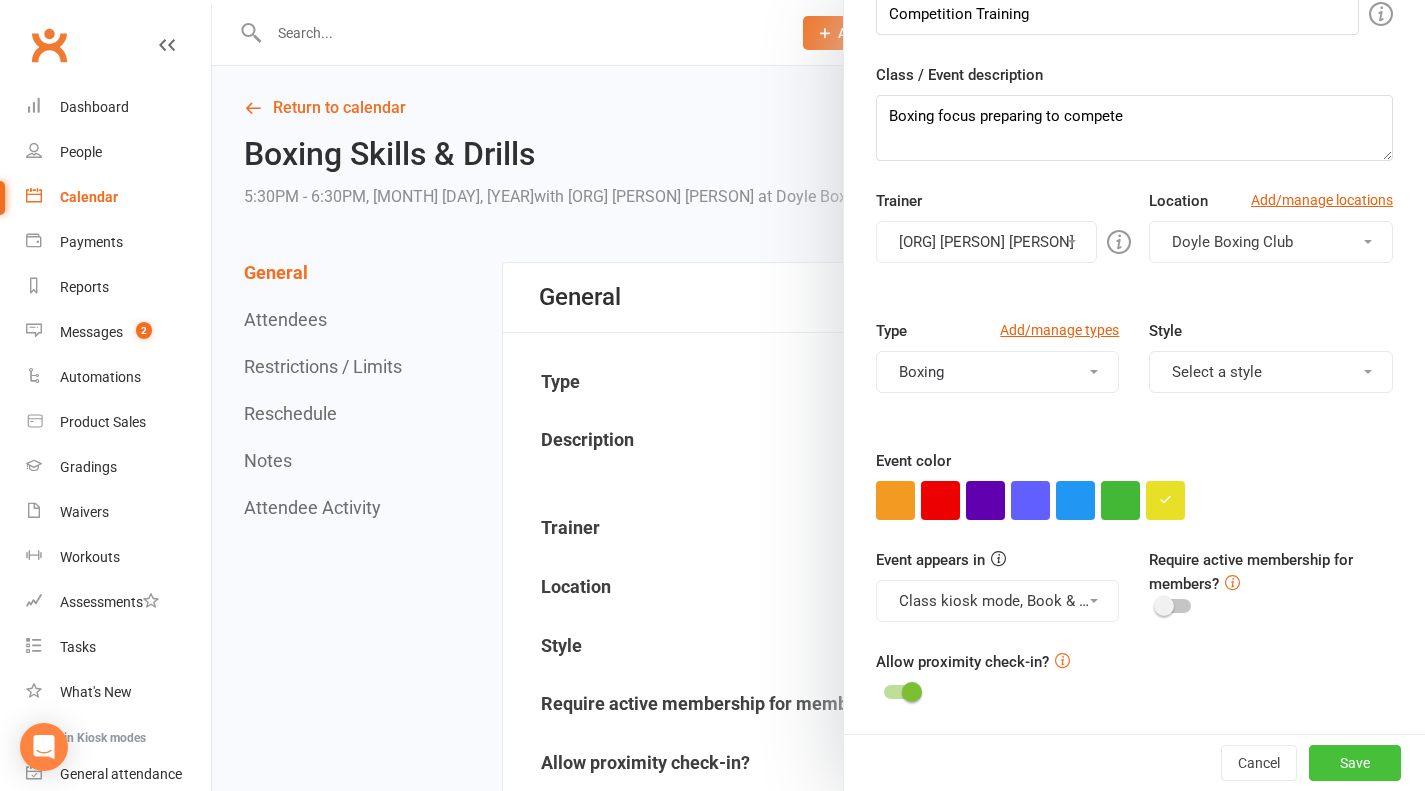 click on "Save" at bounding box center (1355, 763) 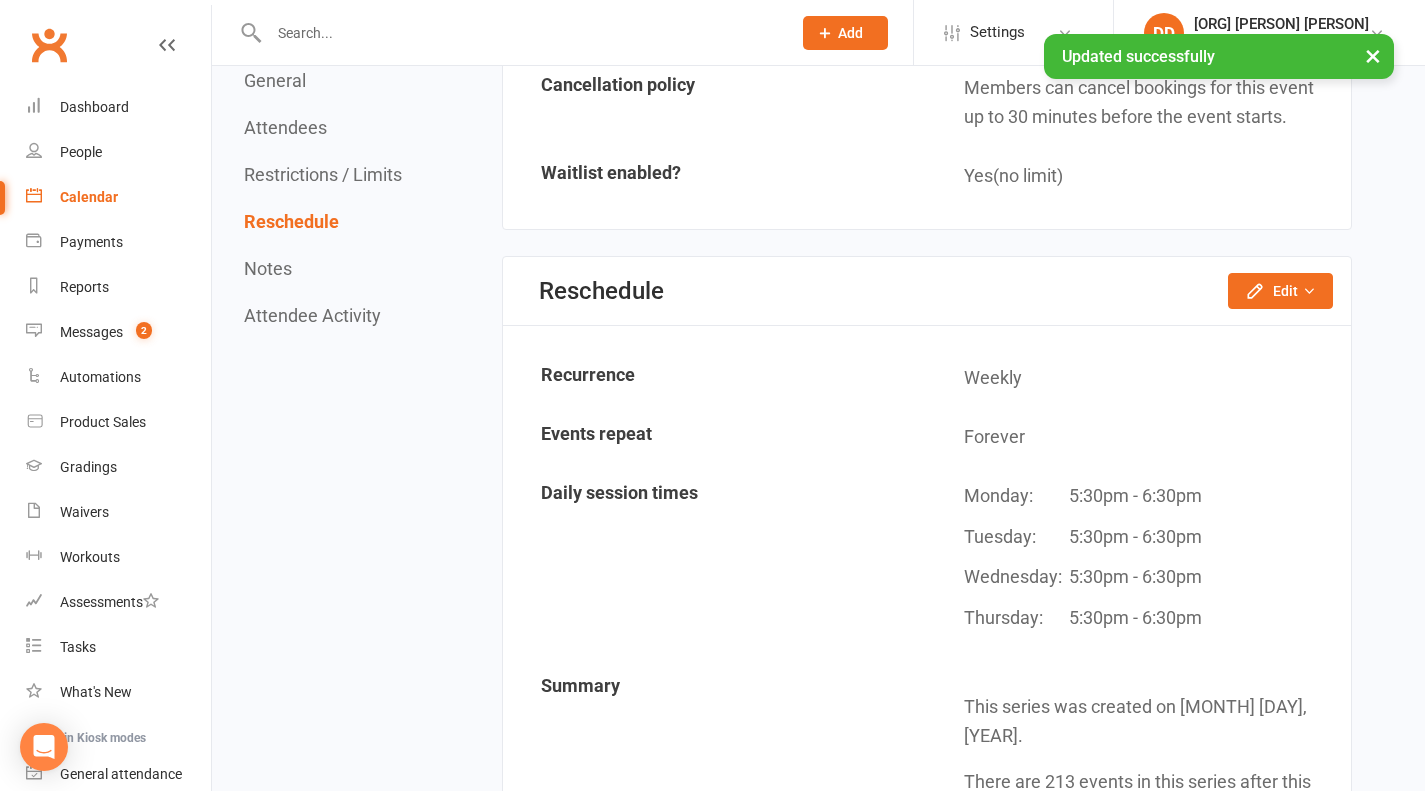 scroll, scrollTop: 2000, scrollLeft: 0, axis: vertical 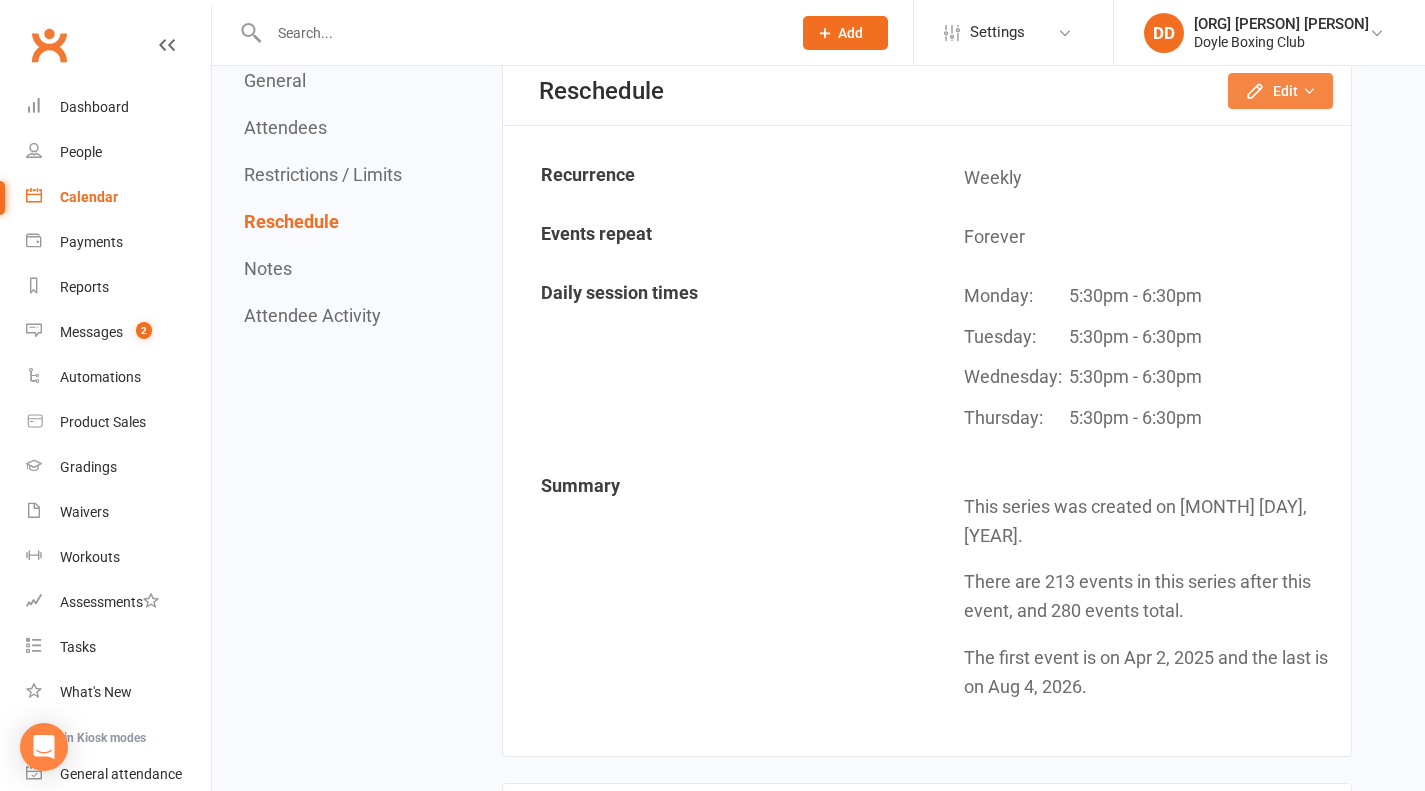 click on "Edit" 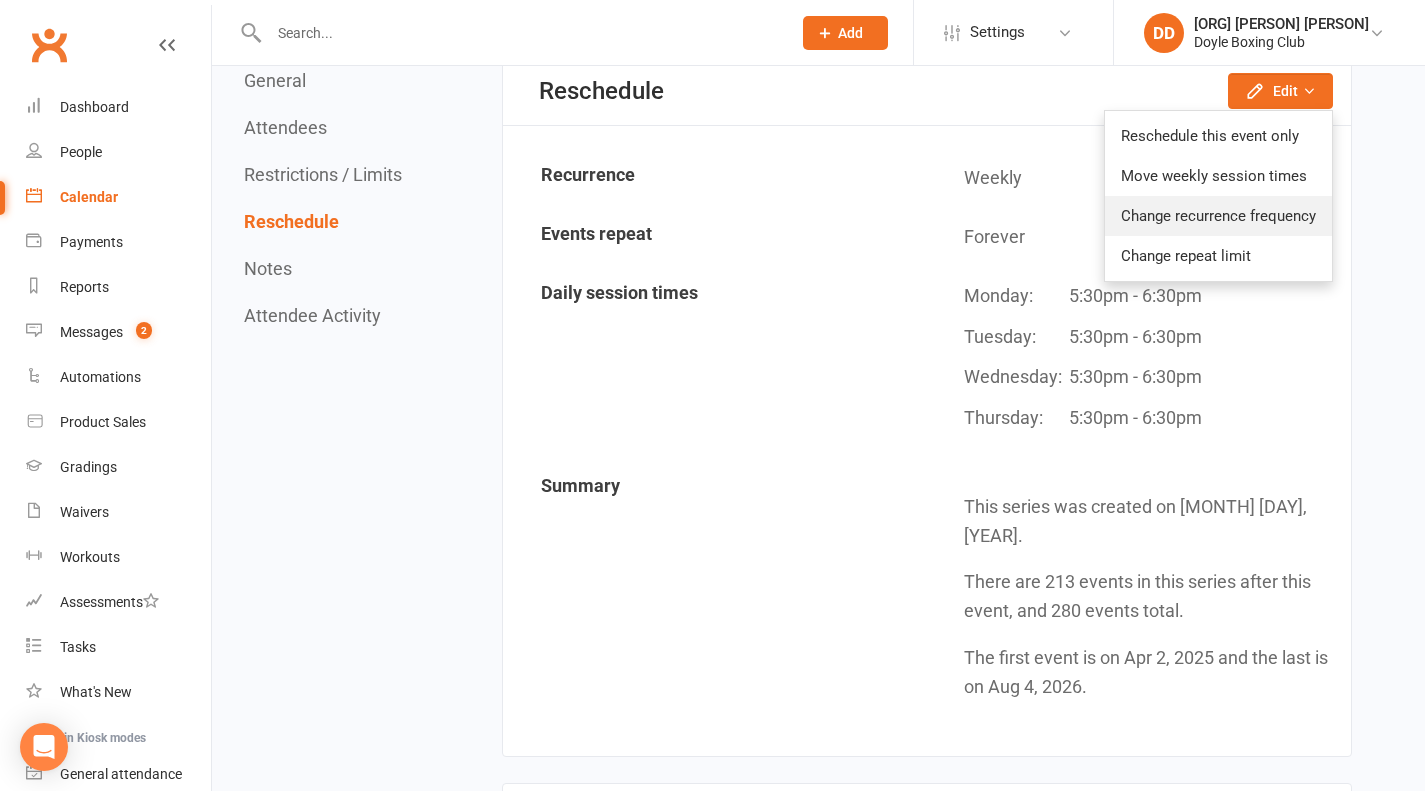 click on "Change recurrence frequency" 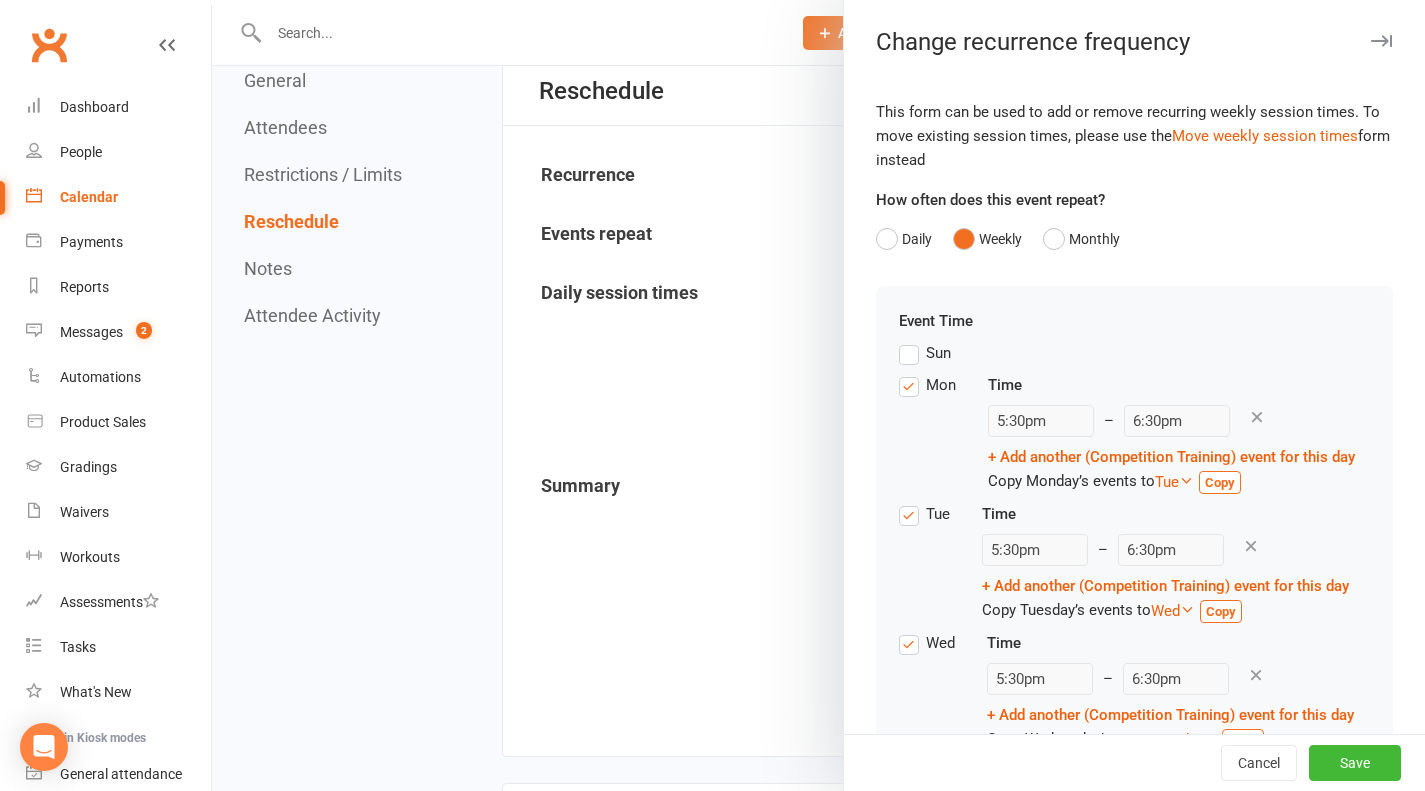 click on "Mon" at bounding box center (927, 385) 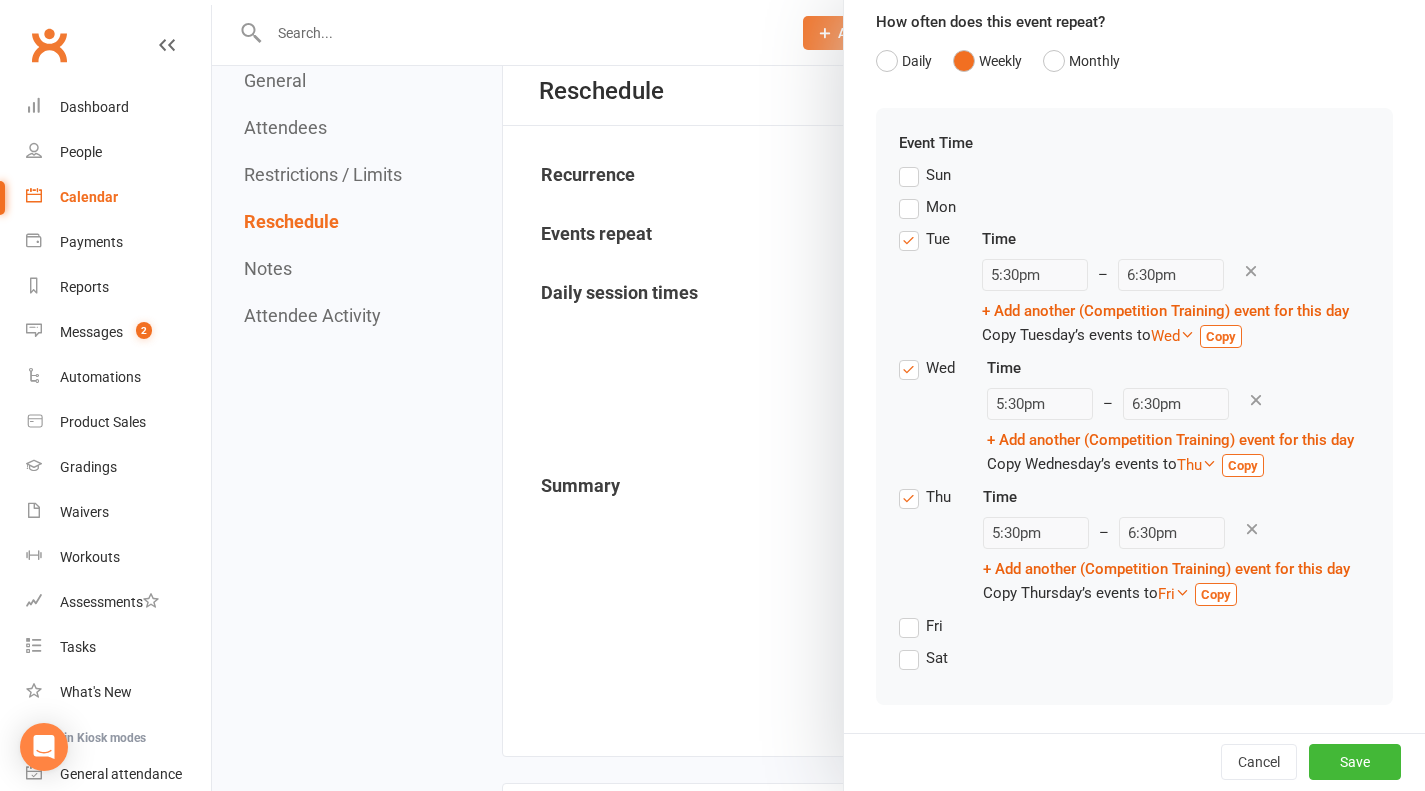 scroll, scrollTop: 200, scrollLeft: 0, axis: vertical 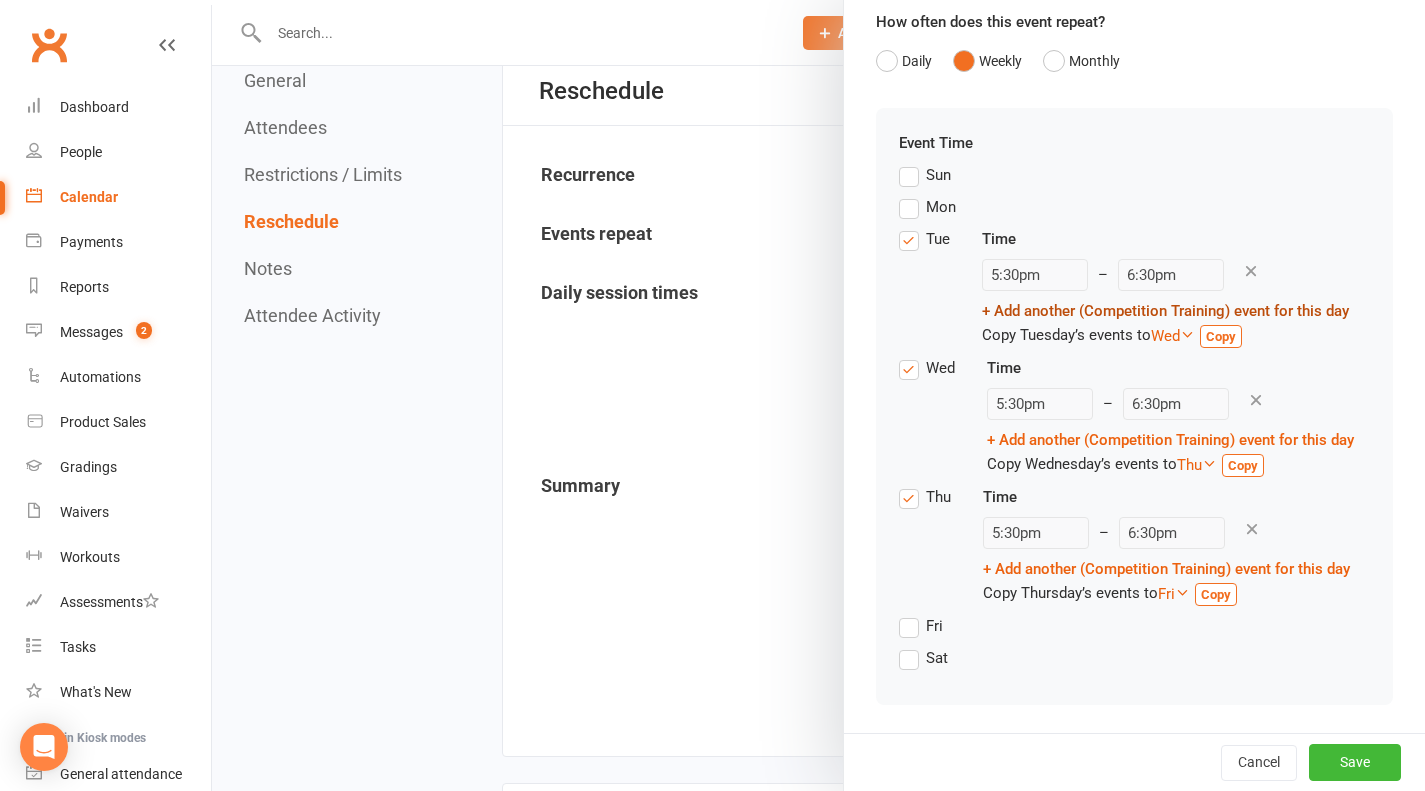drag, startPoint x: 904, startPoint y: 384, endPoint x: 920, endPoint y: 384, distance: 16 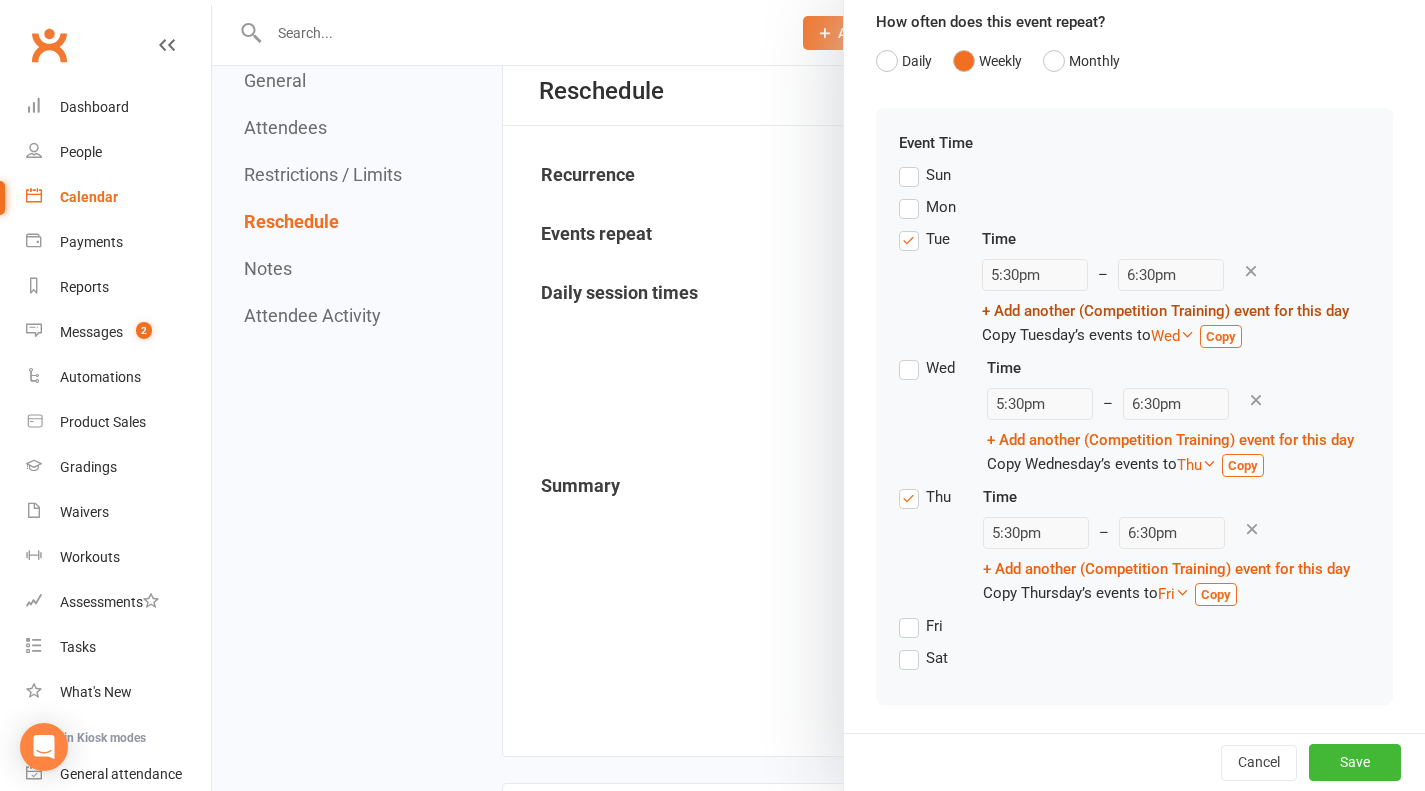 scroll, scrollTop: 145, scrollLeft: 0, axis: vertical 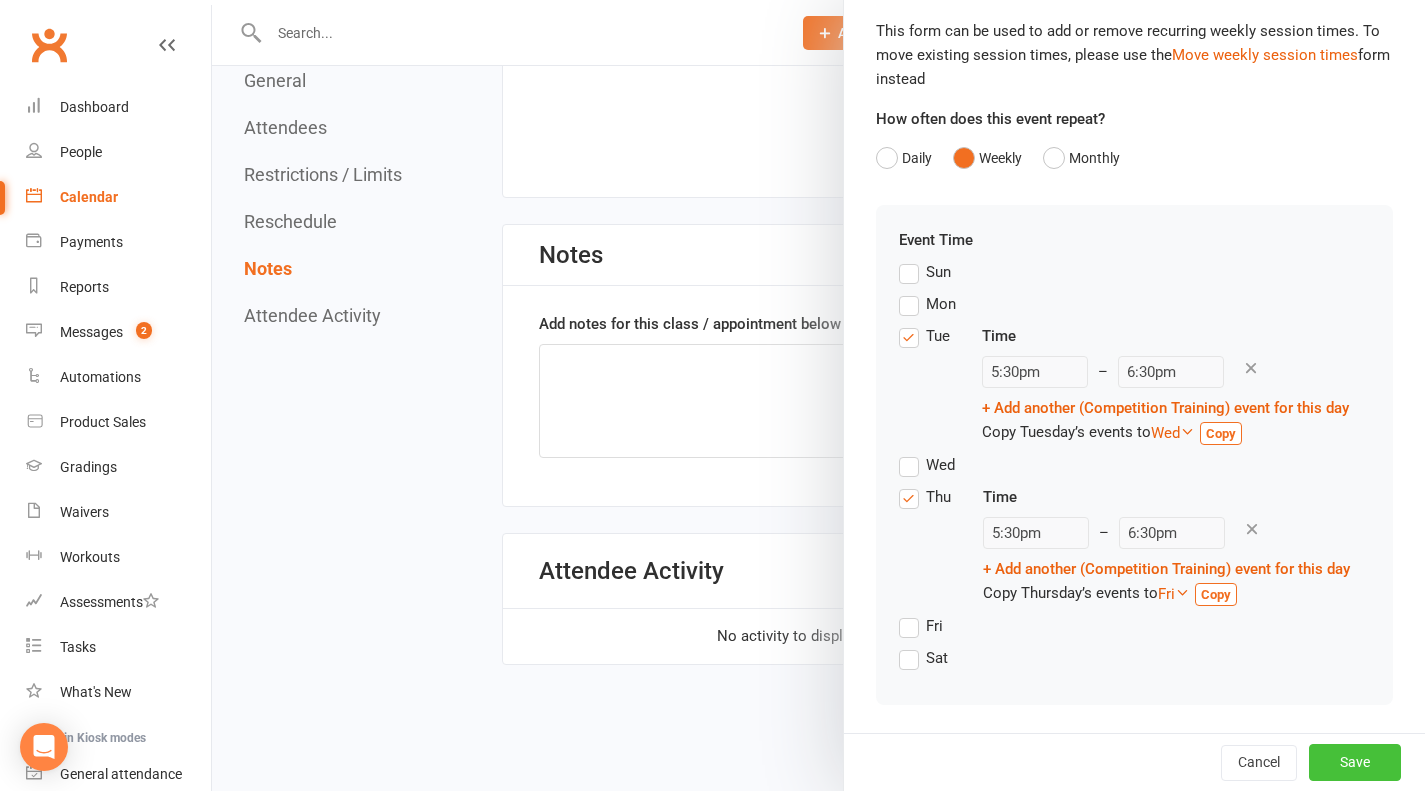 click on "Save" at bounding box center [1355, 762] 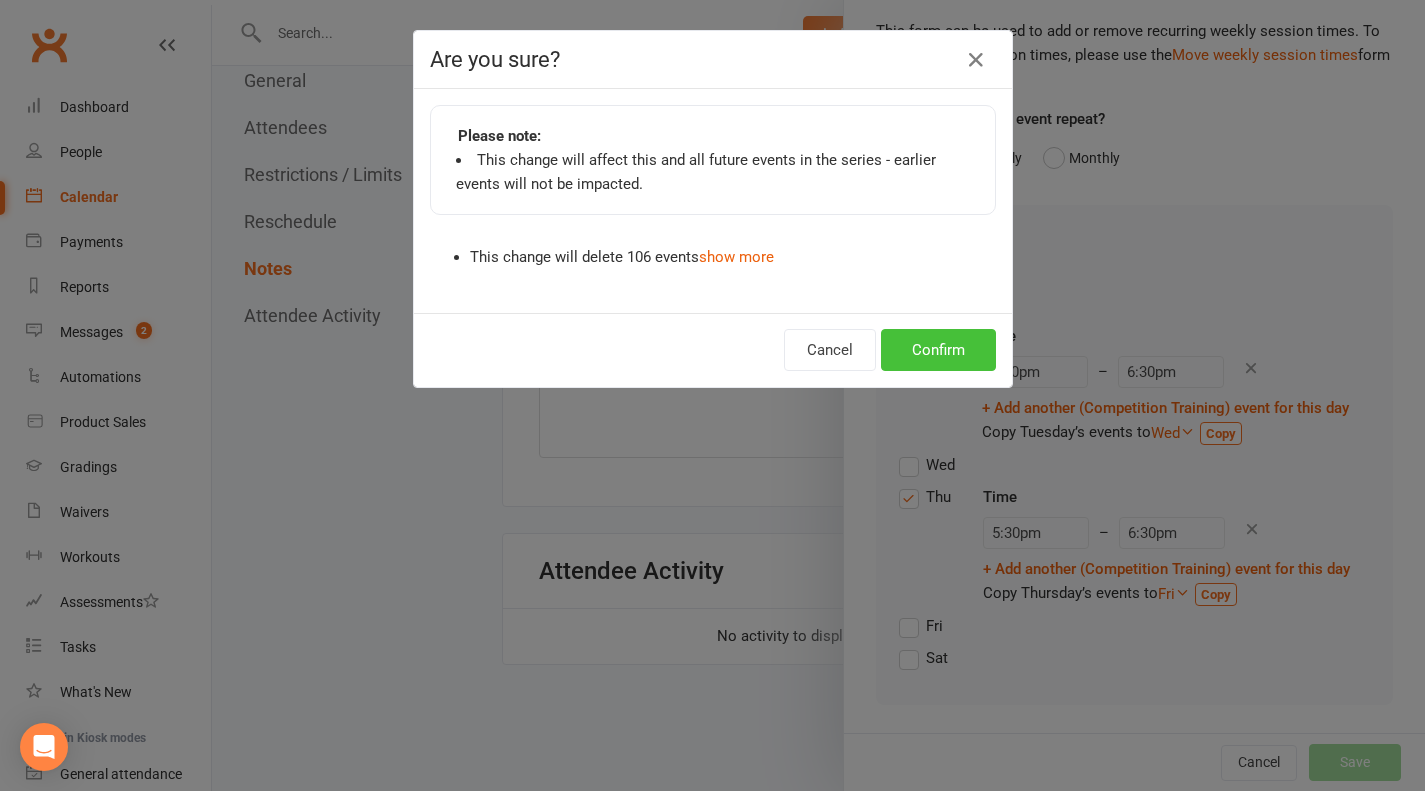 drag, startPoint x: 926, startPoint y: 349, endPoint x: 969, endPoint y: 345, distance: 43.185646 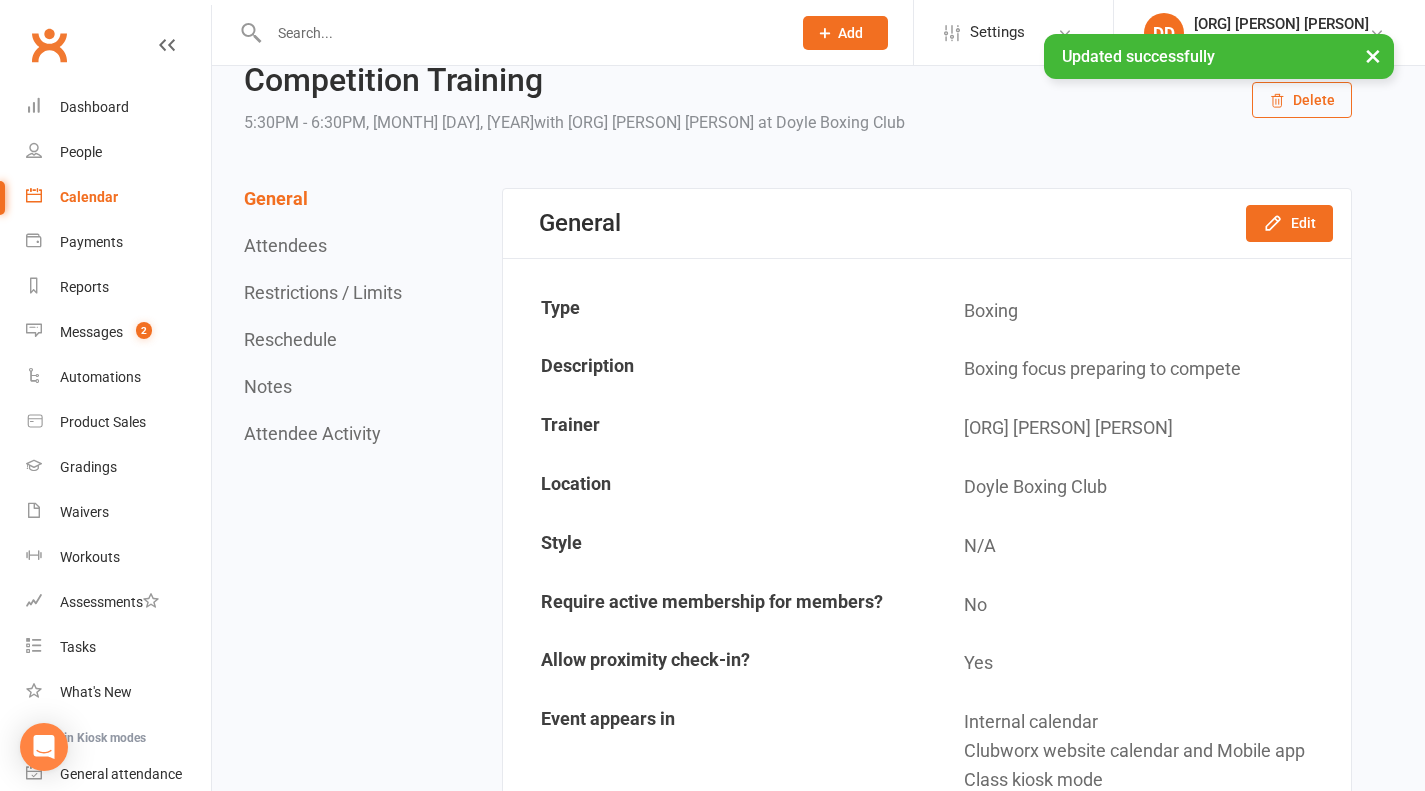 scroll, scrollTop: 0, scrollLeft: 0, axis: both 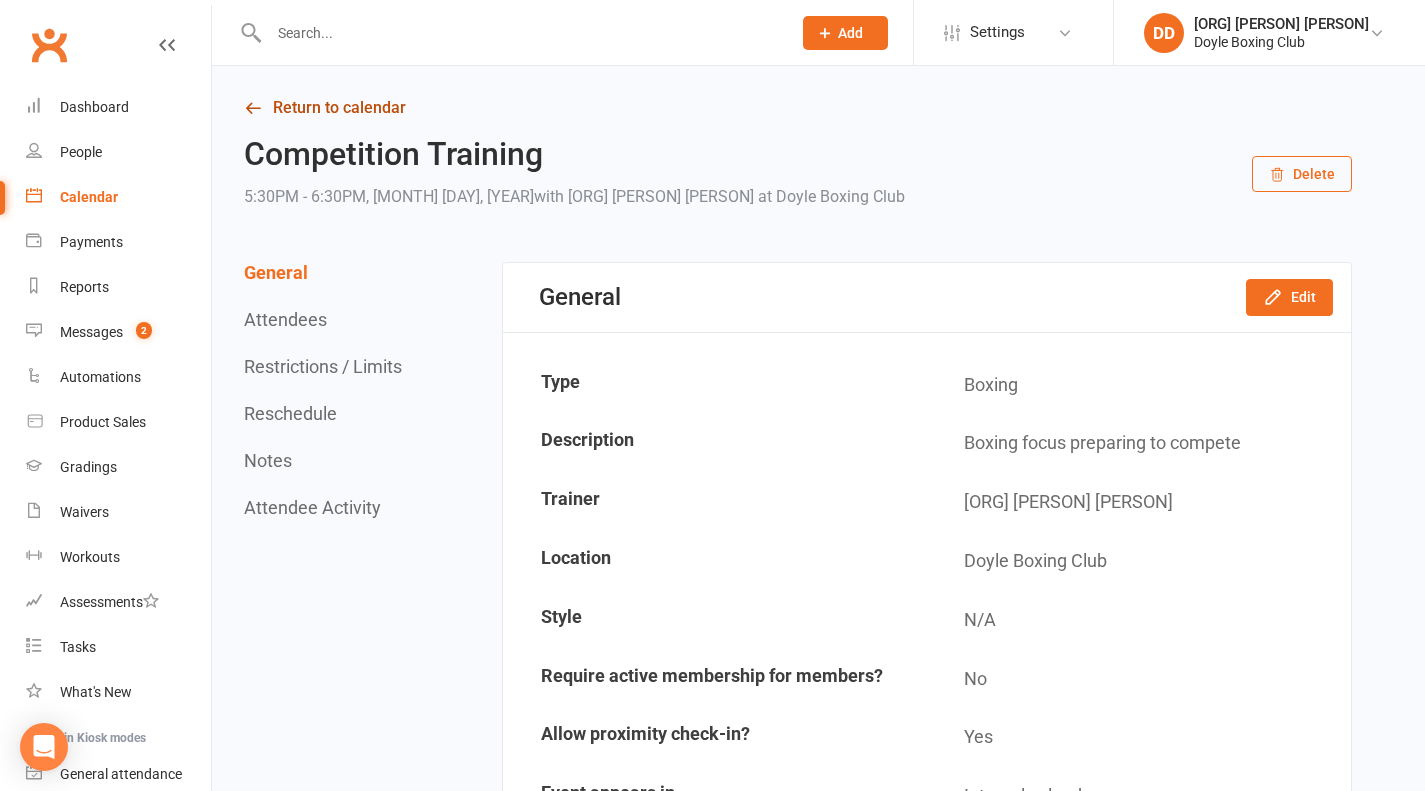 click on "Return to calendar" at bounding box center [798, 108] 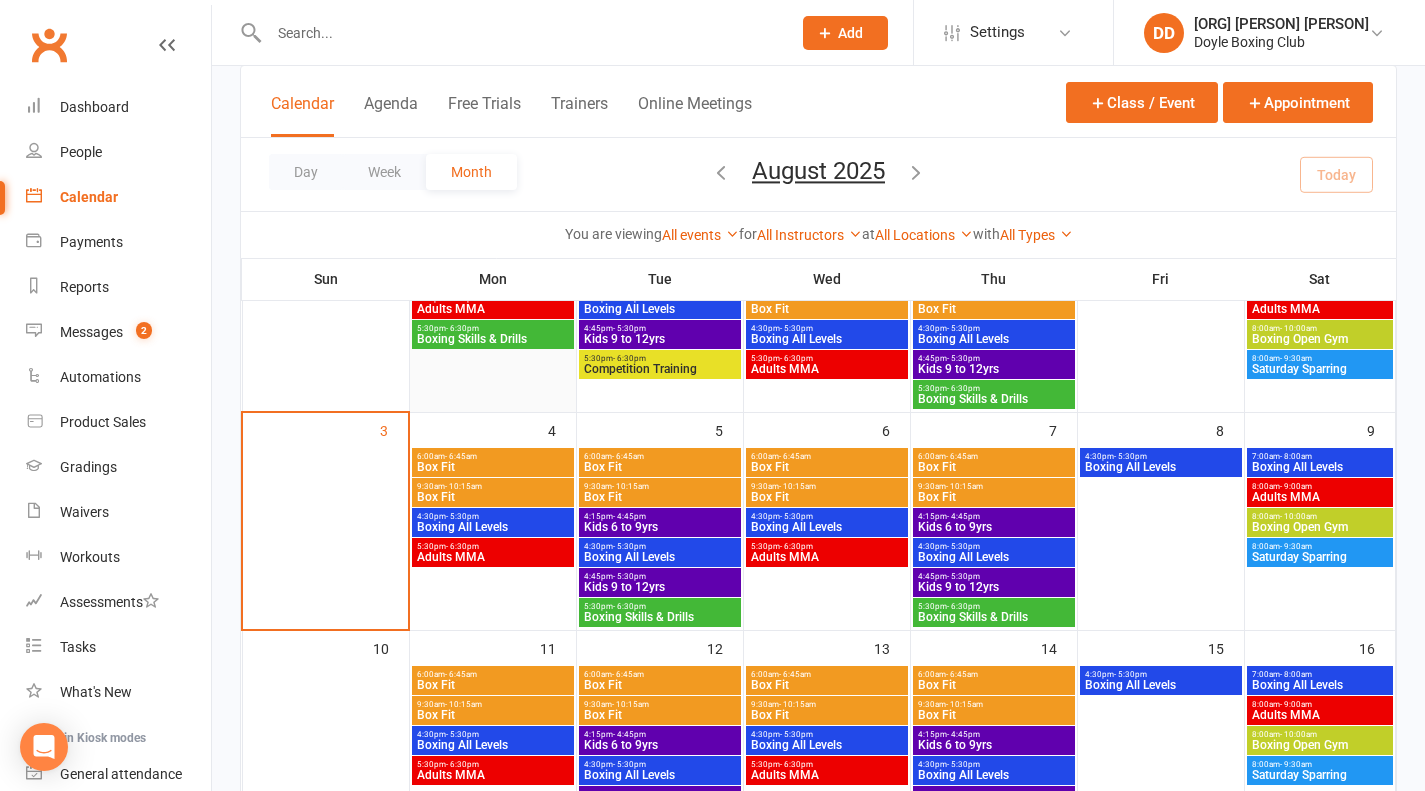 scroll, scrollTop: 0, scrollLeft: 0, axis: both 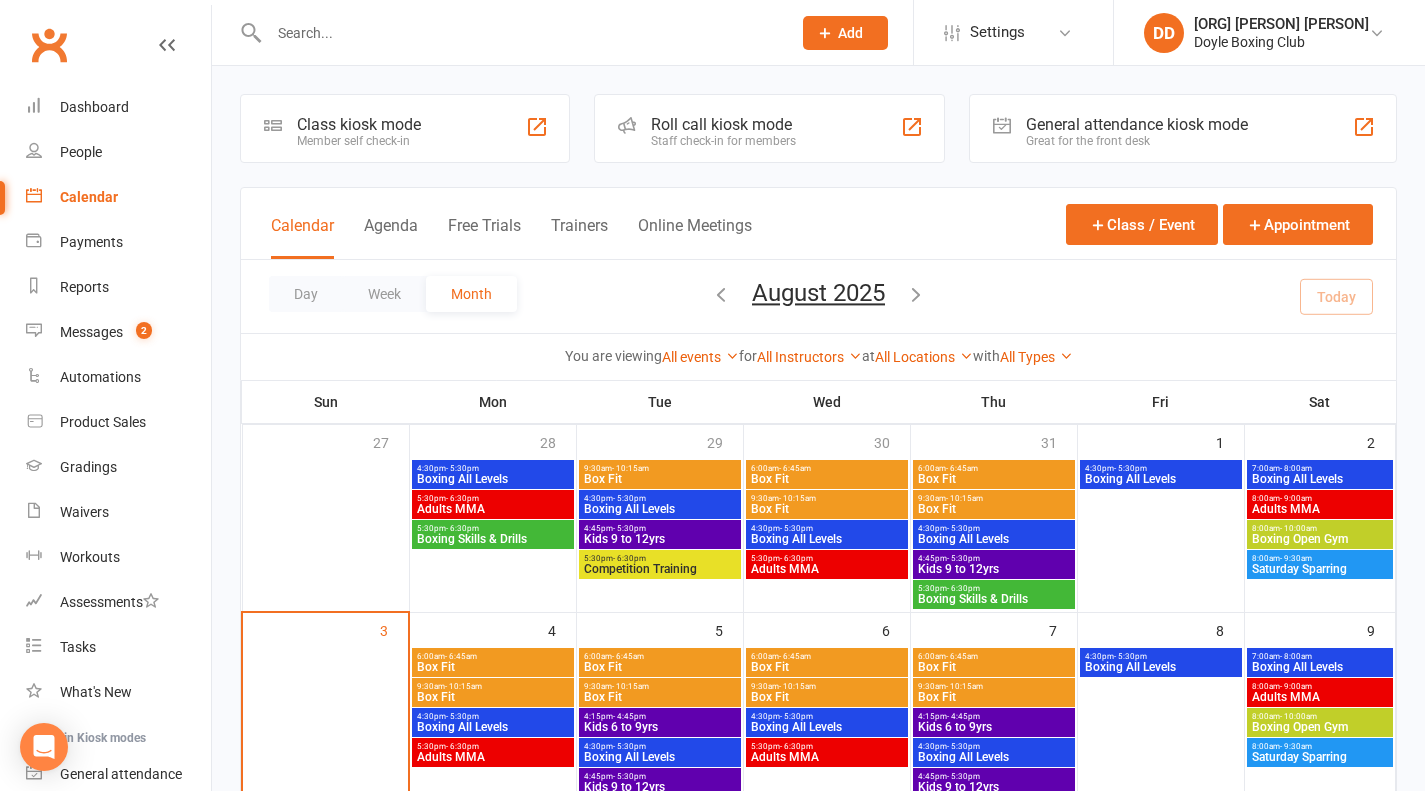 click on "Competition Training" at bounding box center [660, 569] 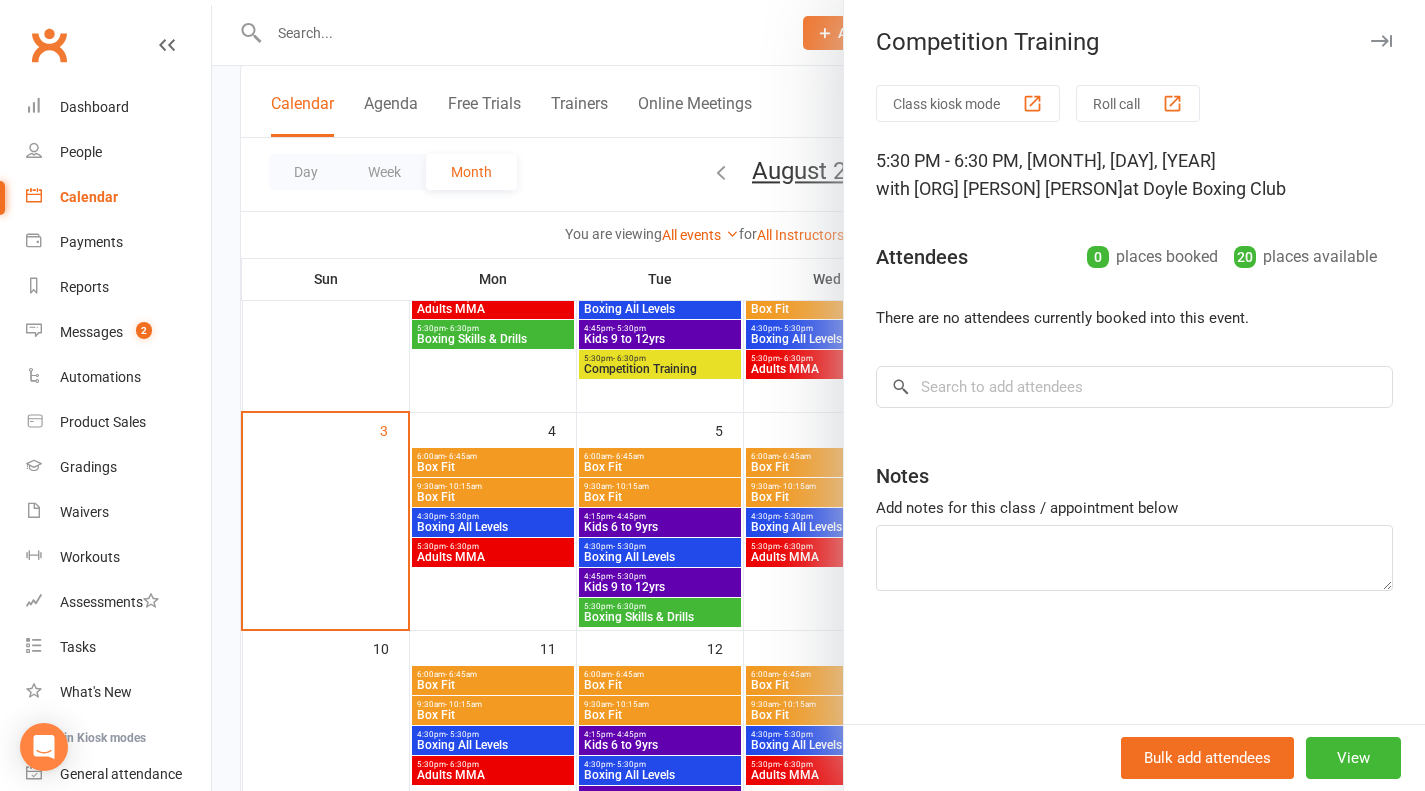 scroll, scrollTop: 400, scrollLeft: 0, axis: vertical 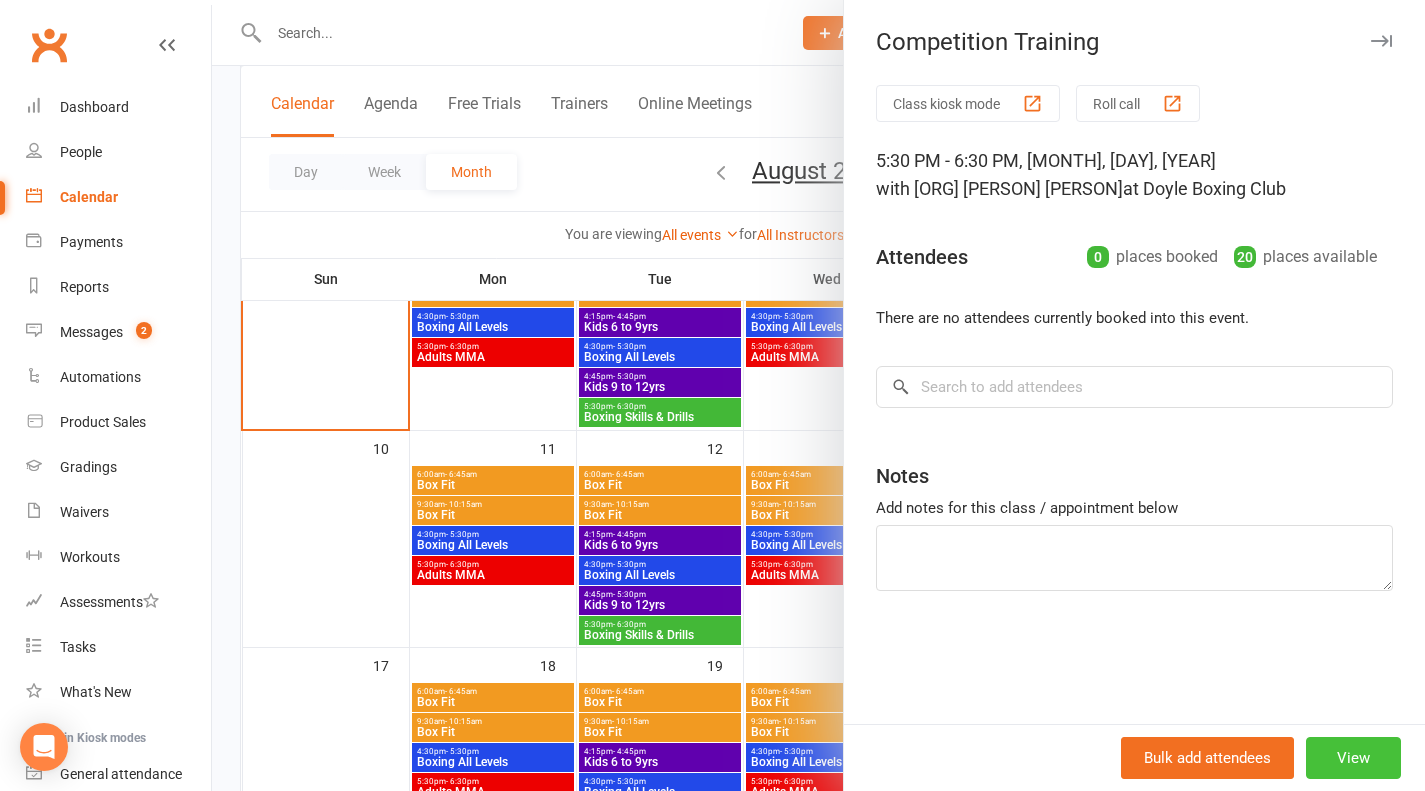 click on "View" at bounding box center [1353, 758] 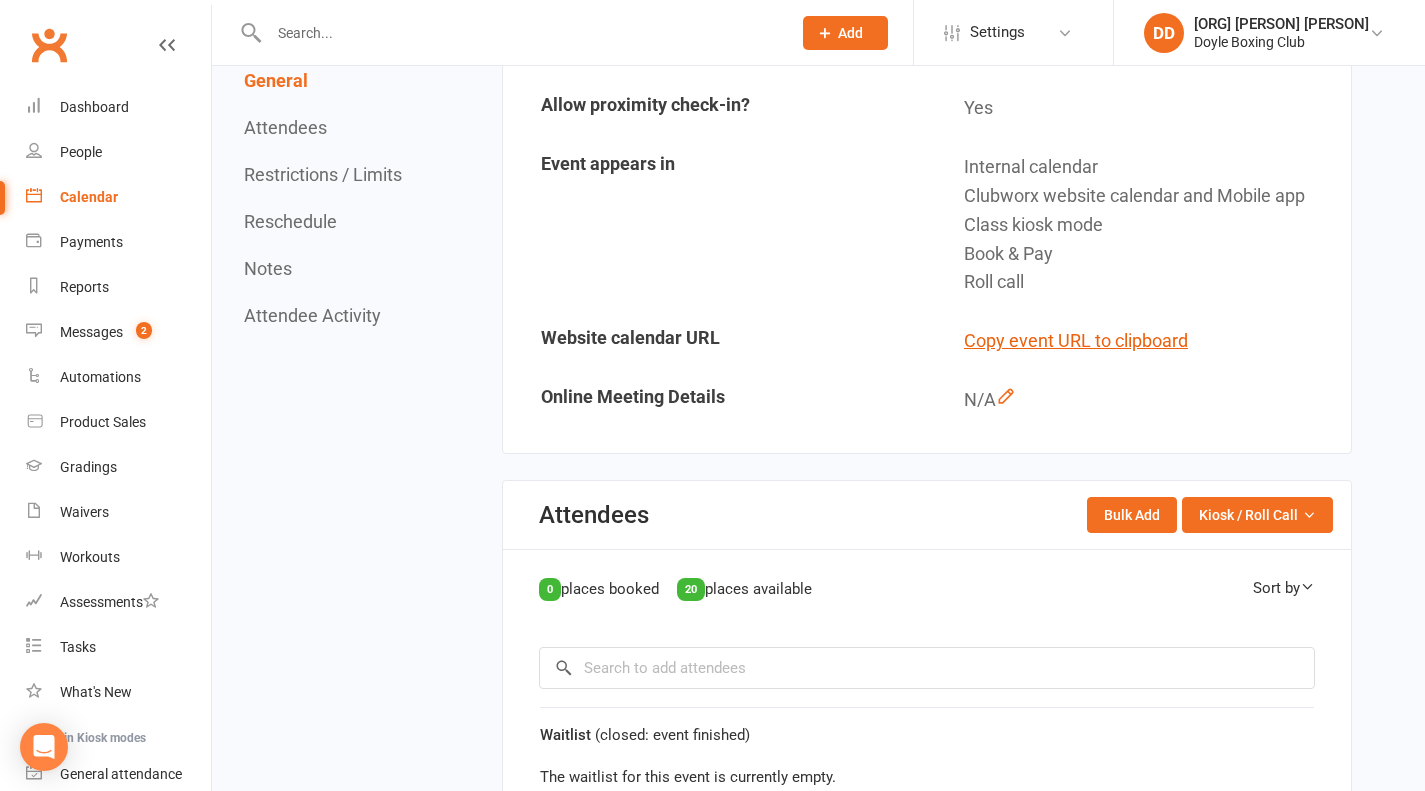 scroll, scrollTop: 477, scrollLeft: 0, axis: vertical 